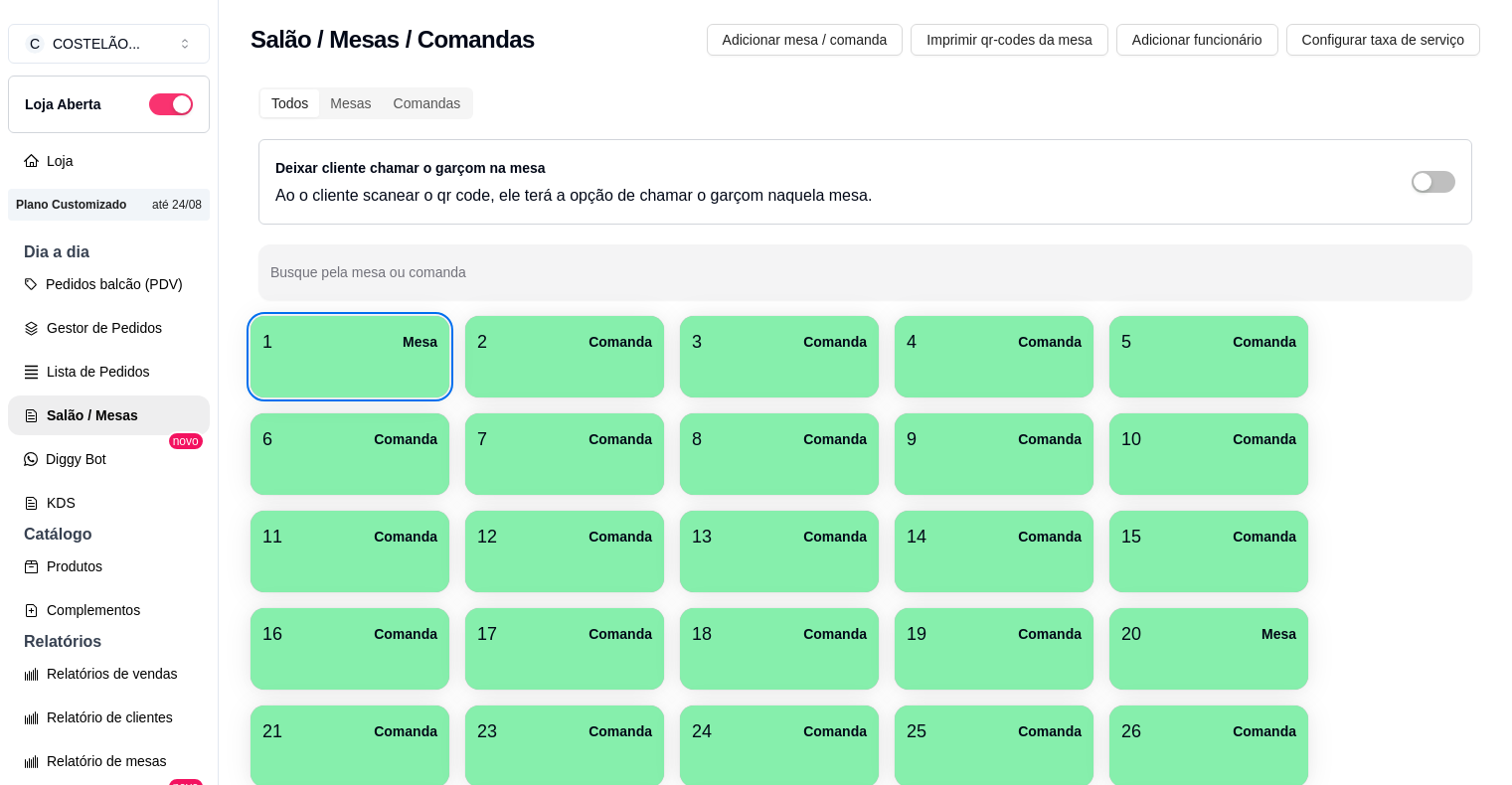 scroll, scrollTop: 0, scrollLeft: 0, axis: both 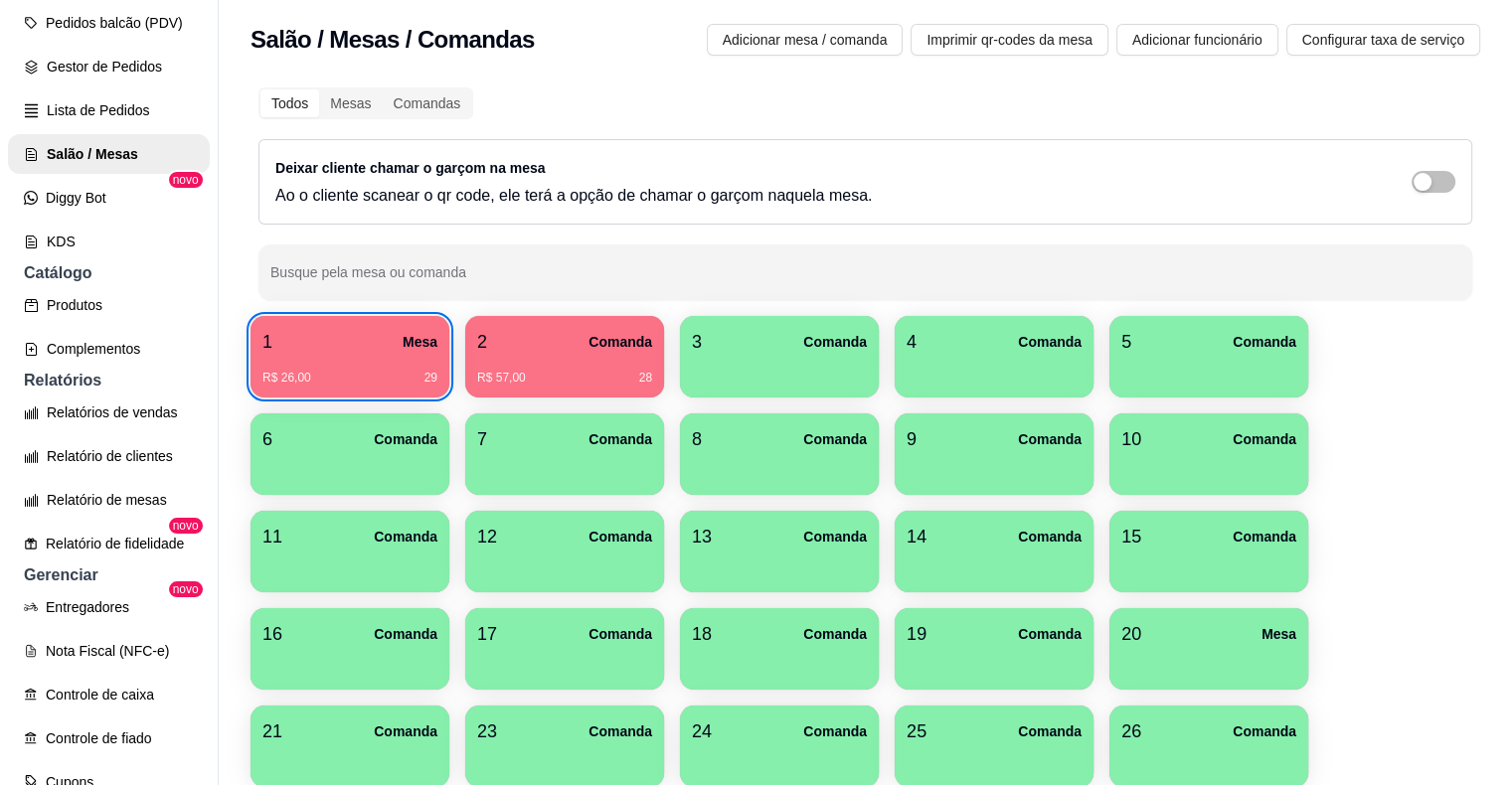 click on "1 Mesa" at bounding box center [350, 342] 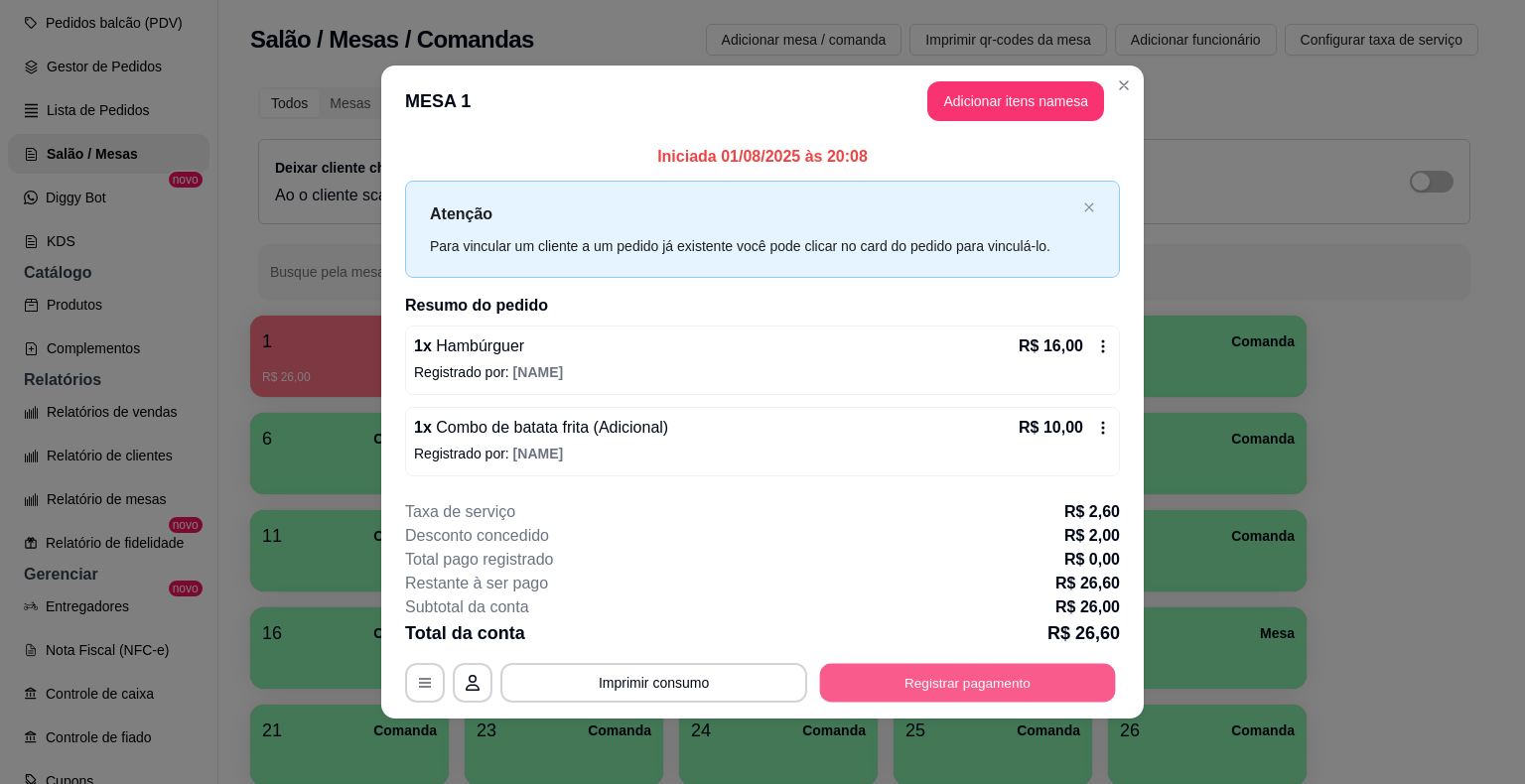 click on "Registrar pagamento" at bounding box center (968, 682) 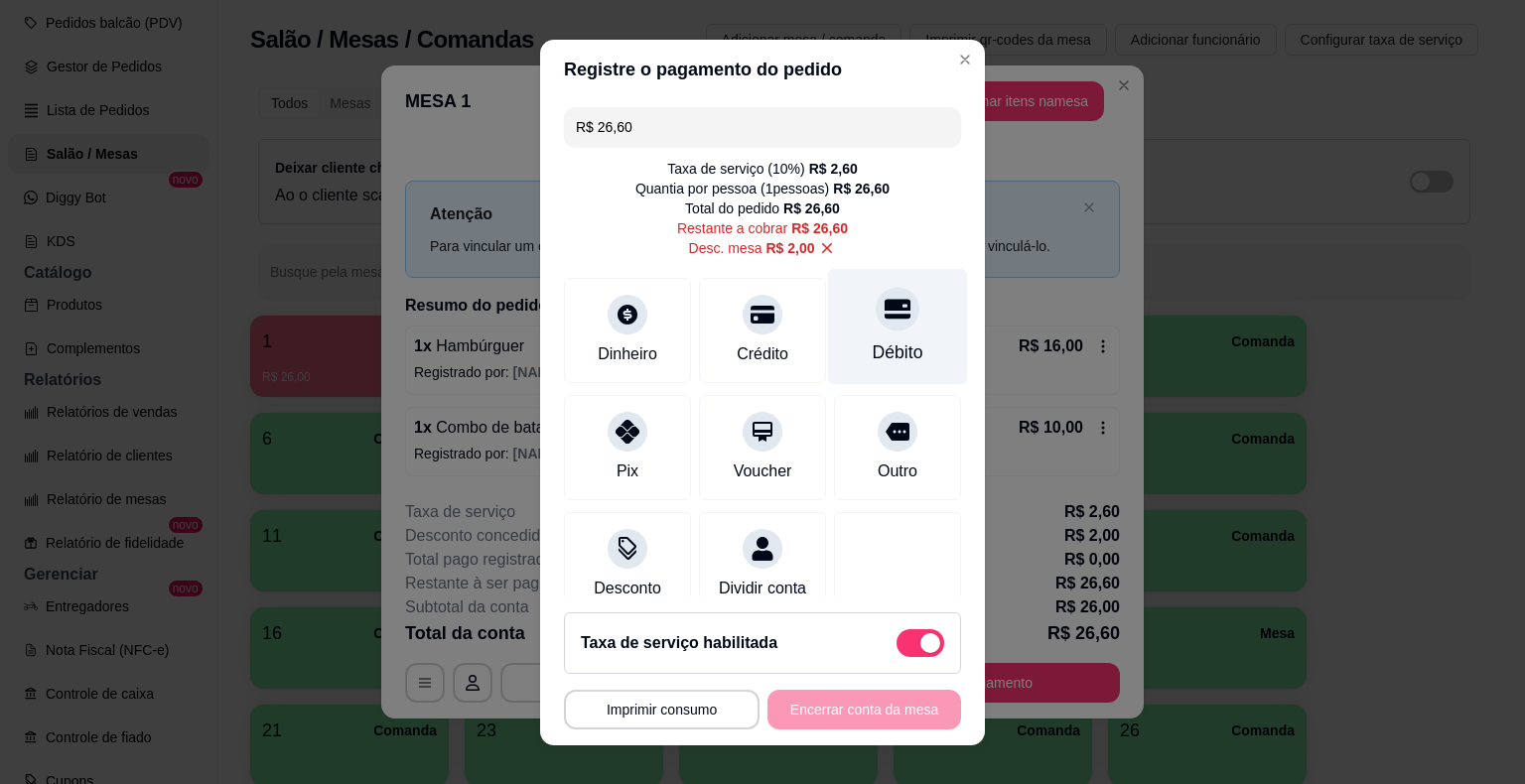 click 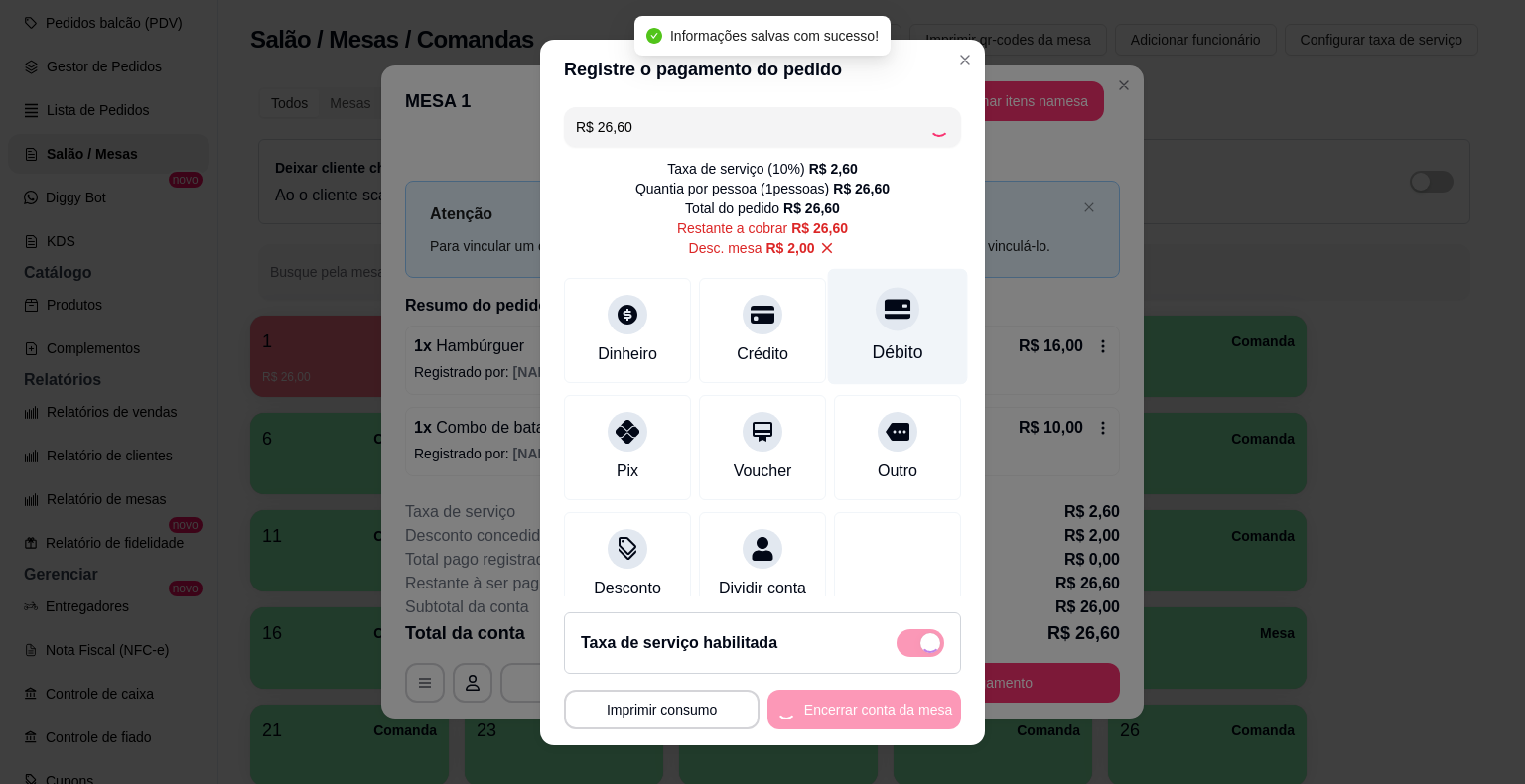 type on "R$ 0,00" 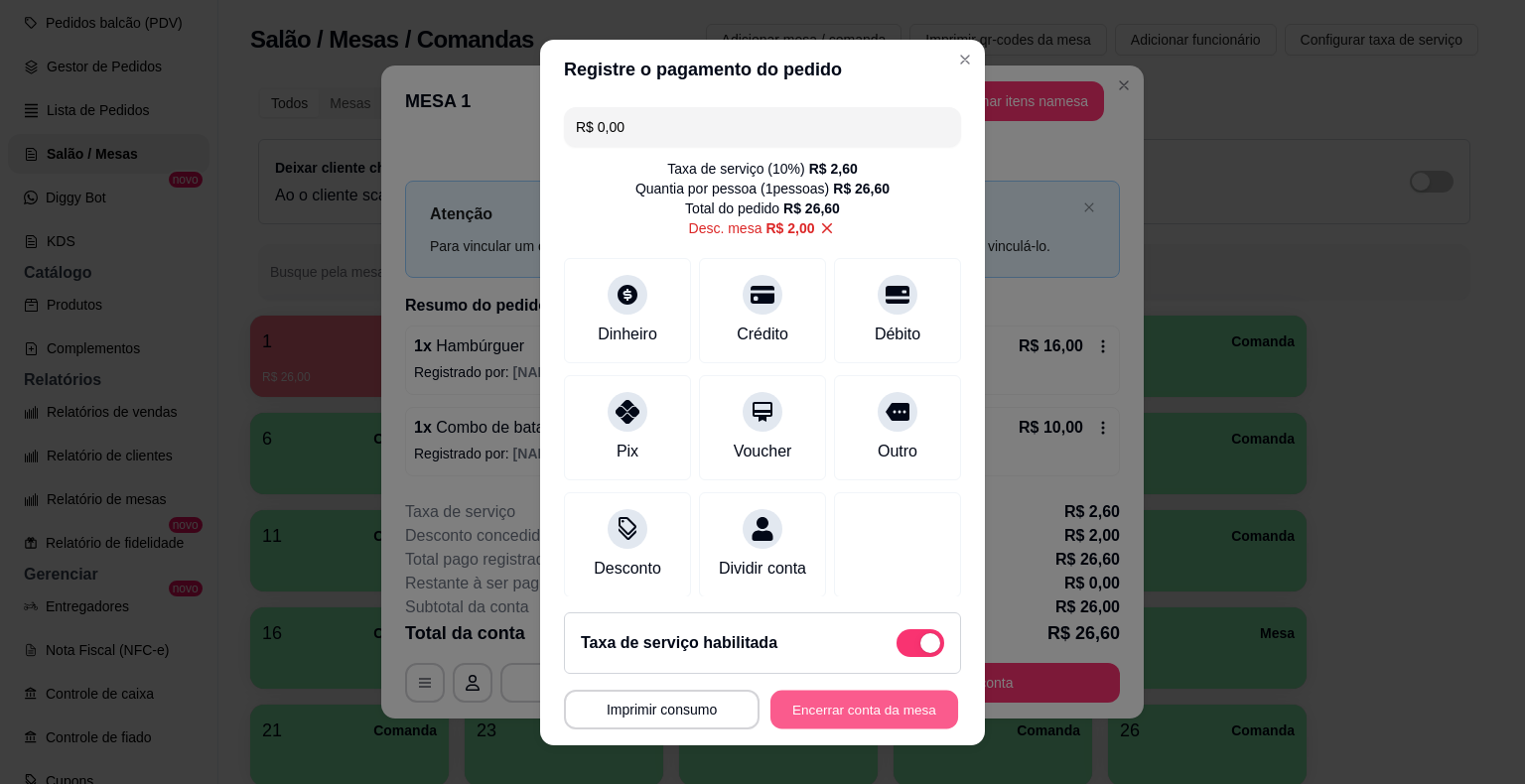 click on "Encerrar conta da mesa" at bounding box center [864, 709] 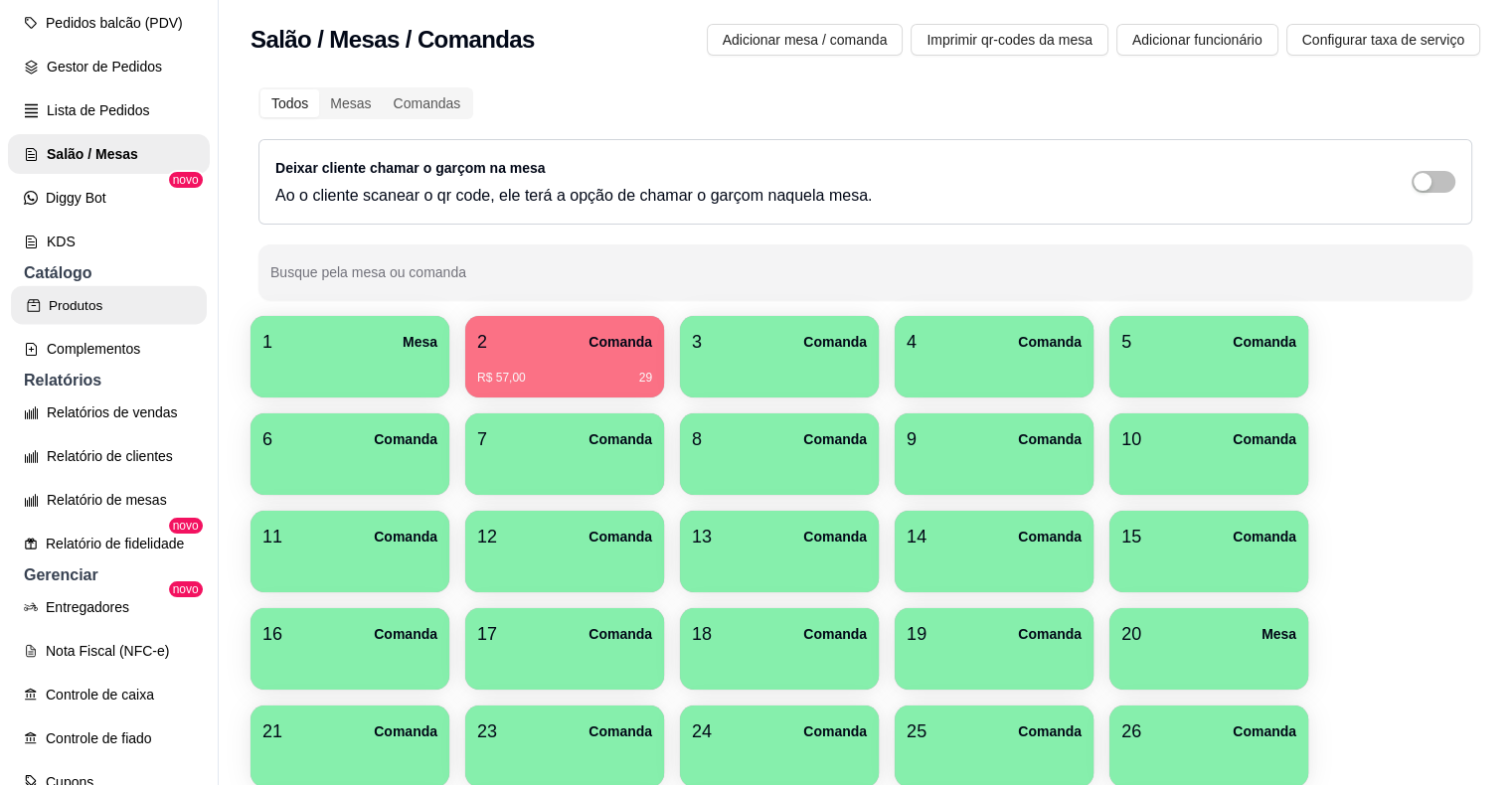 click on "Produtos" at bounding box center [108, 305] 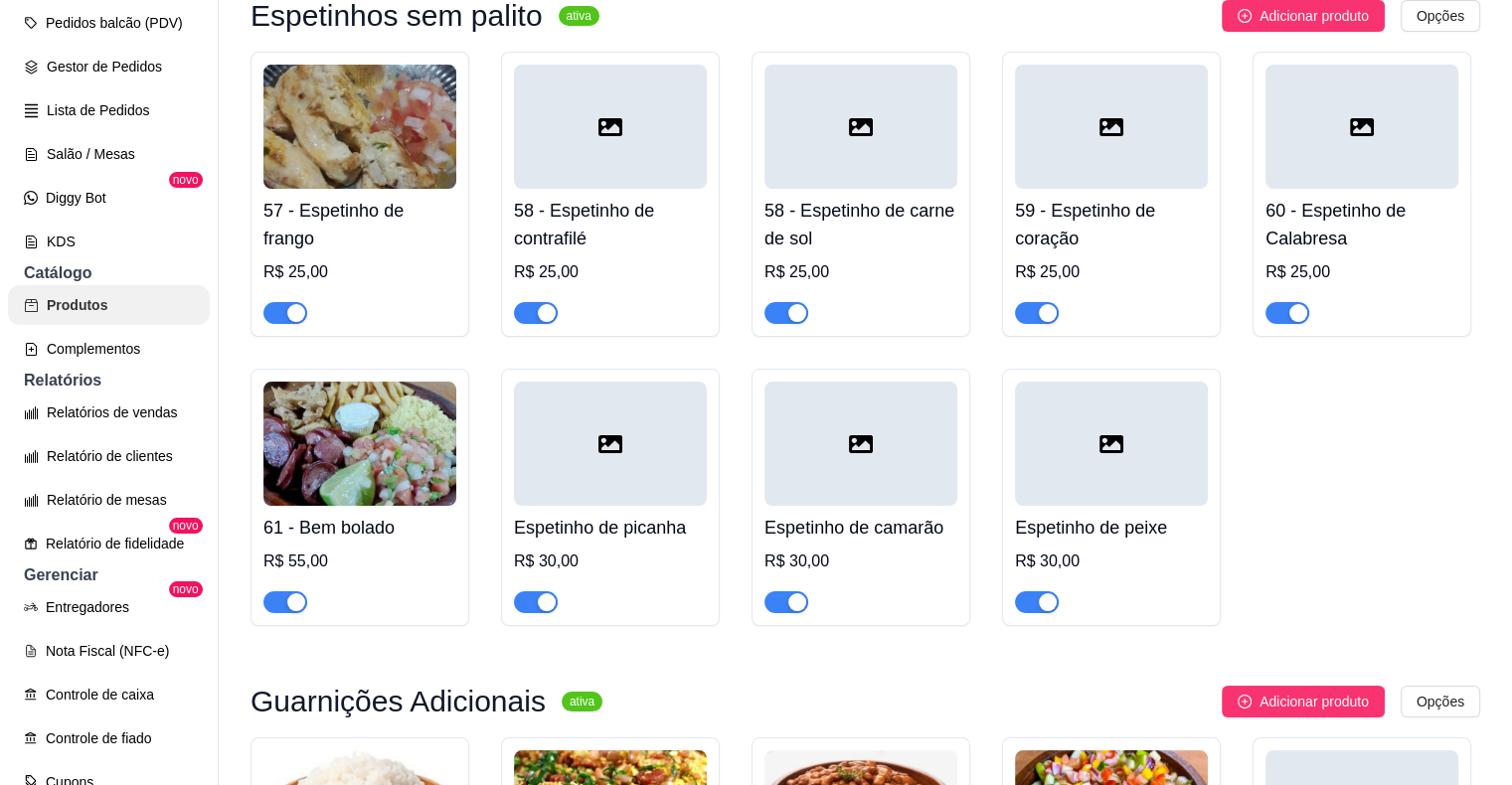 scroll, scrollTop: 7425, scrollLeft: 0, axis: vertical 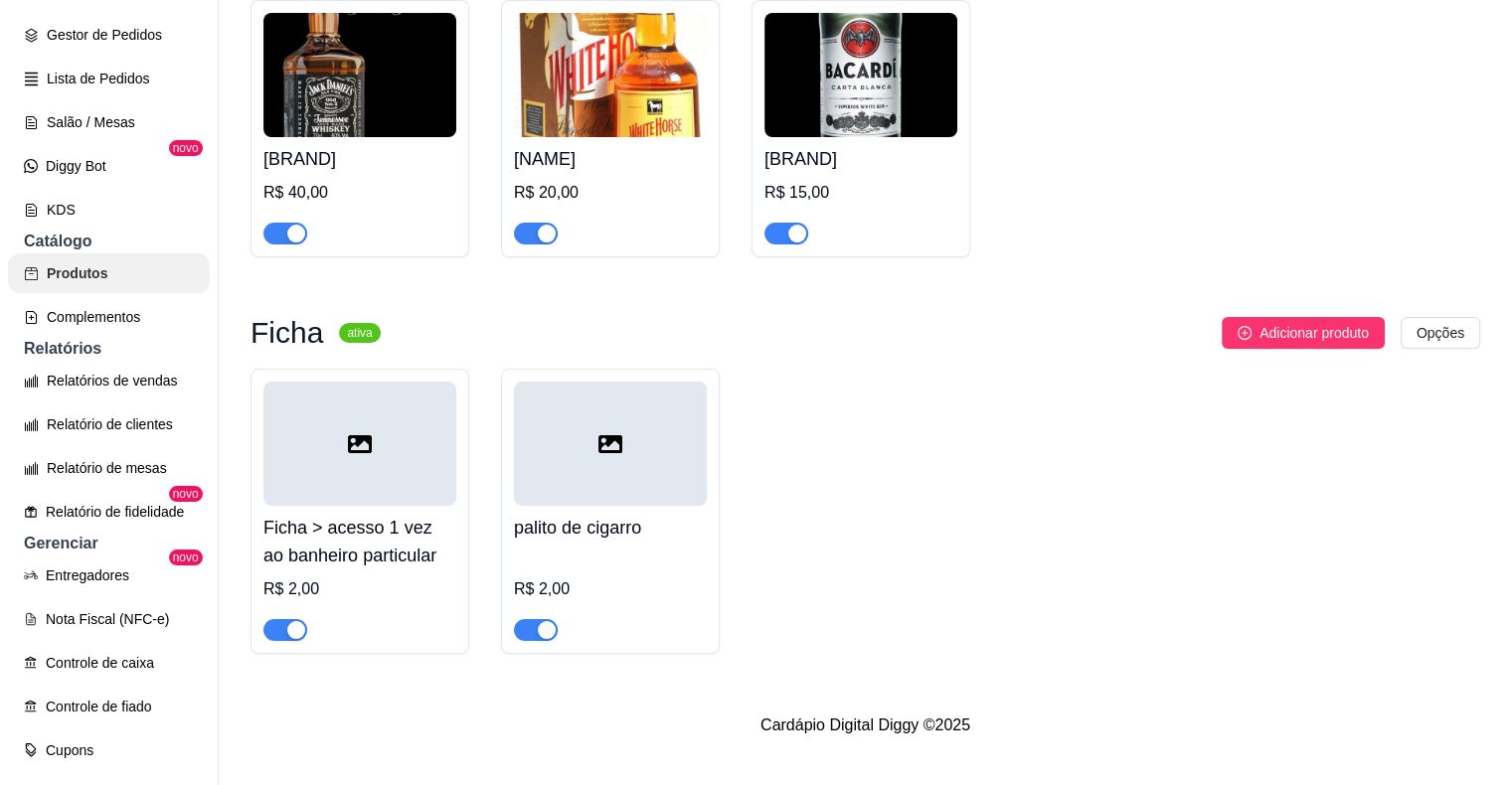 click at bounding box center (1111, -1340) 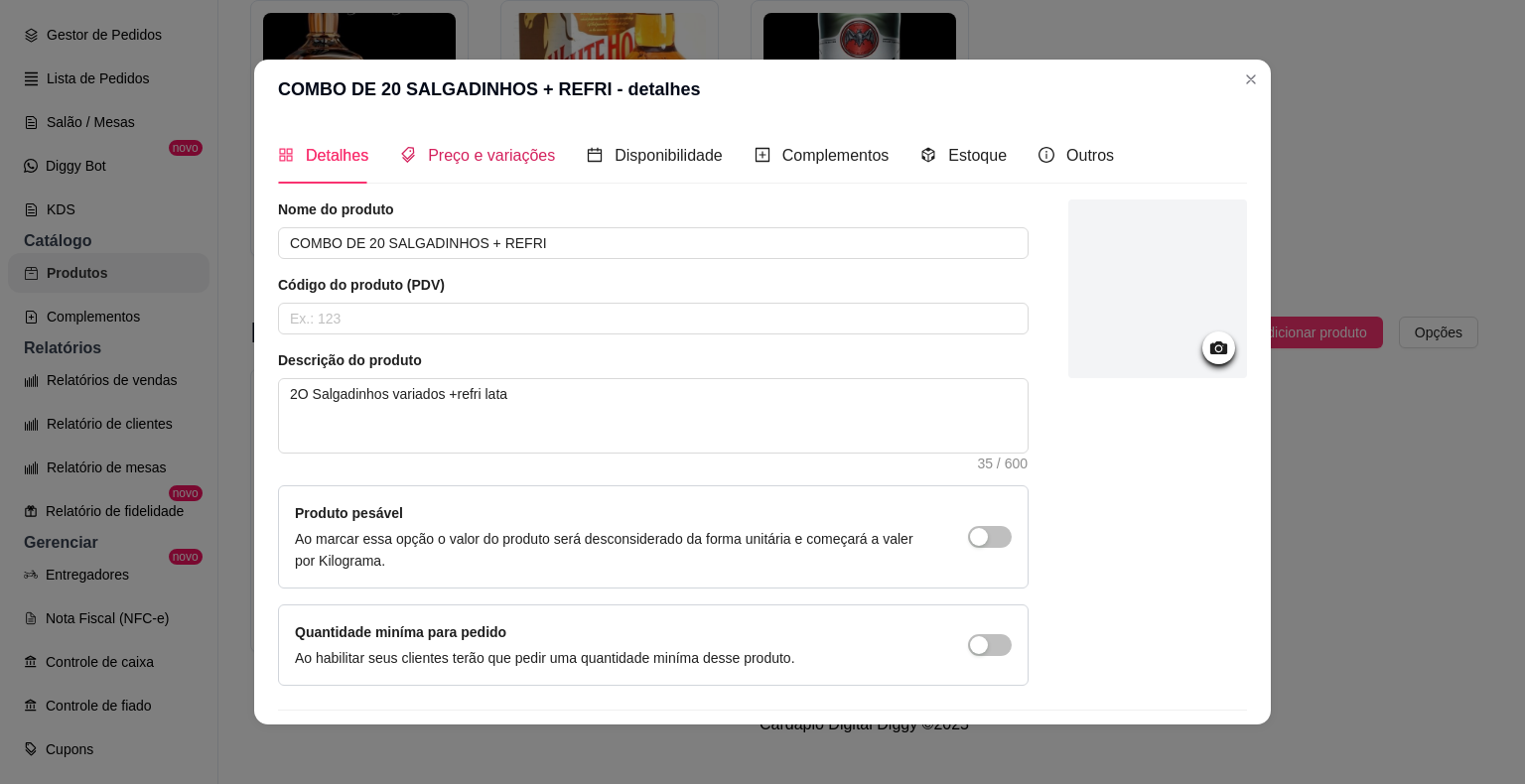 click on "Preço e variações" at bounding box center [491, 155] 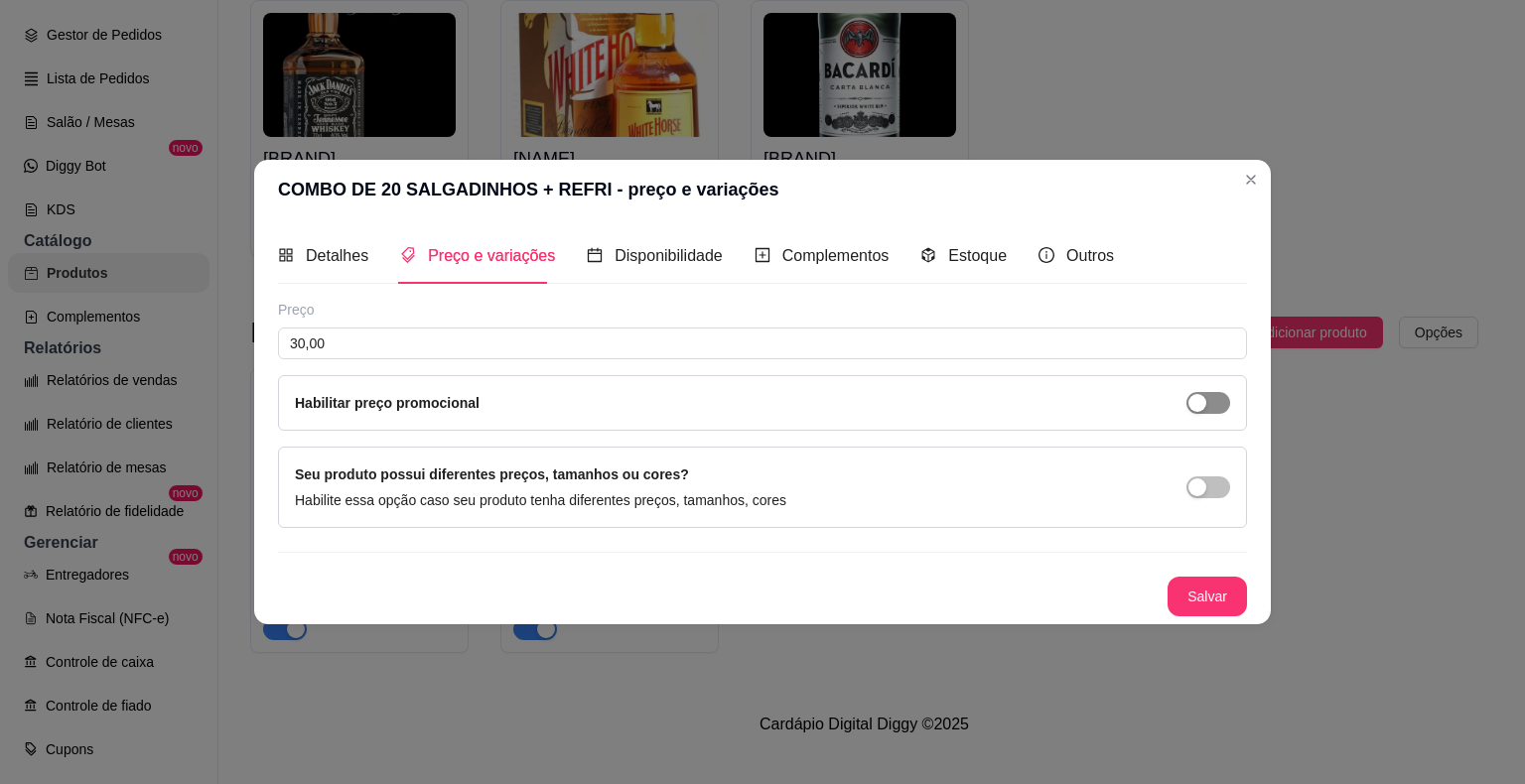 click at bounding box center [1208, 403] 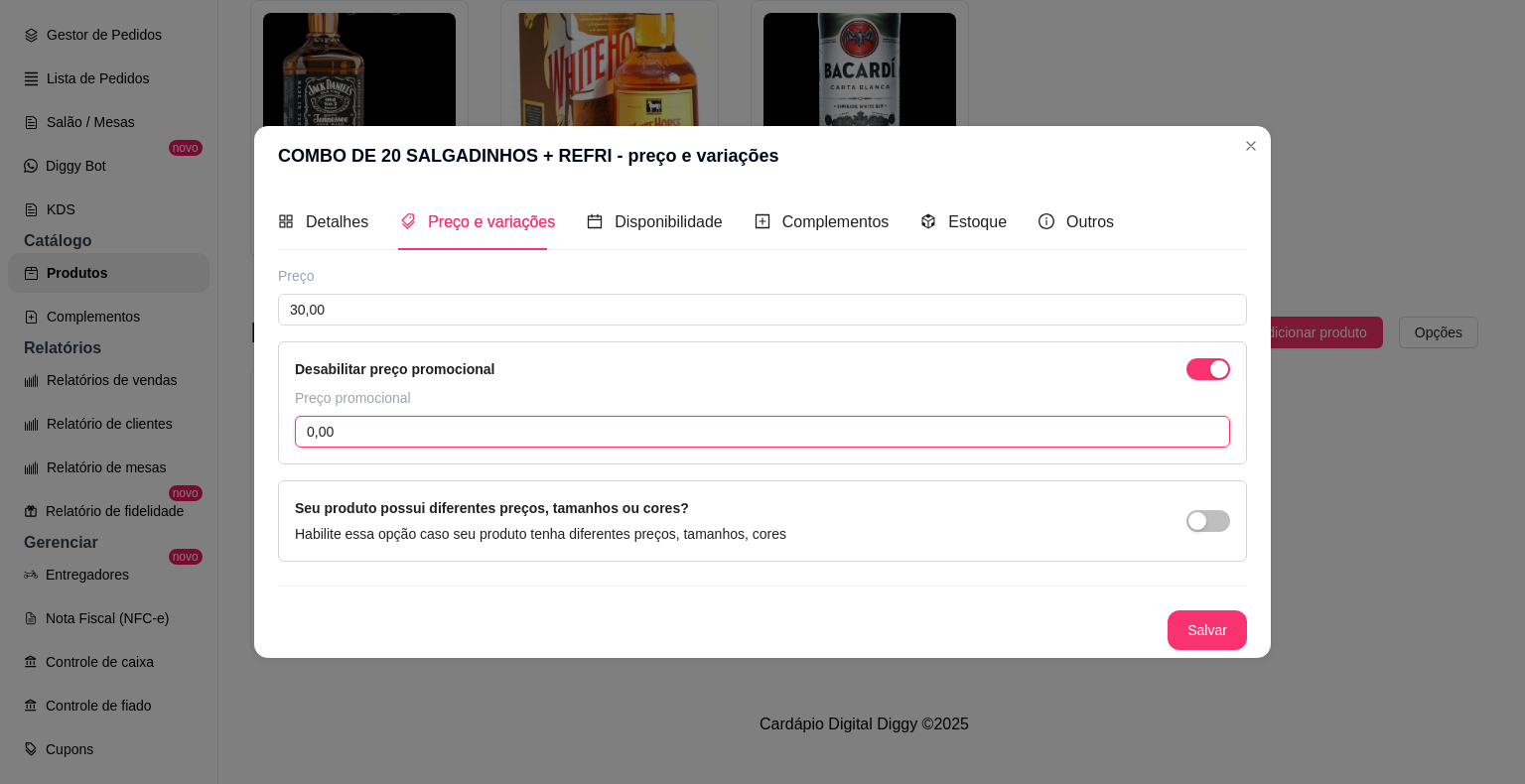 click on "0,00" at bounding box center [762, 432] 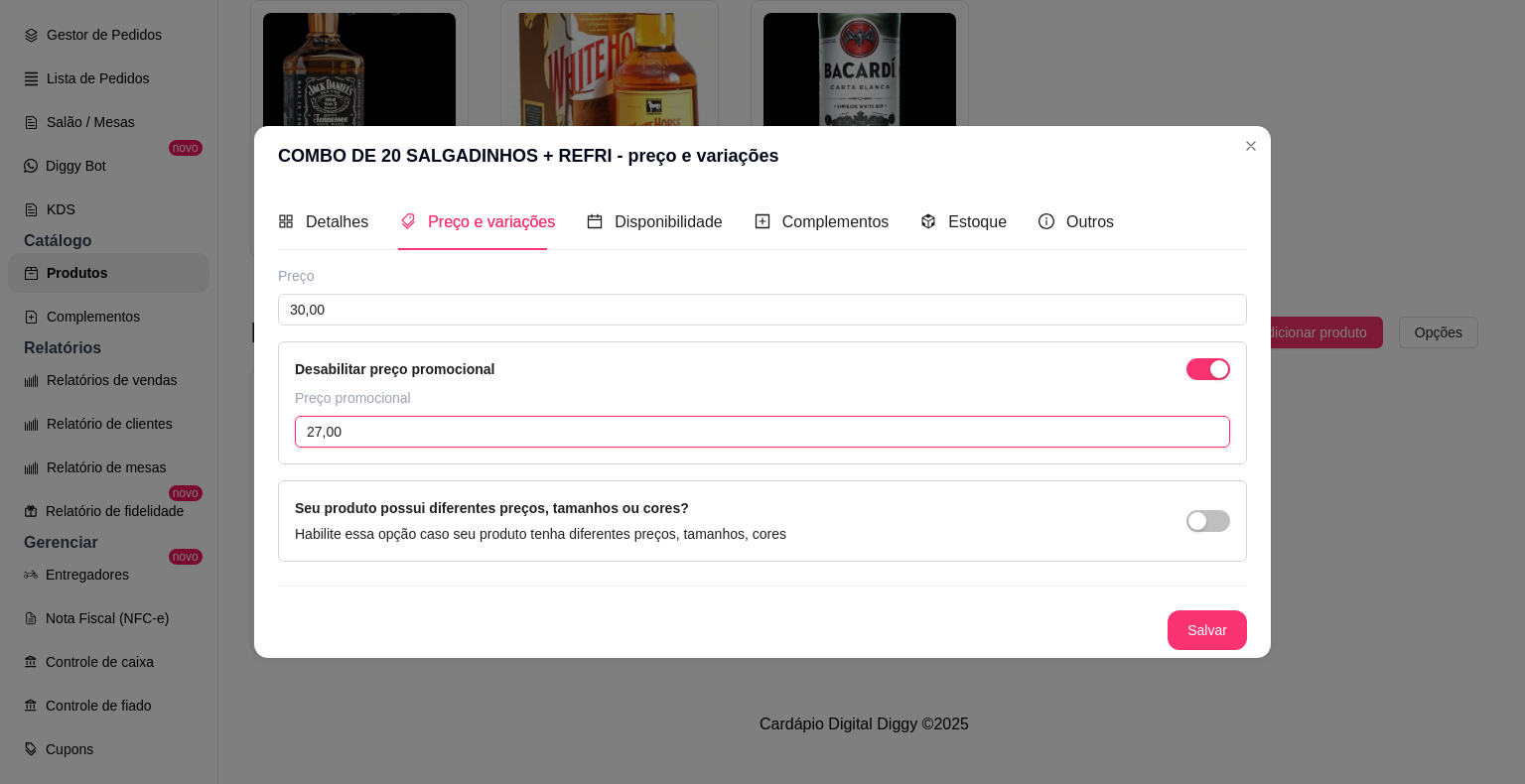 type on "27,00" 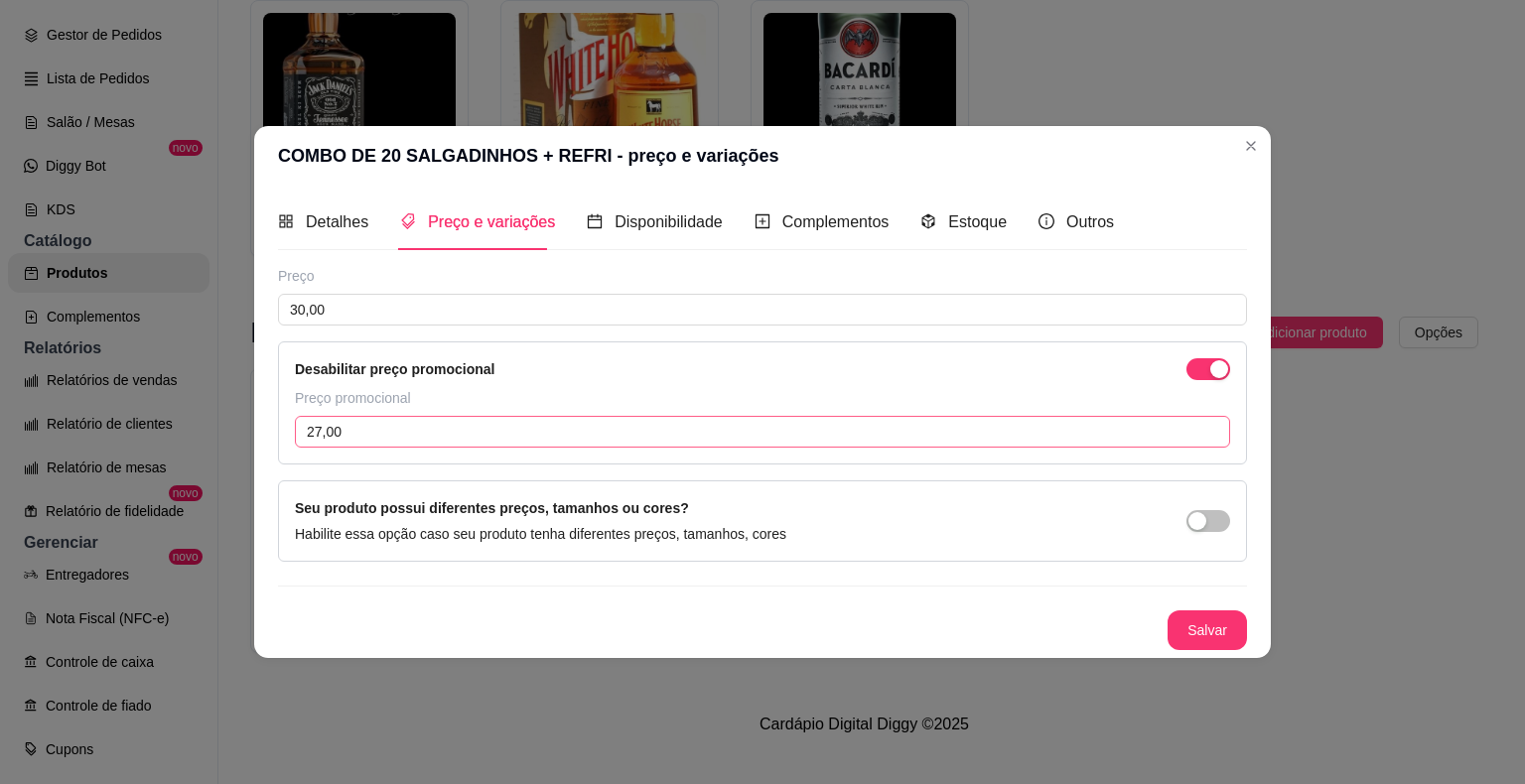 click on "Salvar" at bounding box center (1207, 630) 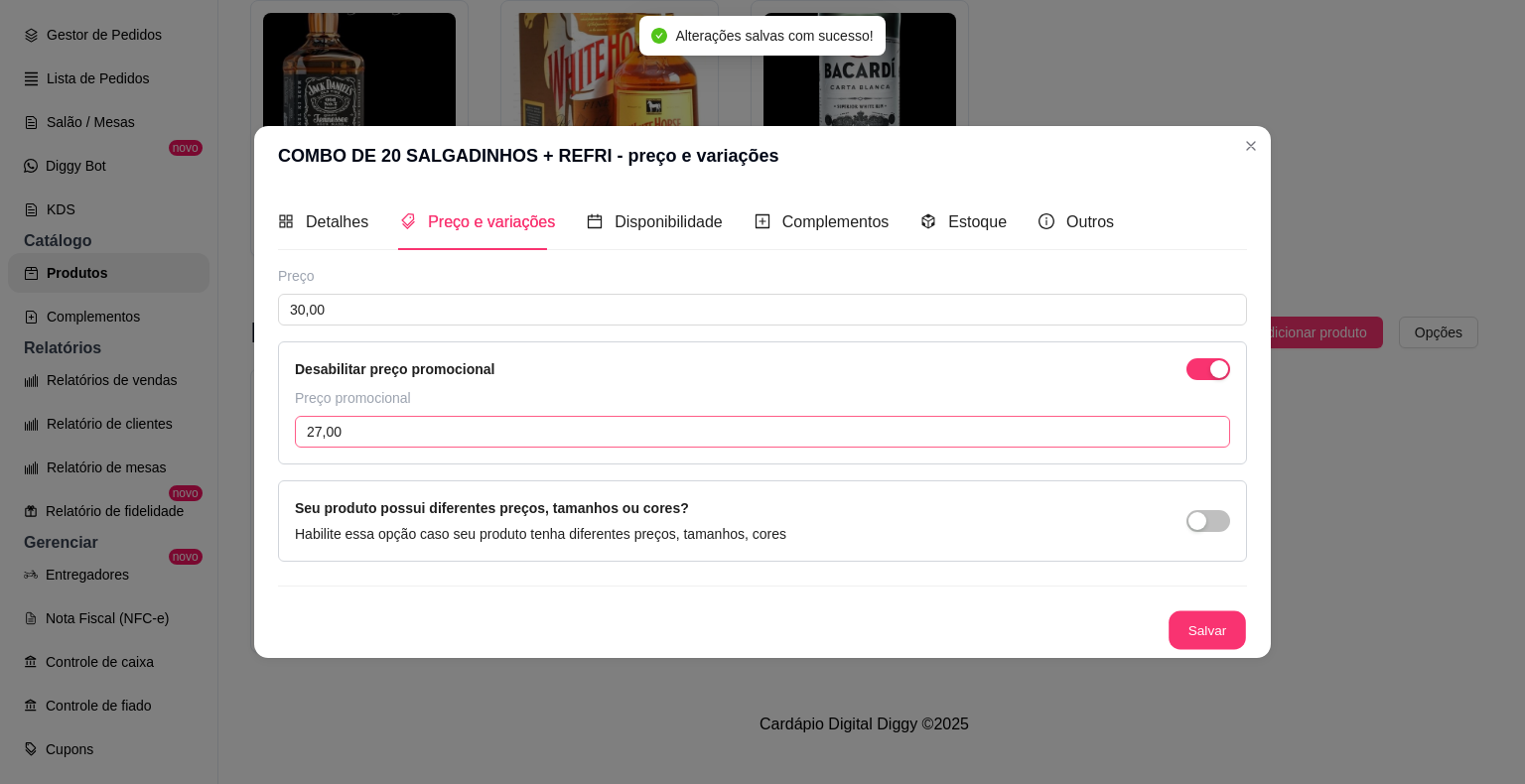 click on "Salvar" at bounding box center (1207, 630) 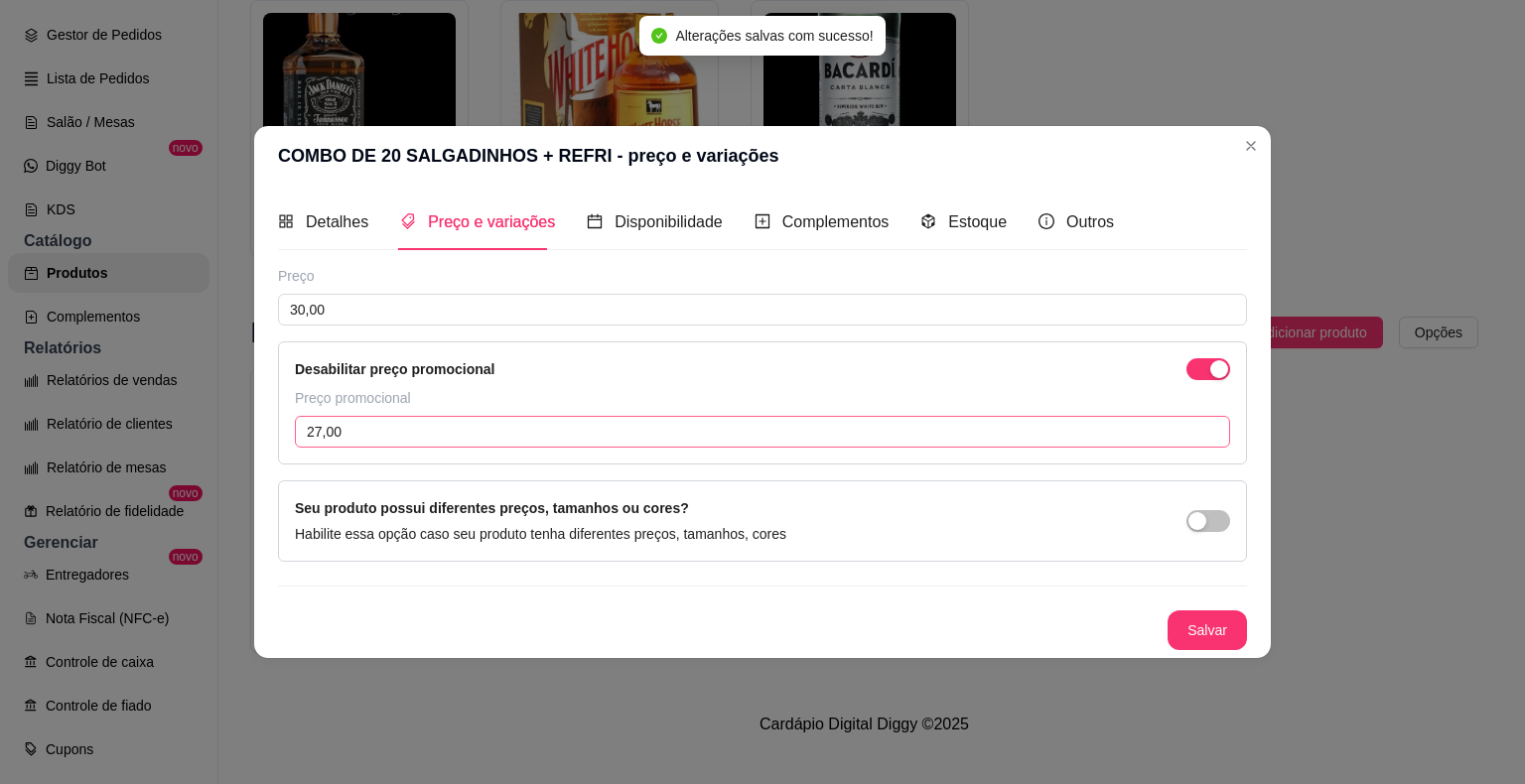 click on "Salvar" at bounding box center (1207, 630) 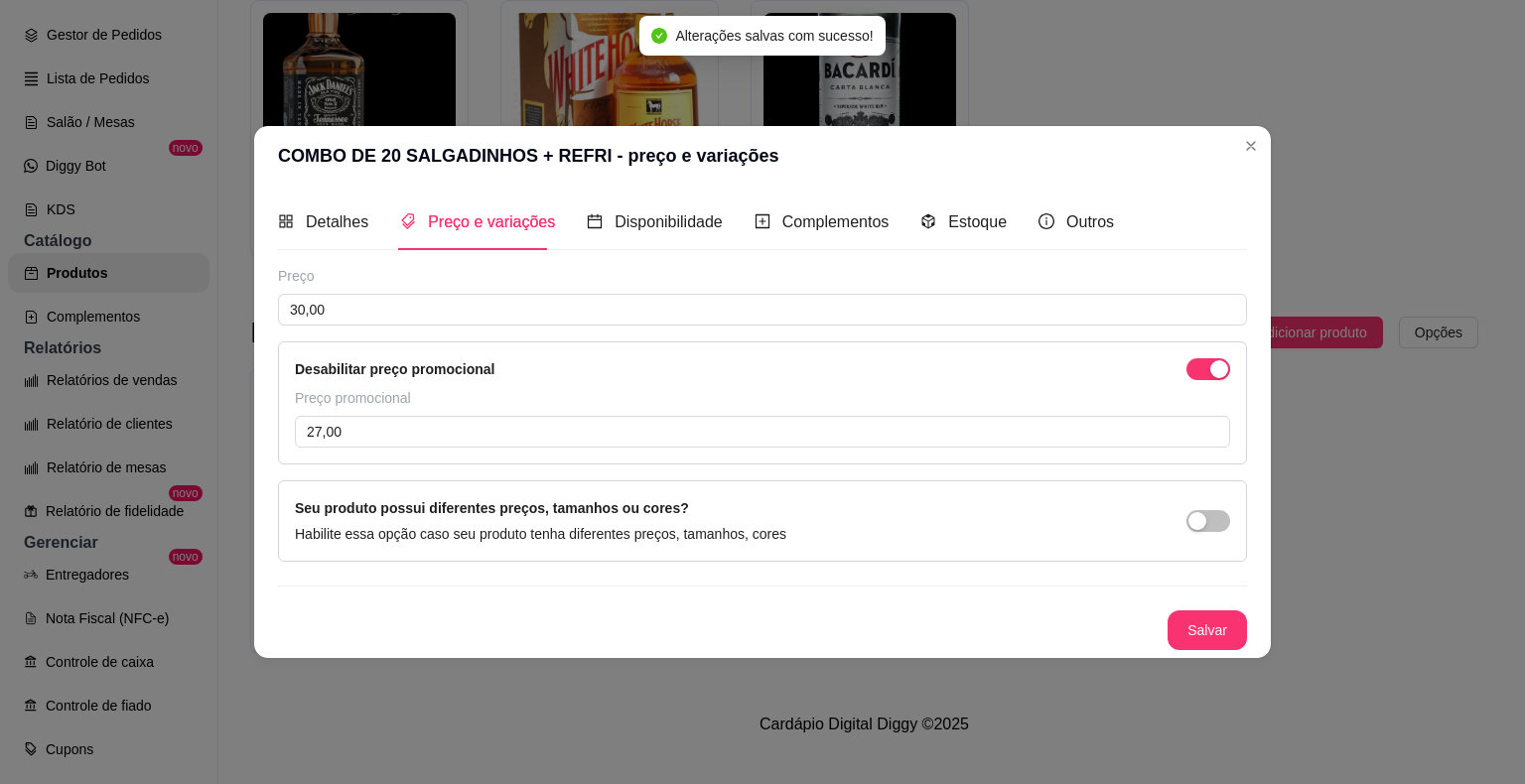 click on "COMBO DE 20 SALGADINHOS + REFRI - preço e variações" at bounding box center [762, 156] 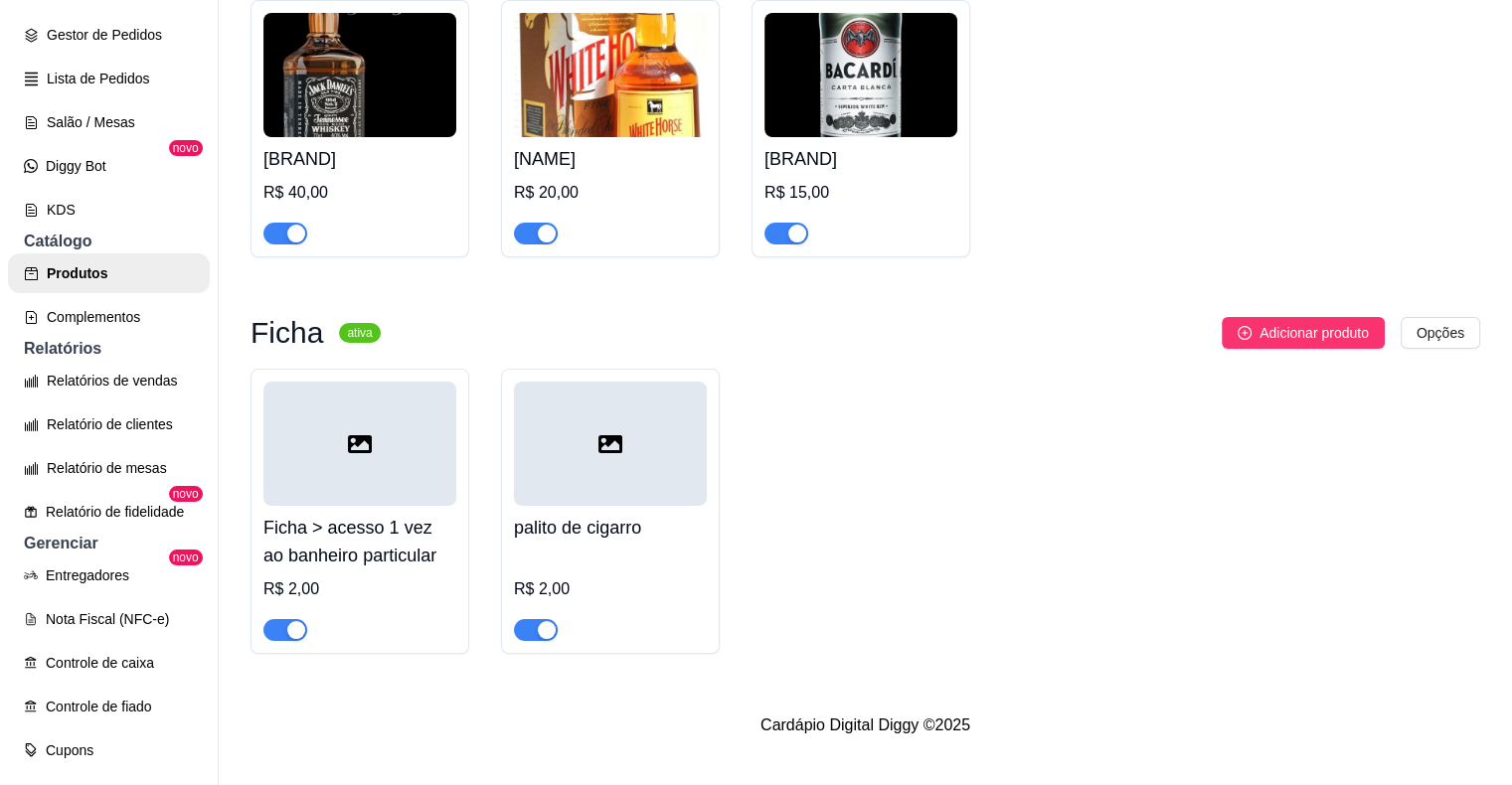 scroll, scrollTop: 16614, scrollLeft: 0, axis: vertical 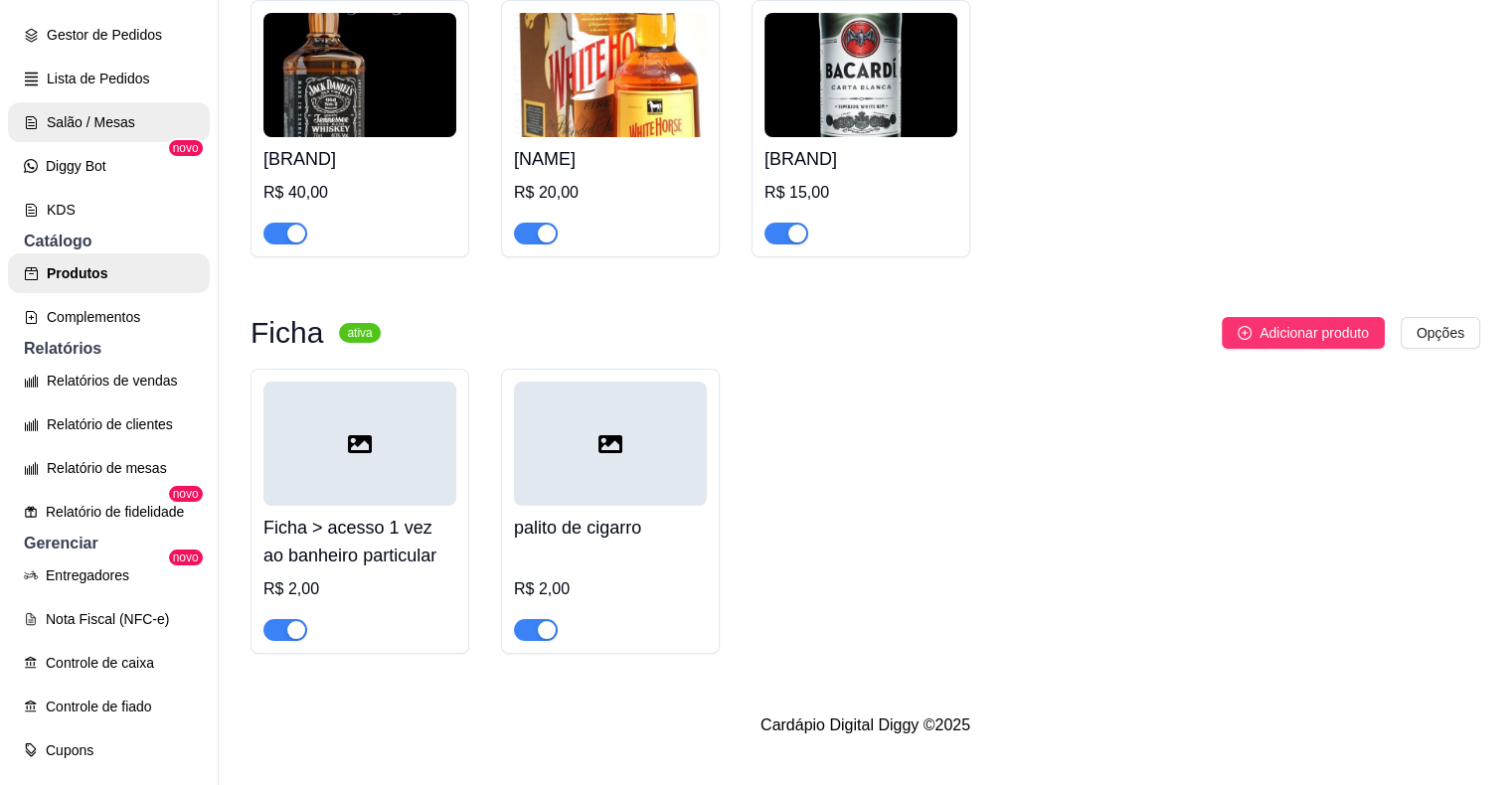 click on "Salão / Mesas" at bounding box center (108, 122) 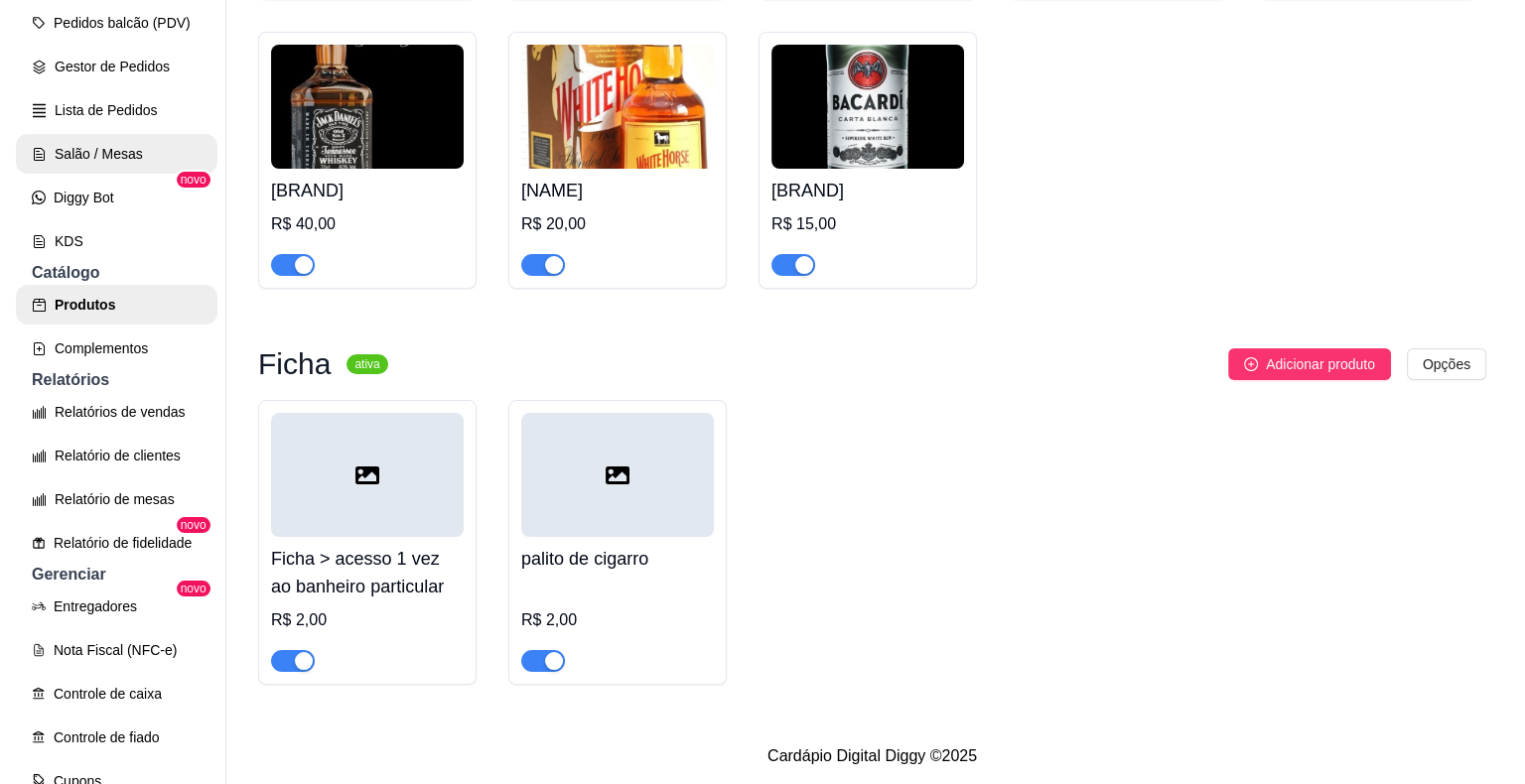 scroll, scrollTop: 0, scrollLeft: 0, axis: both 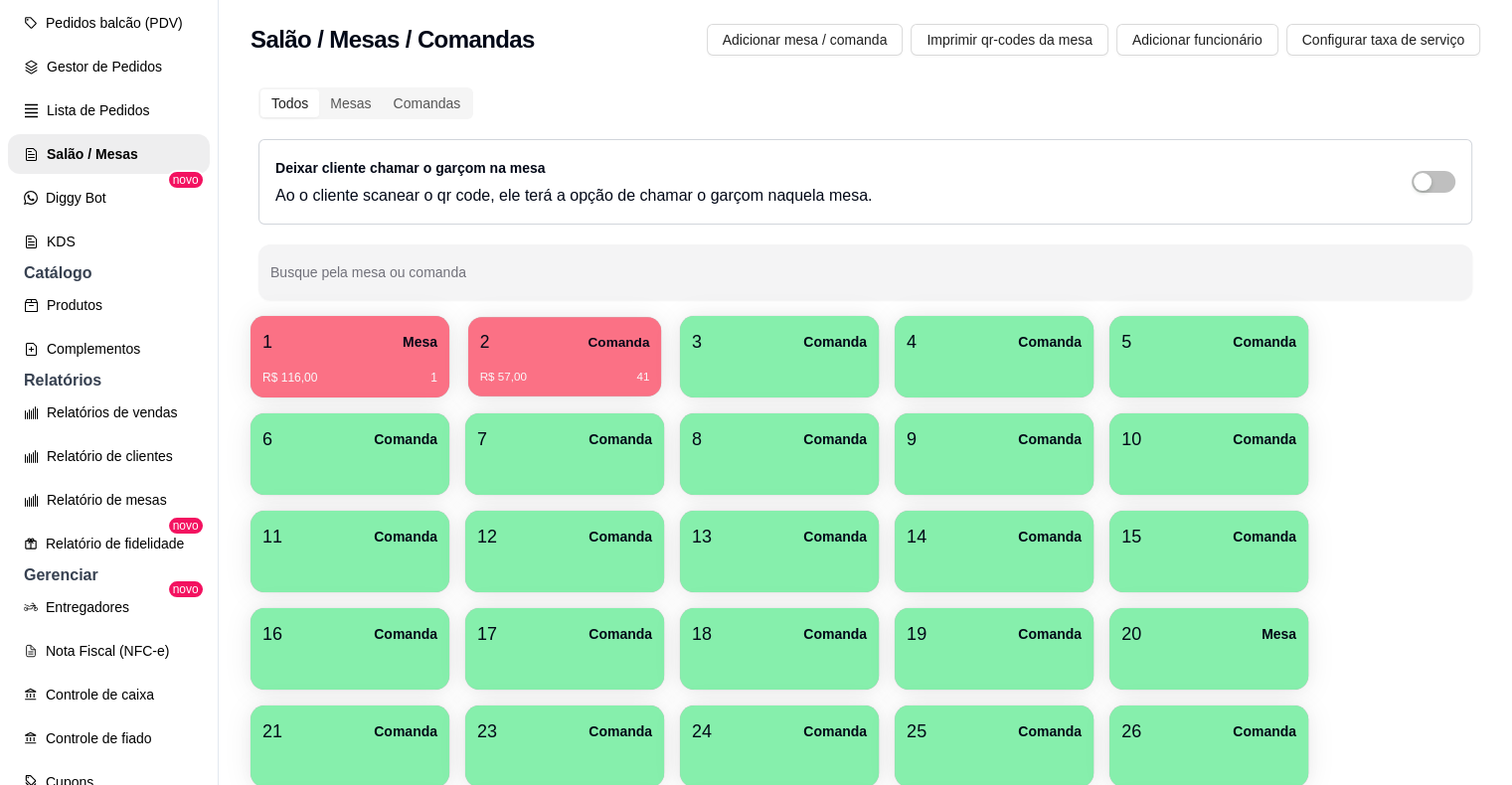 click on "1 Mesa R$ 116,00 1 2 Comanda R$ 57,00 41 3 Comanda 4 Comanda 5 Comanda 6 Comanda 7 Comanda 8 Comanda 9 Comanda 10 Comanda 11 Comanda 12 Comanda 13 Comanda 14 Comanda 15 Comanda 16 Comanda 17 Comanda 18 Comanda 19 Comanda 20 Mesa 21 Comanda 23 Comanda 24 Comanda 25 Comanda 26 Comanda 27 Comanda 28 Comanda 29 Comanda 30 Comanda 31 Comanda 32 Comanda 33 Comanda 34 Comanda 35 Comanda 36 Comanda 37 Comanda 38 Comanda 39 Comanda 40 Comanda 41 Mesa 42 Comanda 43 Comanda 44 Comanda 45 Comanda 46 Comanda 47 Comanda 48 Comanda 49 Comanda 50 Comanda 51 Comanda 52 Comanda 53 Comanda 54 Comanda 55 Comanda 56 Comanda 57 Comanda 58 Comanda 59 Comanda 60 Comanda 61 Comanda 62 Comanda 63 Comanda 64 Comanda 65 Comanda 66 Comanda 67 Comanda 68 Comanda 69 Comanda 70 Comanda 71 Comanda 72 Comanda 73 Comanda 74 Comanda 75 Comanda 76 Comanda 77 Comanda 78 Comanda 79 Comanda 80 Comanda 81 Comanda 82 Comanda 83 Comanda 84 Comanda 85 Comanda 86 Comanda 87 Comanda 88 Comanda 89 Comanda 90 Comanda 91 Comanda 92 Comanda 93 Comanda 94" at bounding box center [865, 1282] 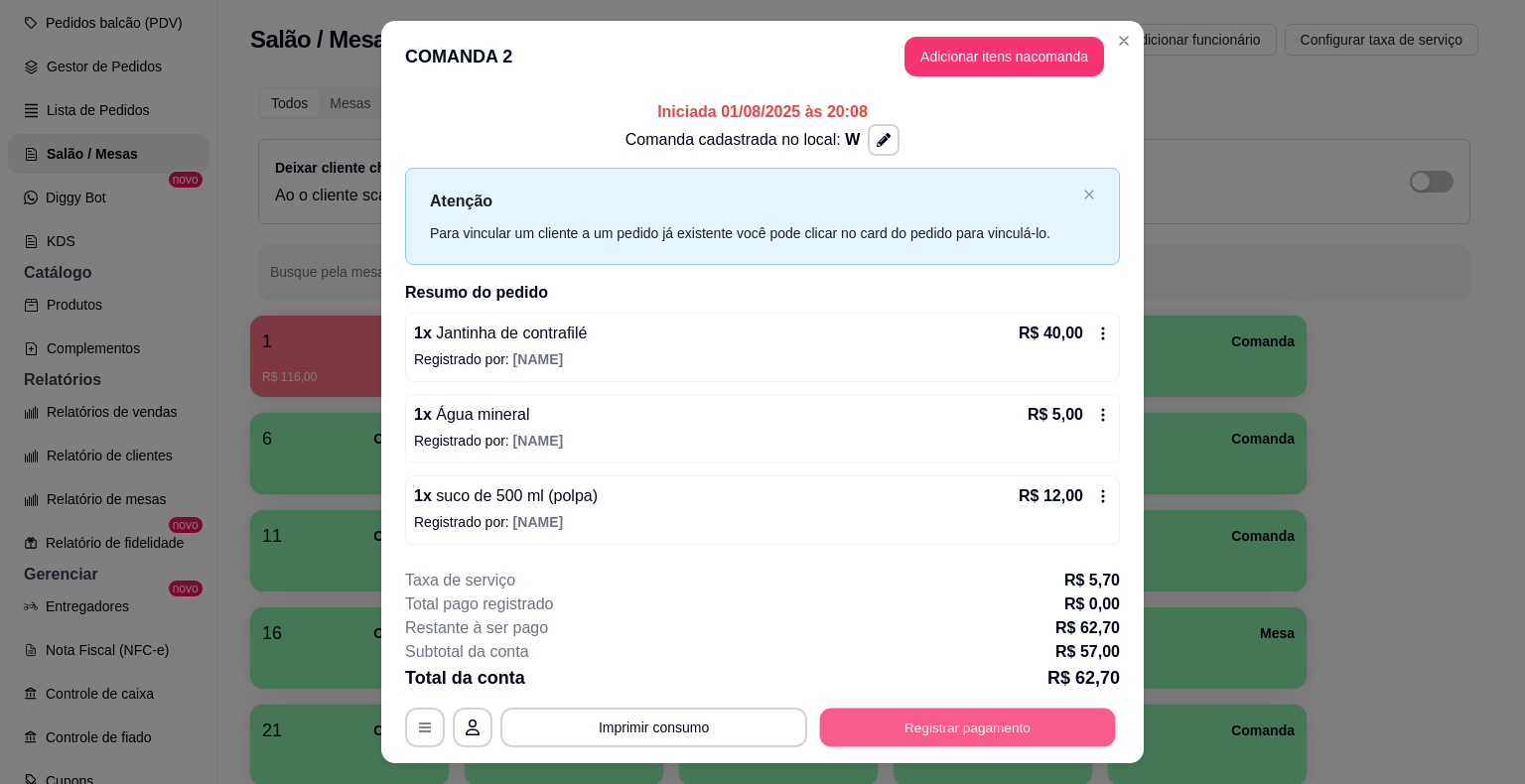 click on "Registrar pagamento" at bounding box center [968, 726] 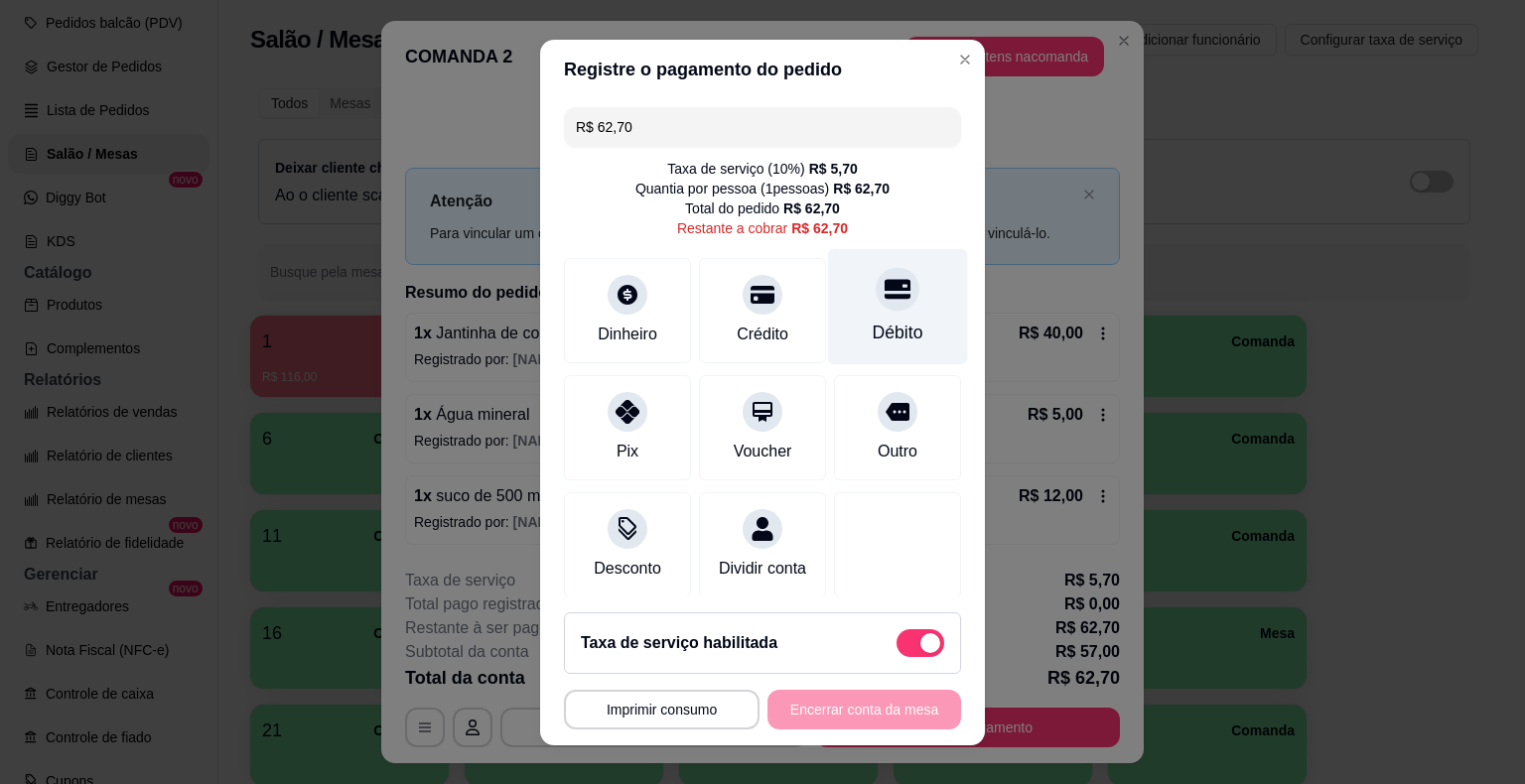 click on "Débito" at bounding box center (898, 306) 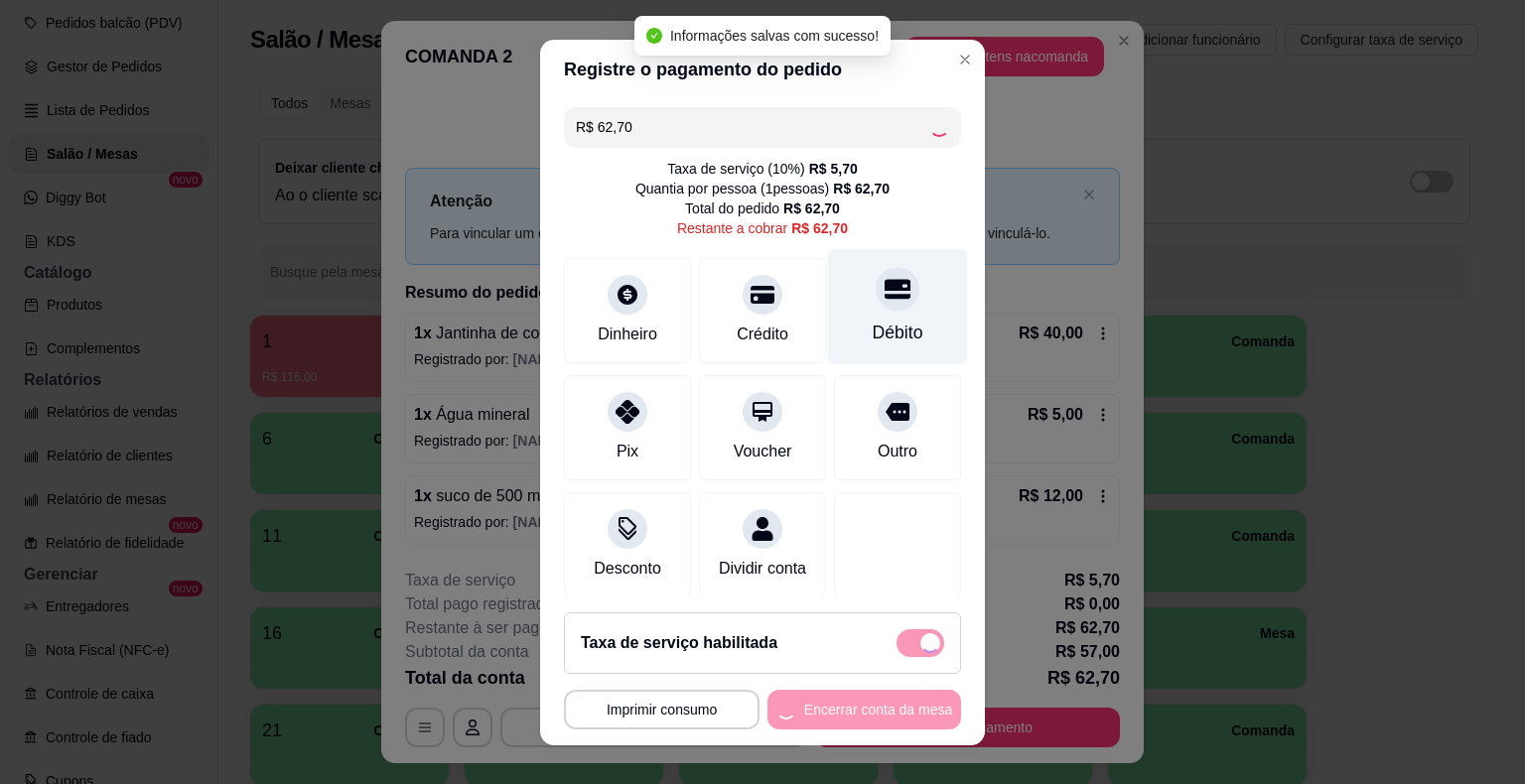 type on "R$ 0,00" 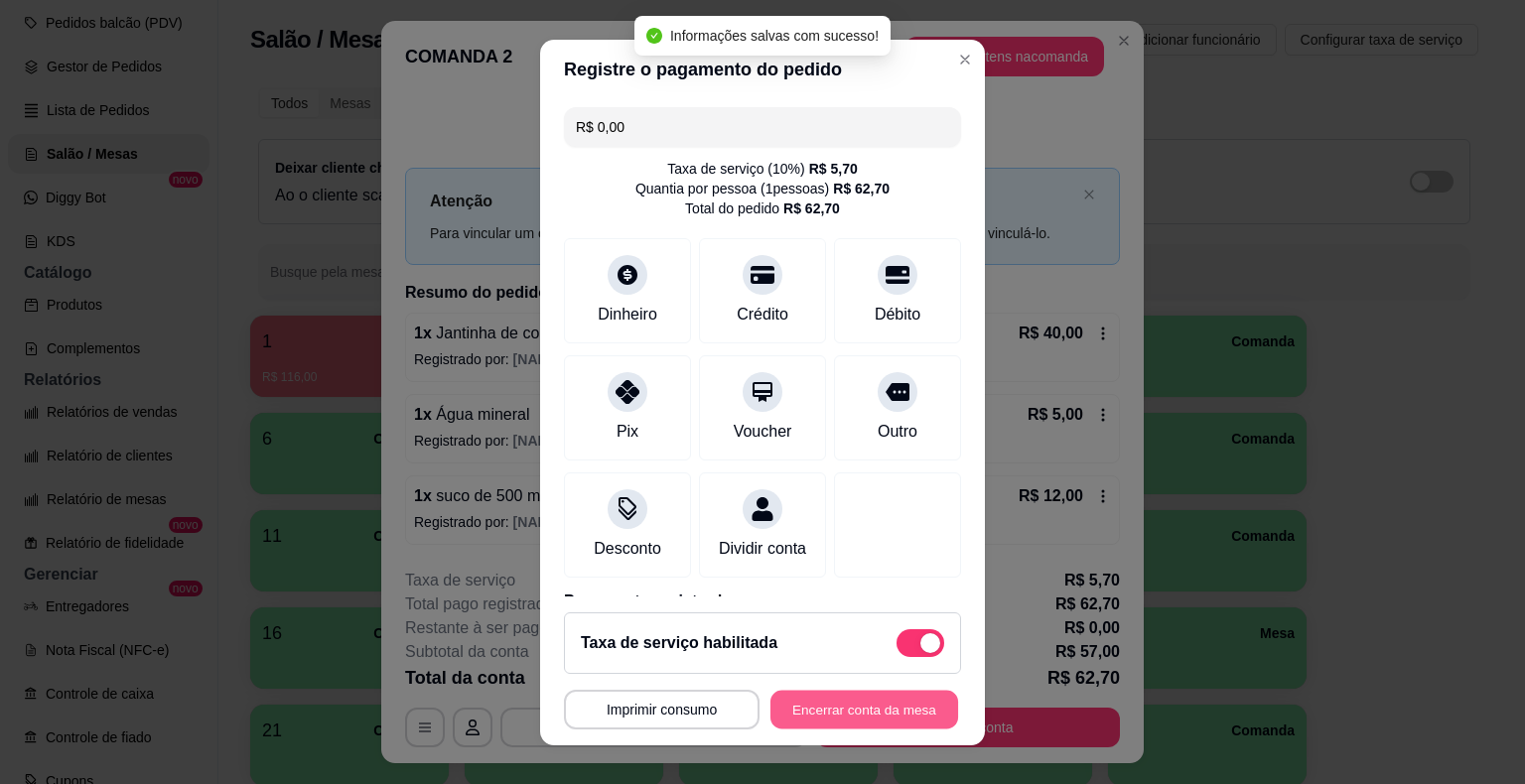 click on "Encerrar conta da mesa" at bounding box center (864, 709) 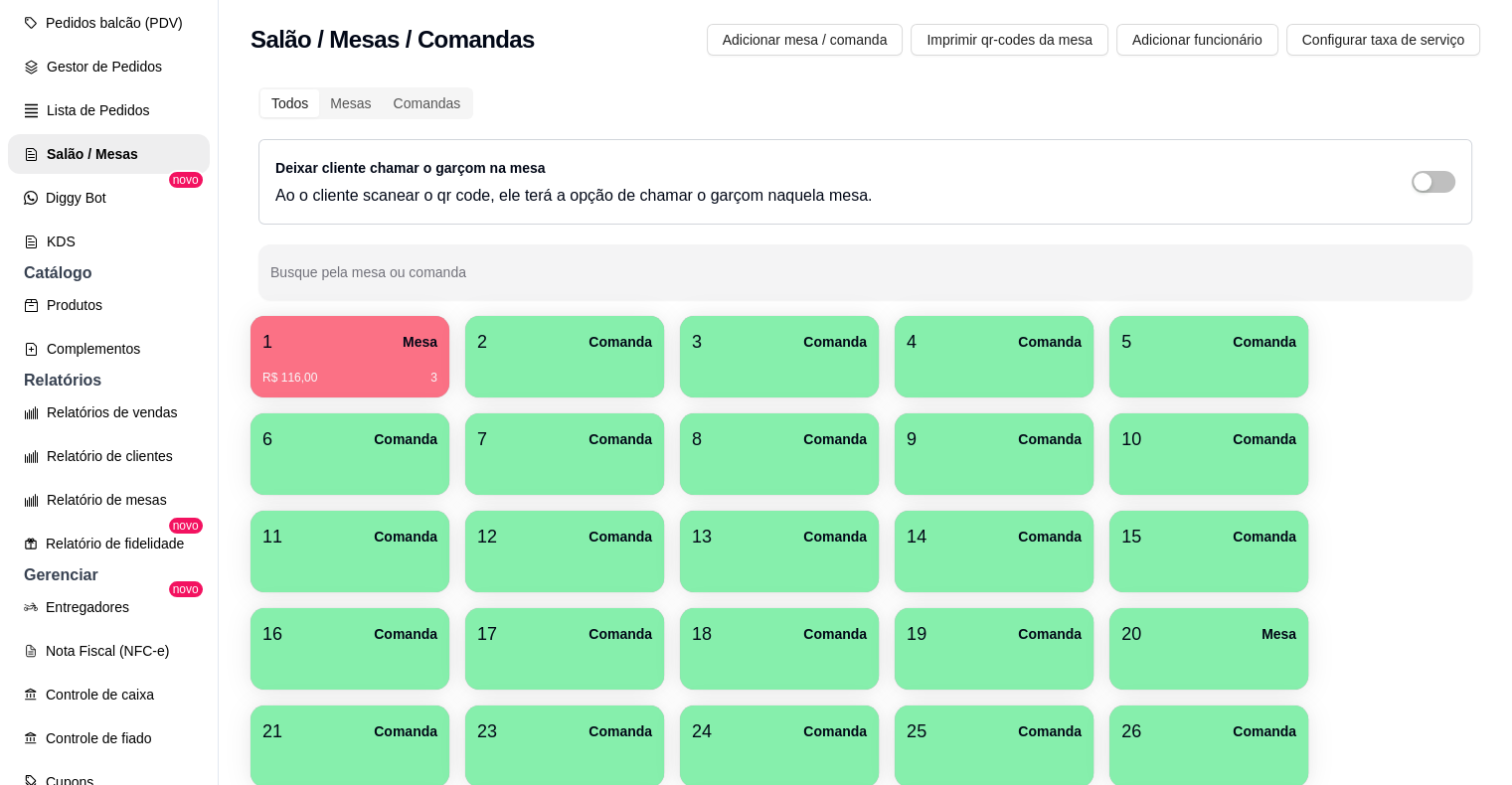 click at bounding box center (565, 371) 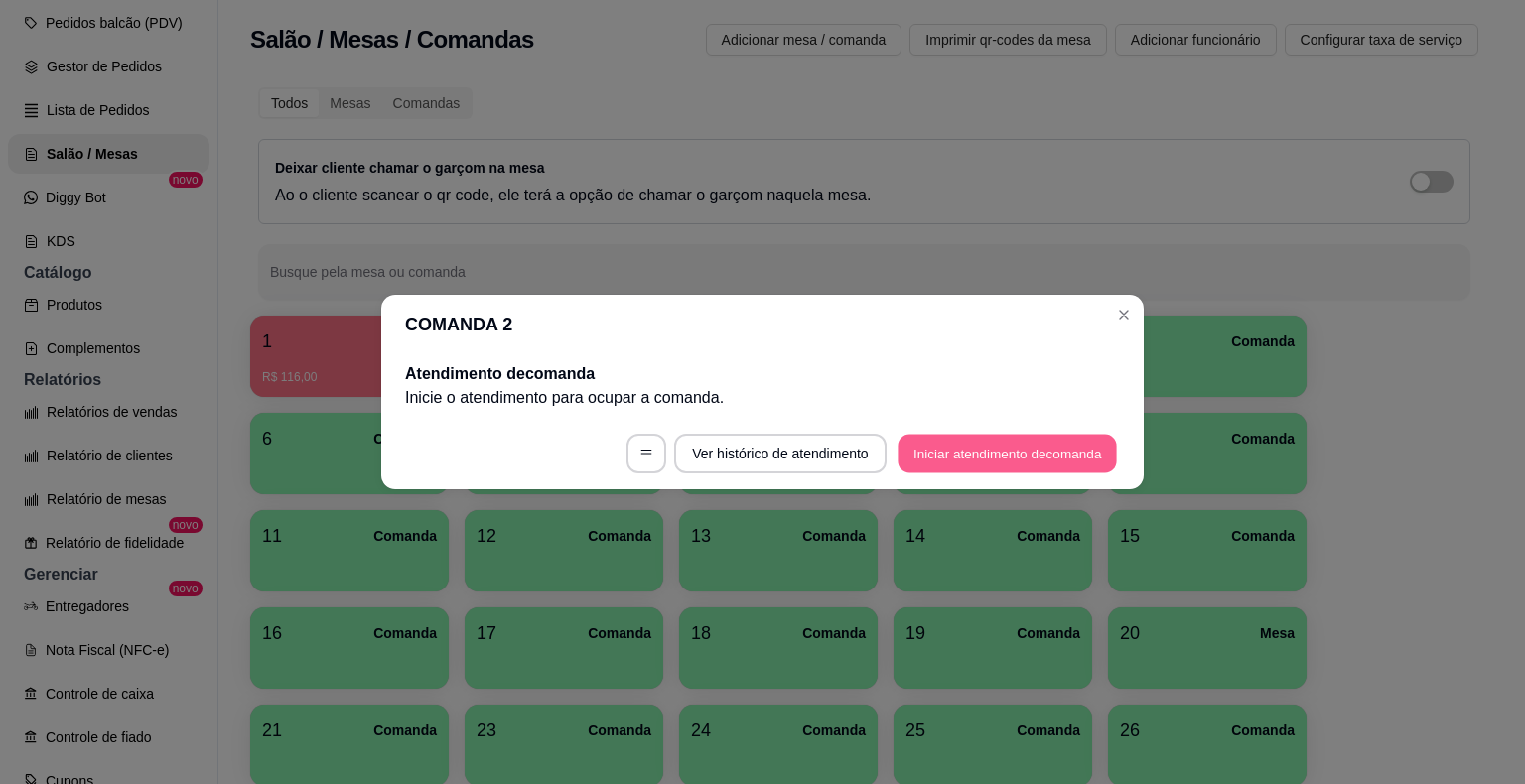 click on "Iniciar atendimento de  comanda" at bounding box center [1007, 454] 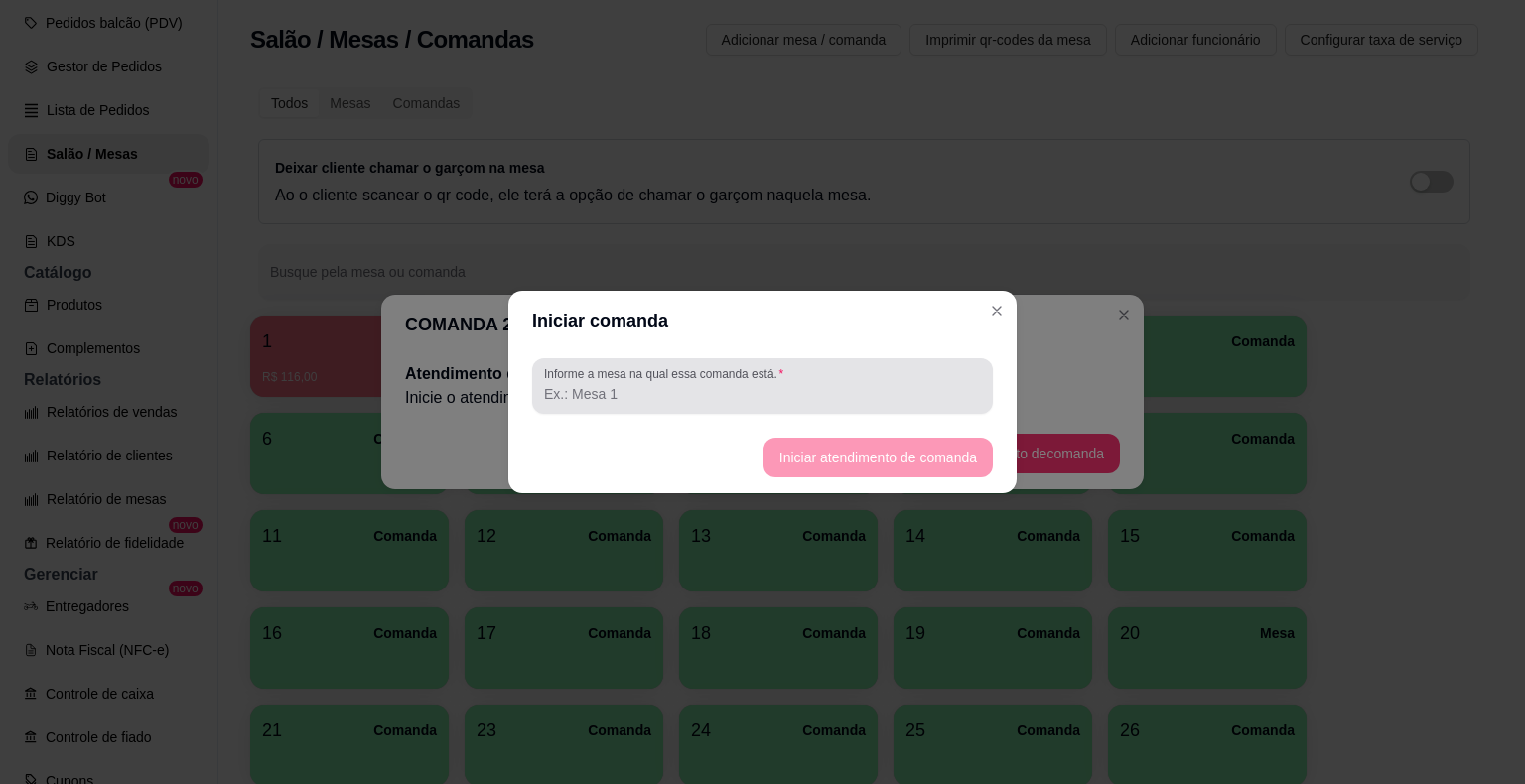 click at bounding box center (762, 386) 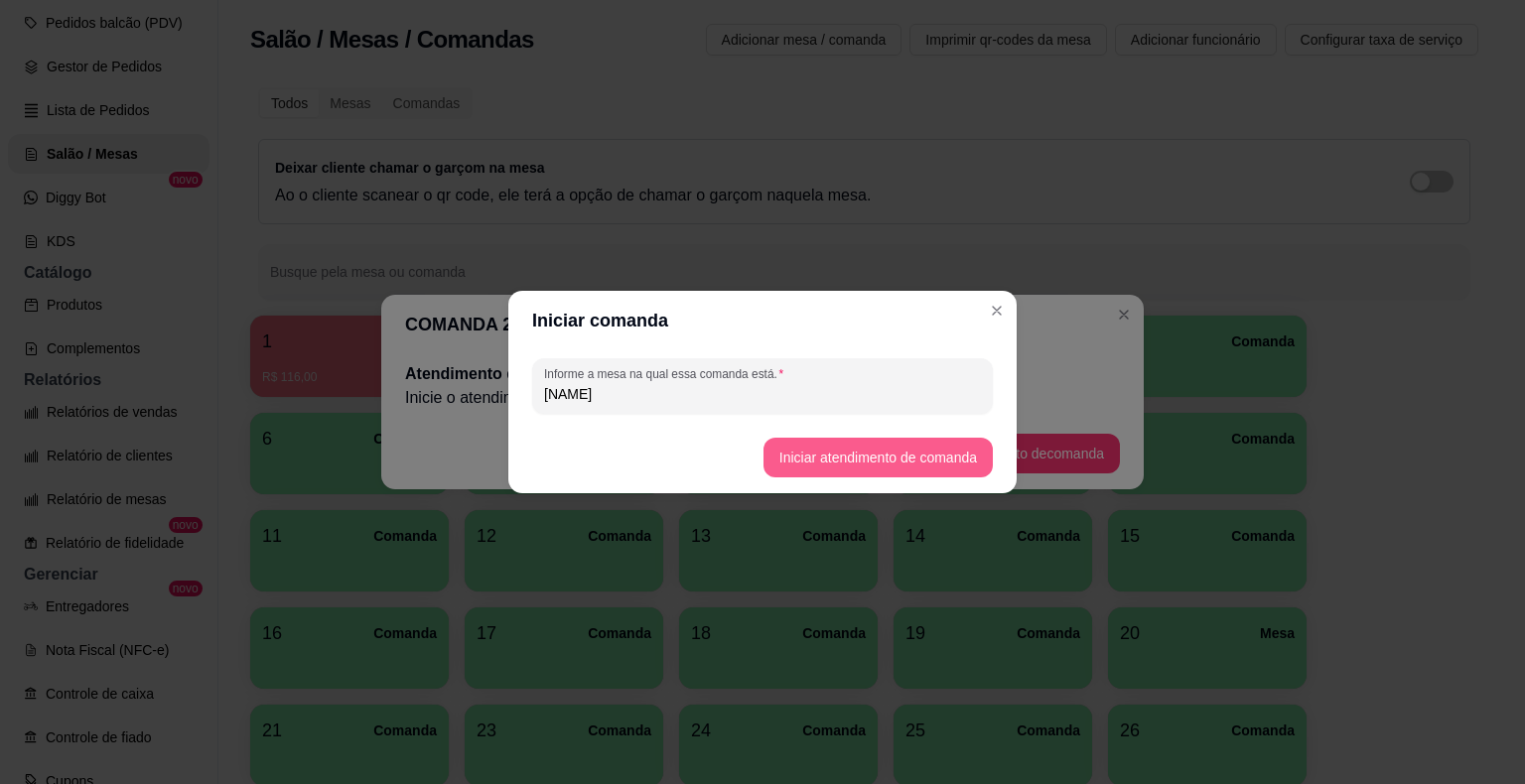 type on "[NAME]" 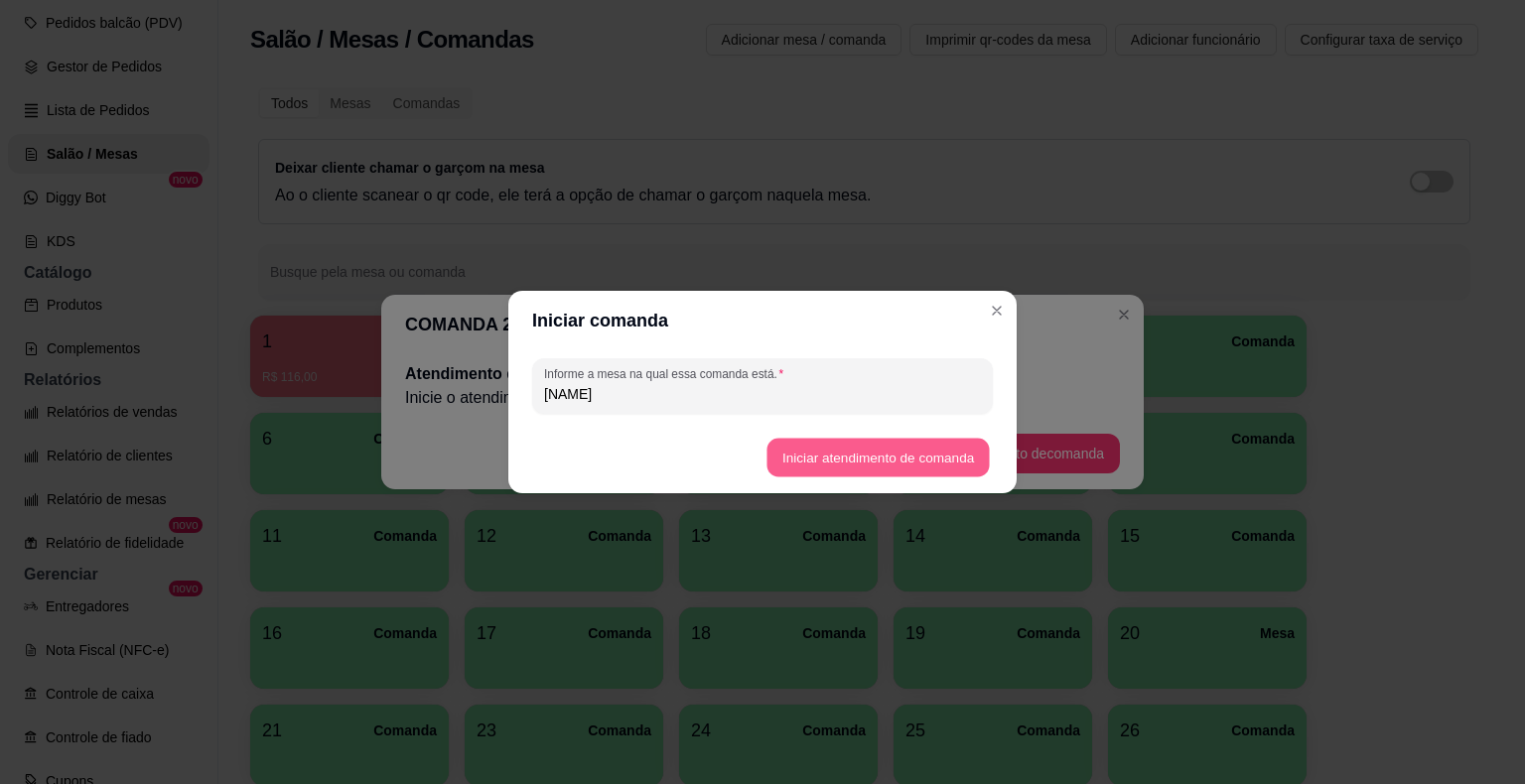click on "Iniciar atendimento de comanda" at bounding box center (878, 457) 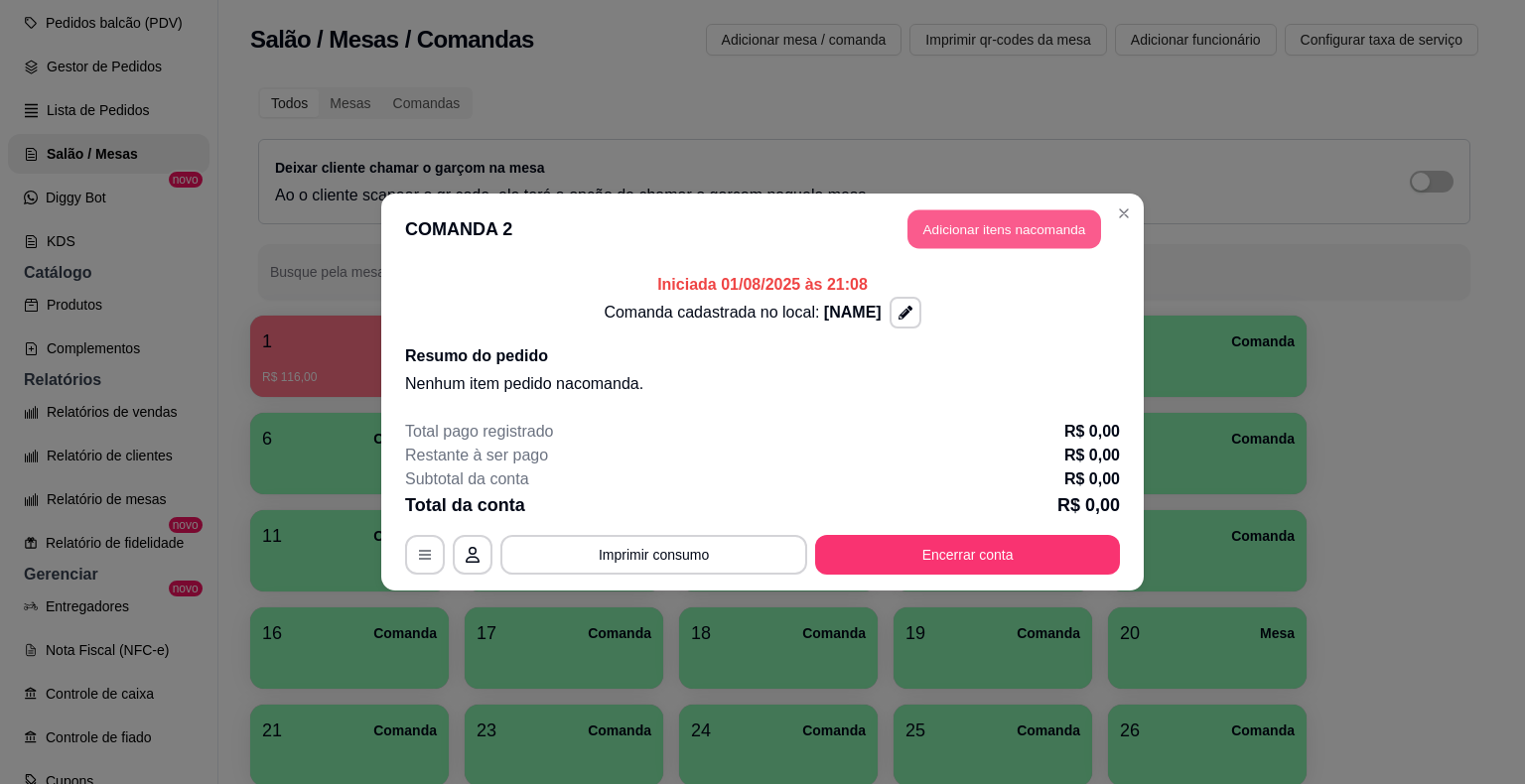 click on "Adicionar itens na  comanda" at bounding box center (1004, 229) 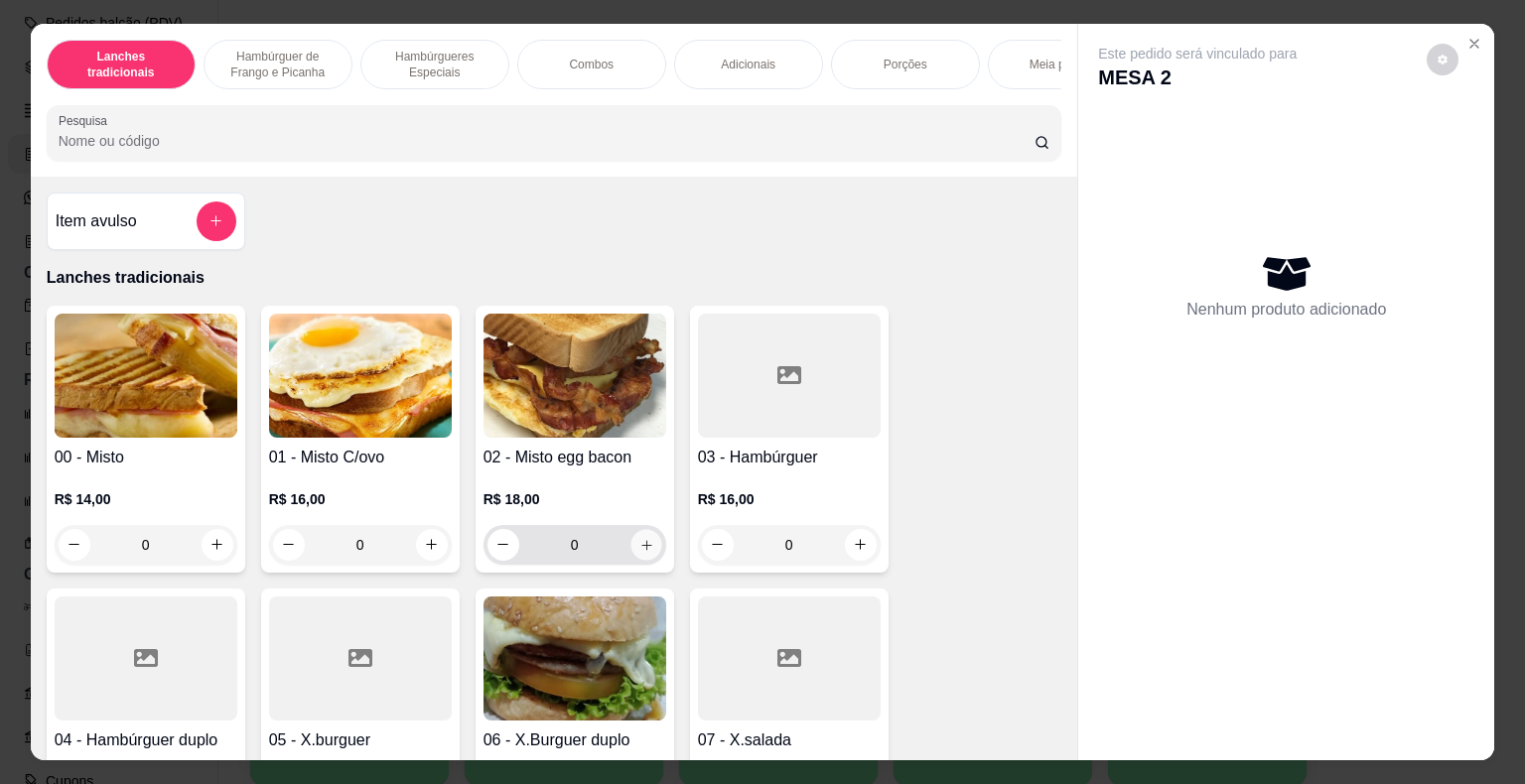 click at bounding box center [645, 544] 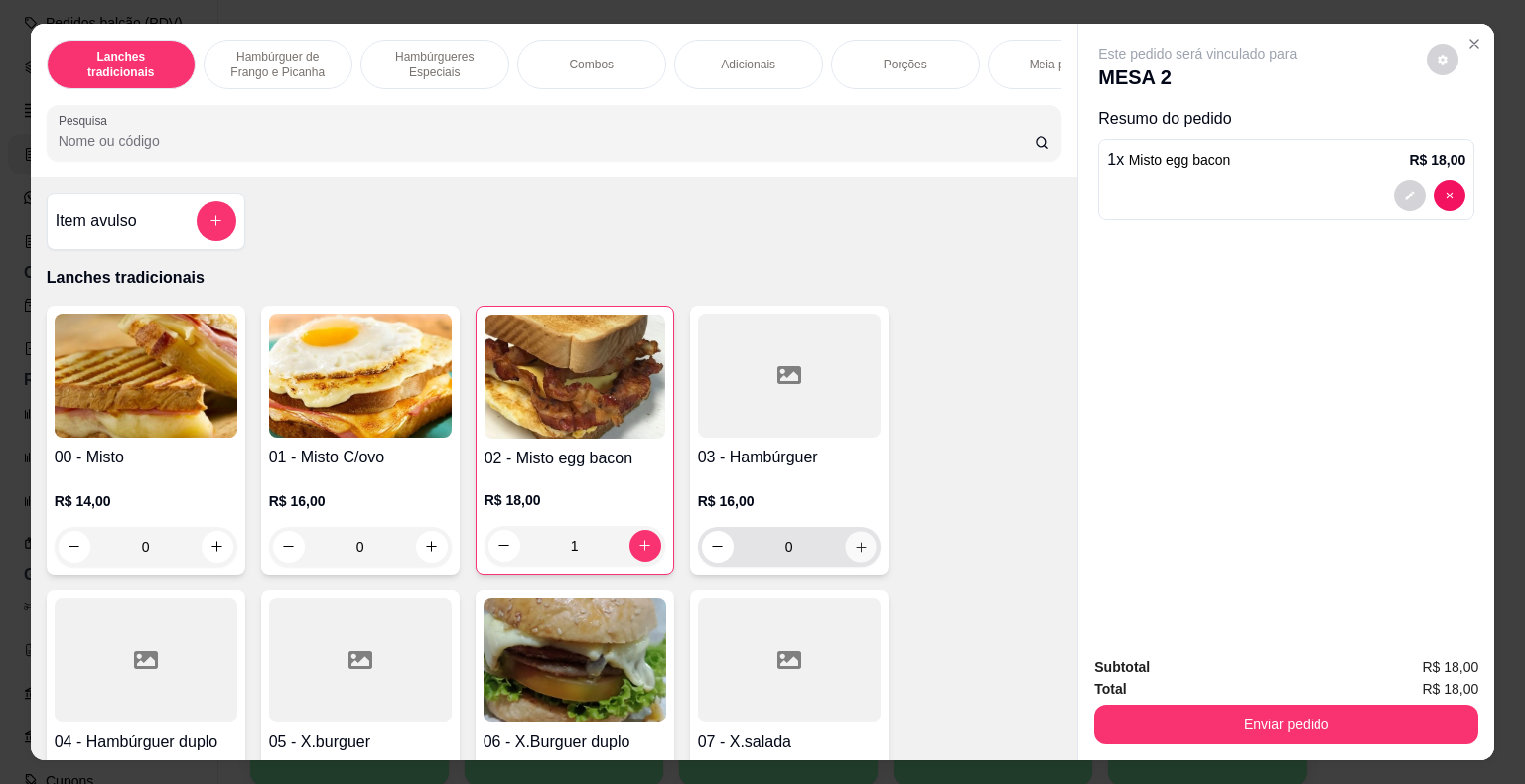 click at bounding box center [860, 546] 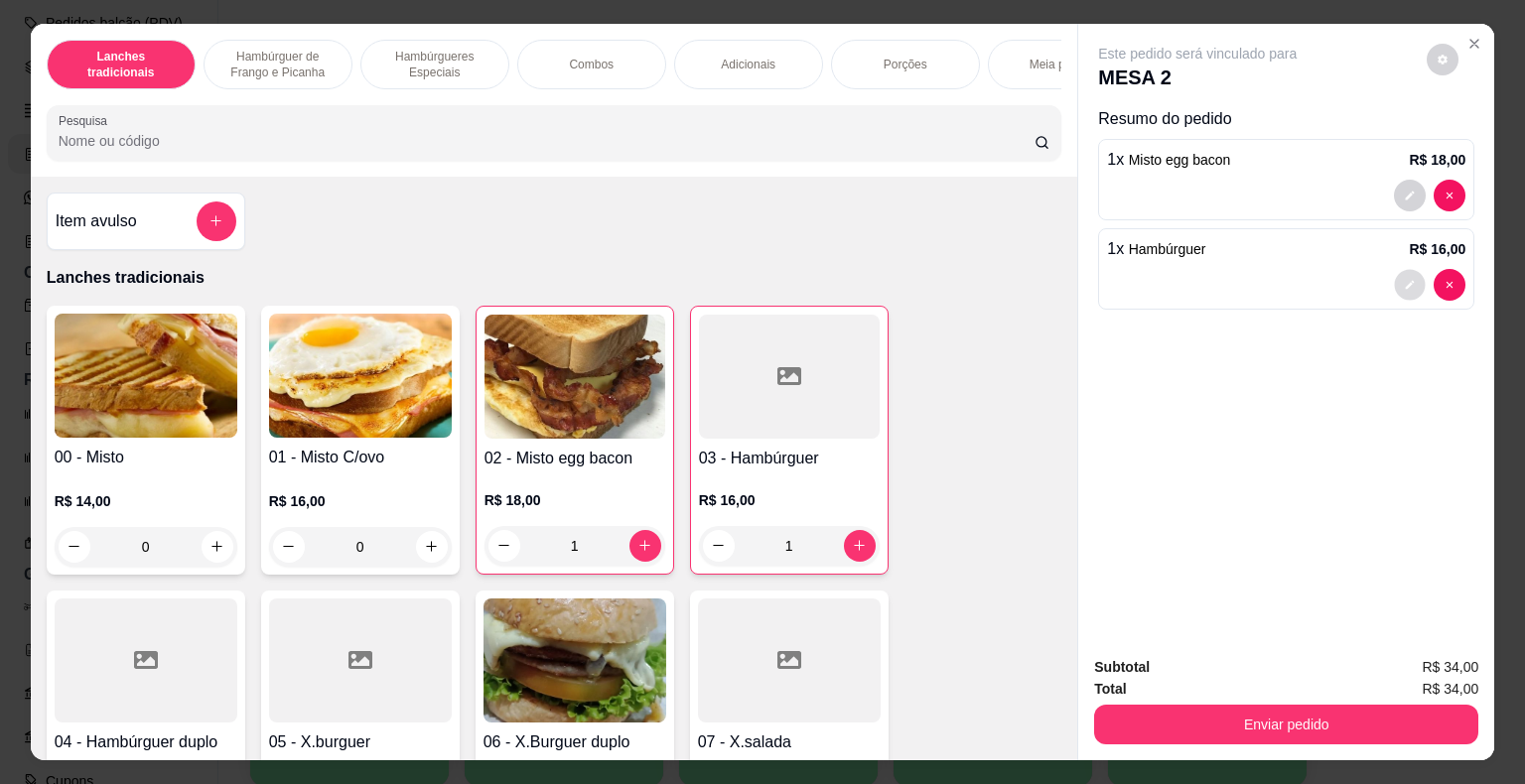 click 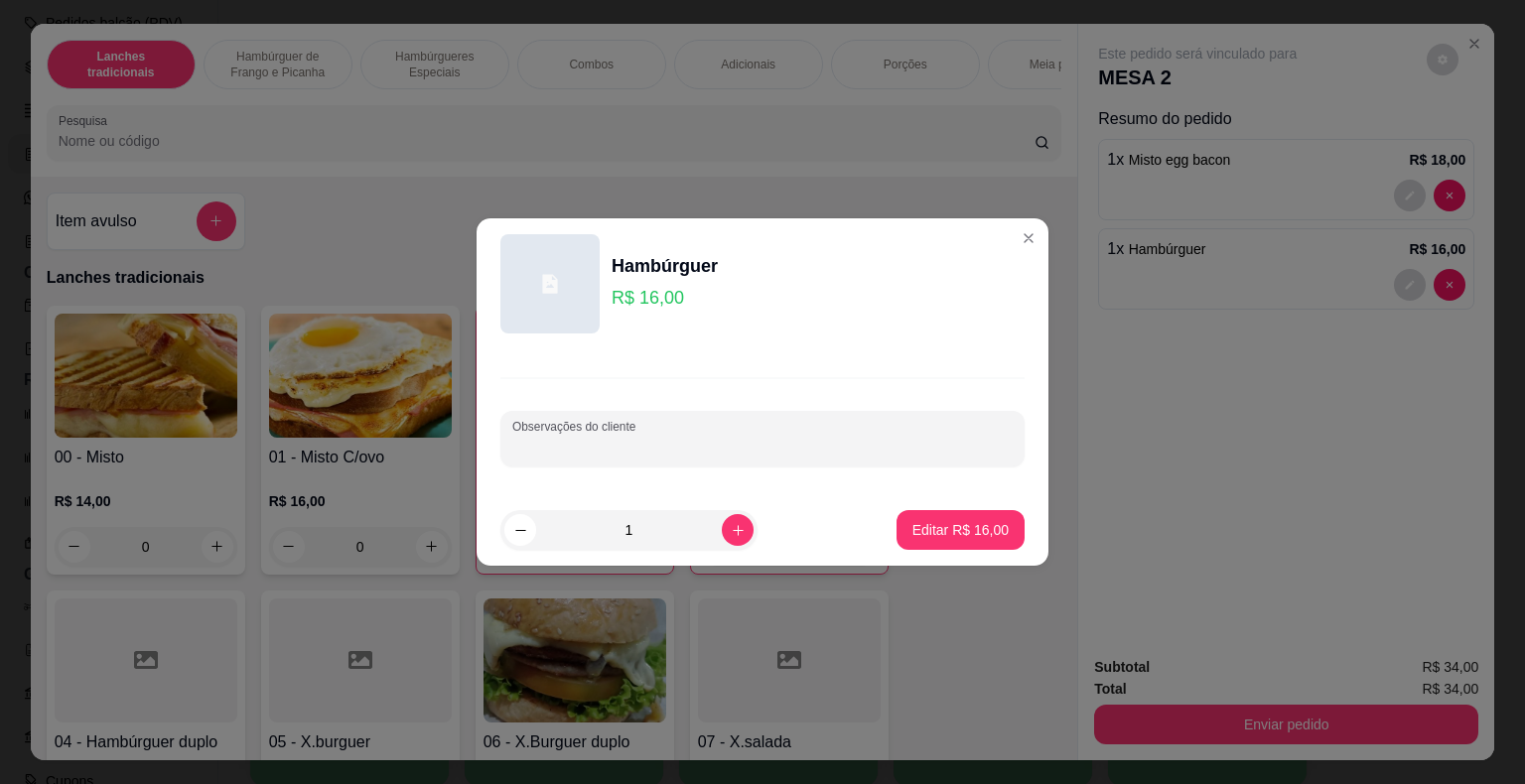 click on "Observações do cliente" at bounding box center [762, 447] 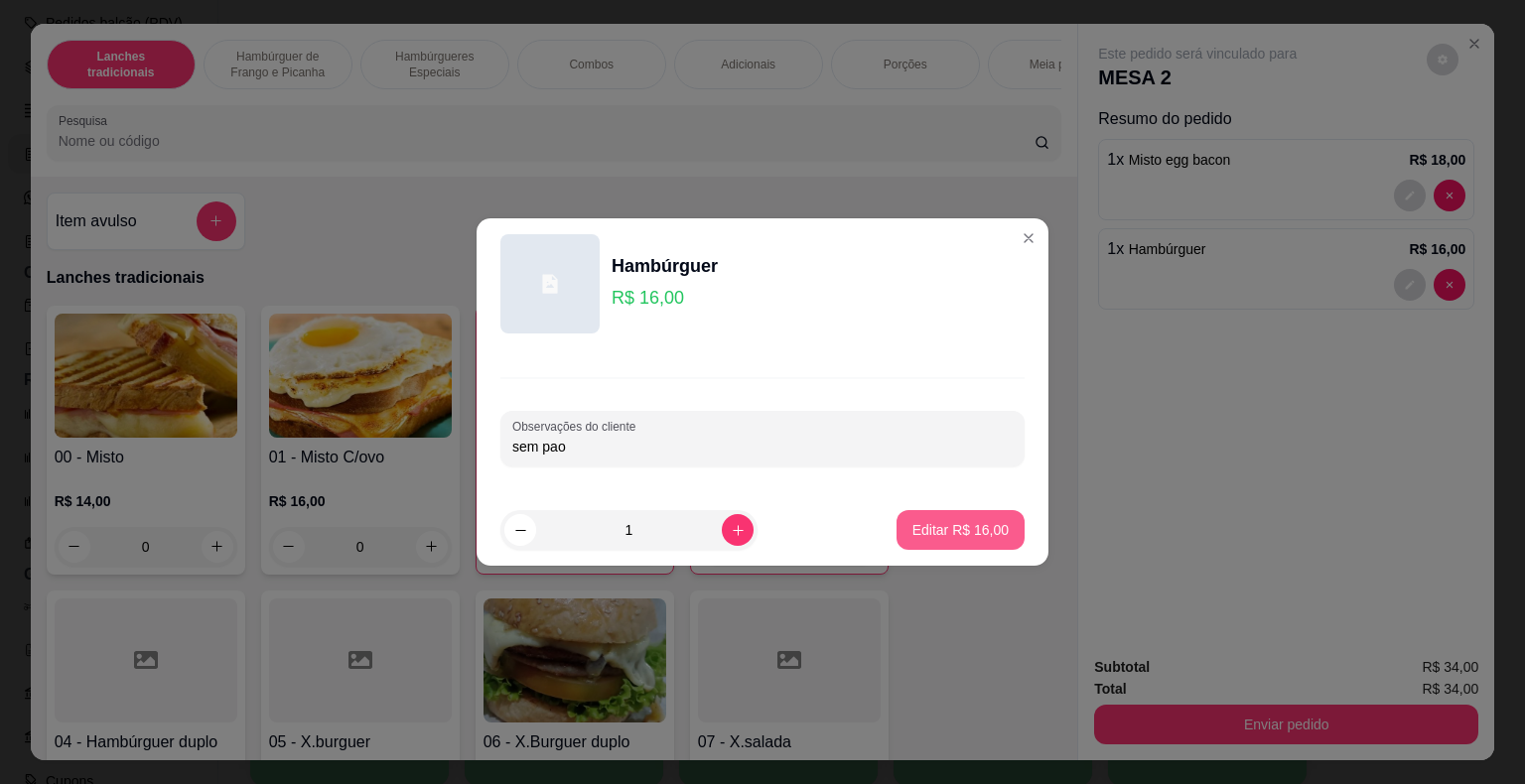type on "sem pao" 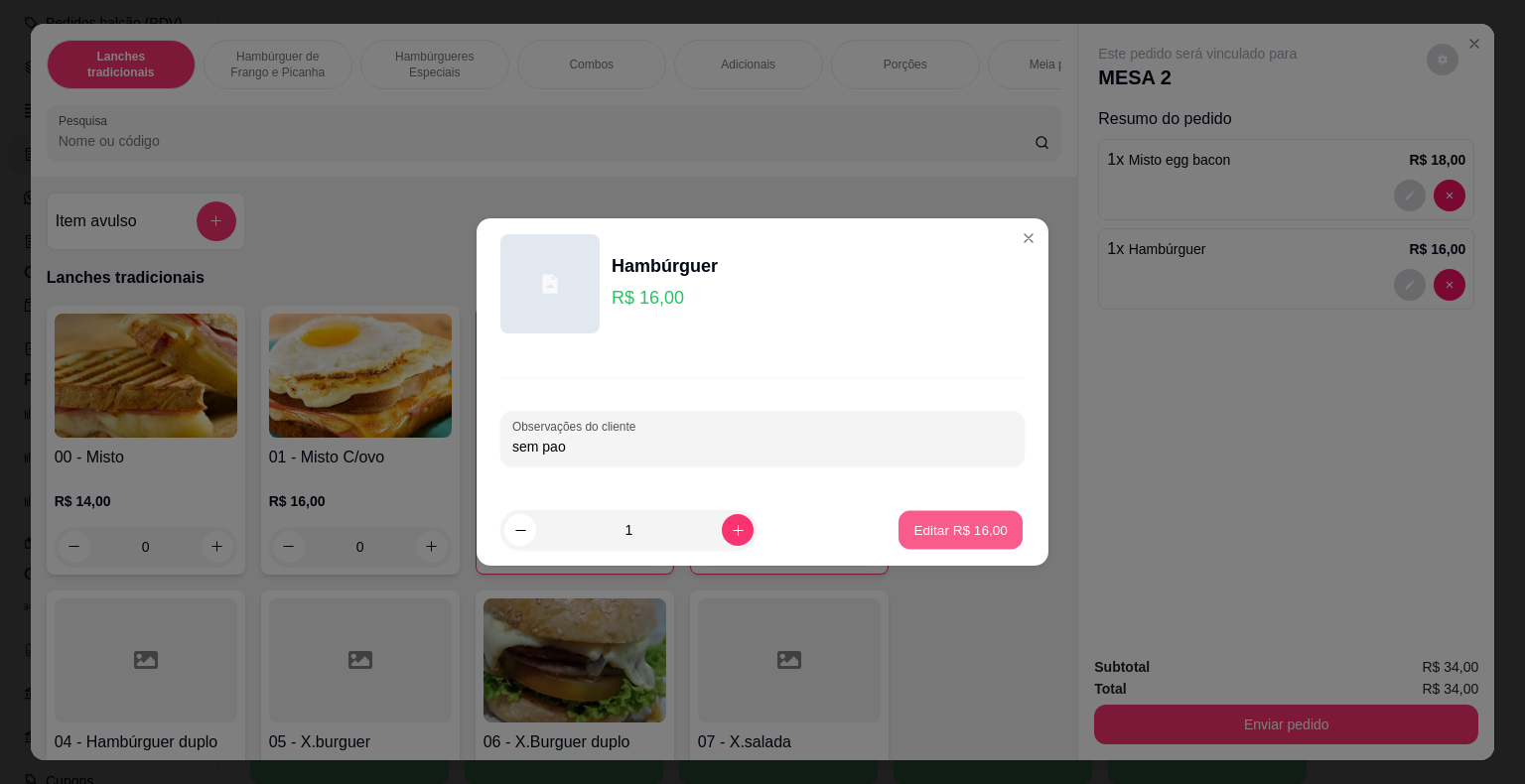 click on "Editar   R$ 16,00" at bounding box center [960, 530] 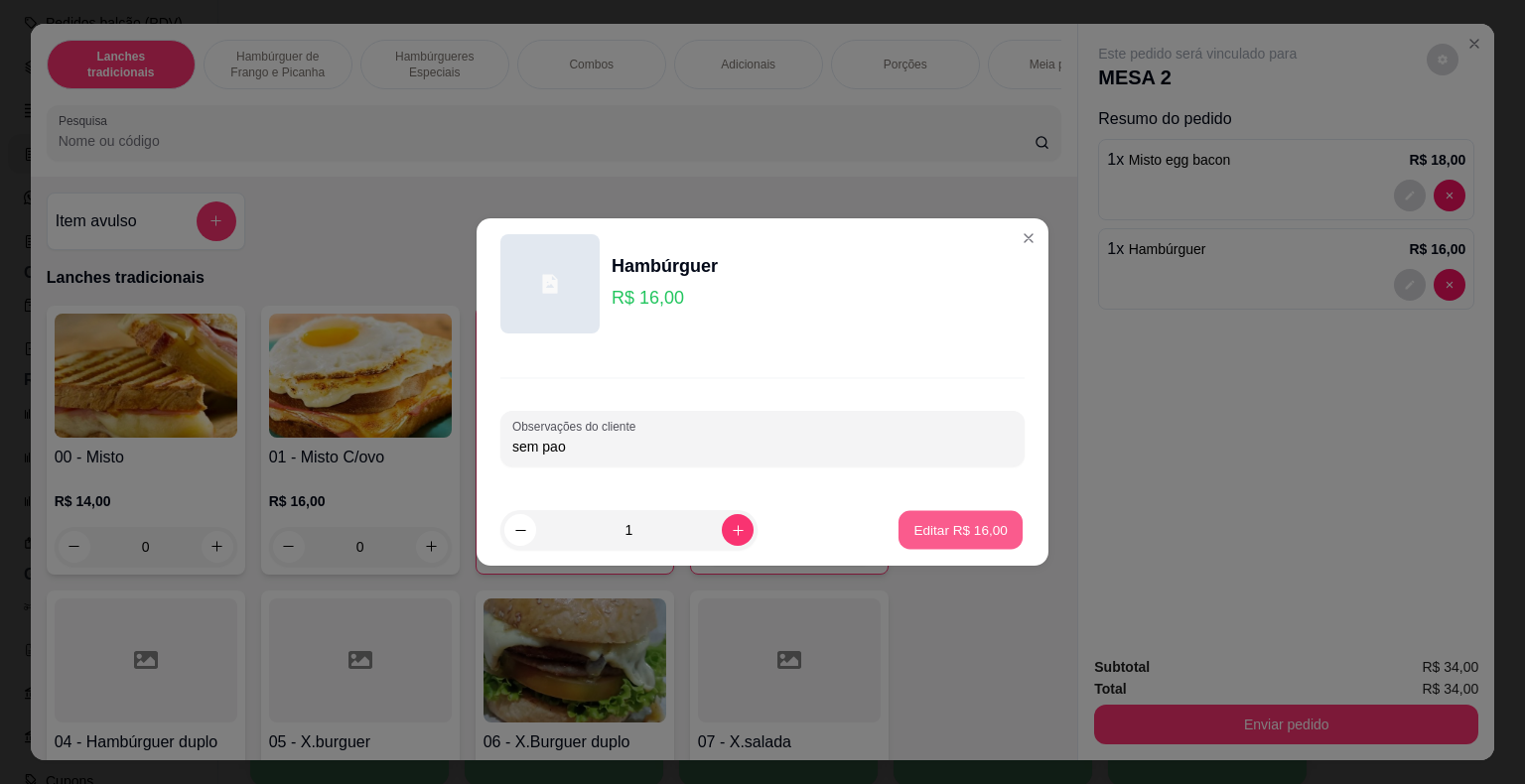 type on "0" 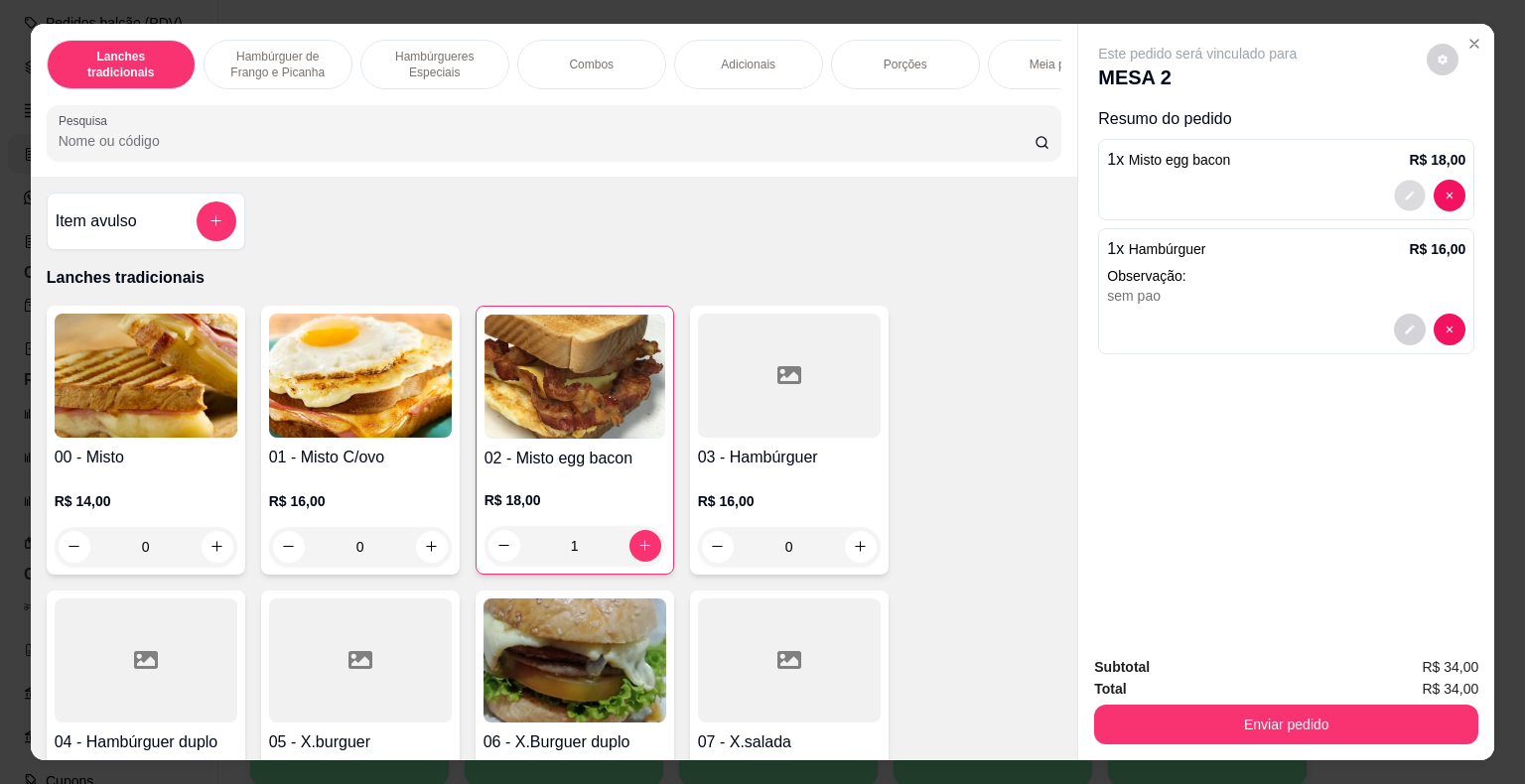 click 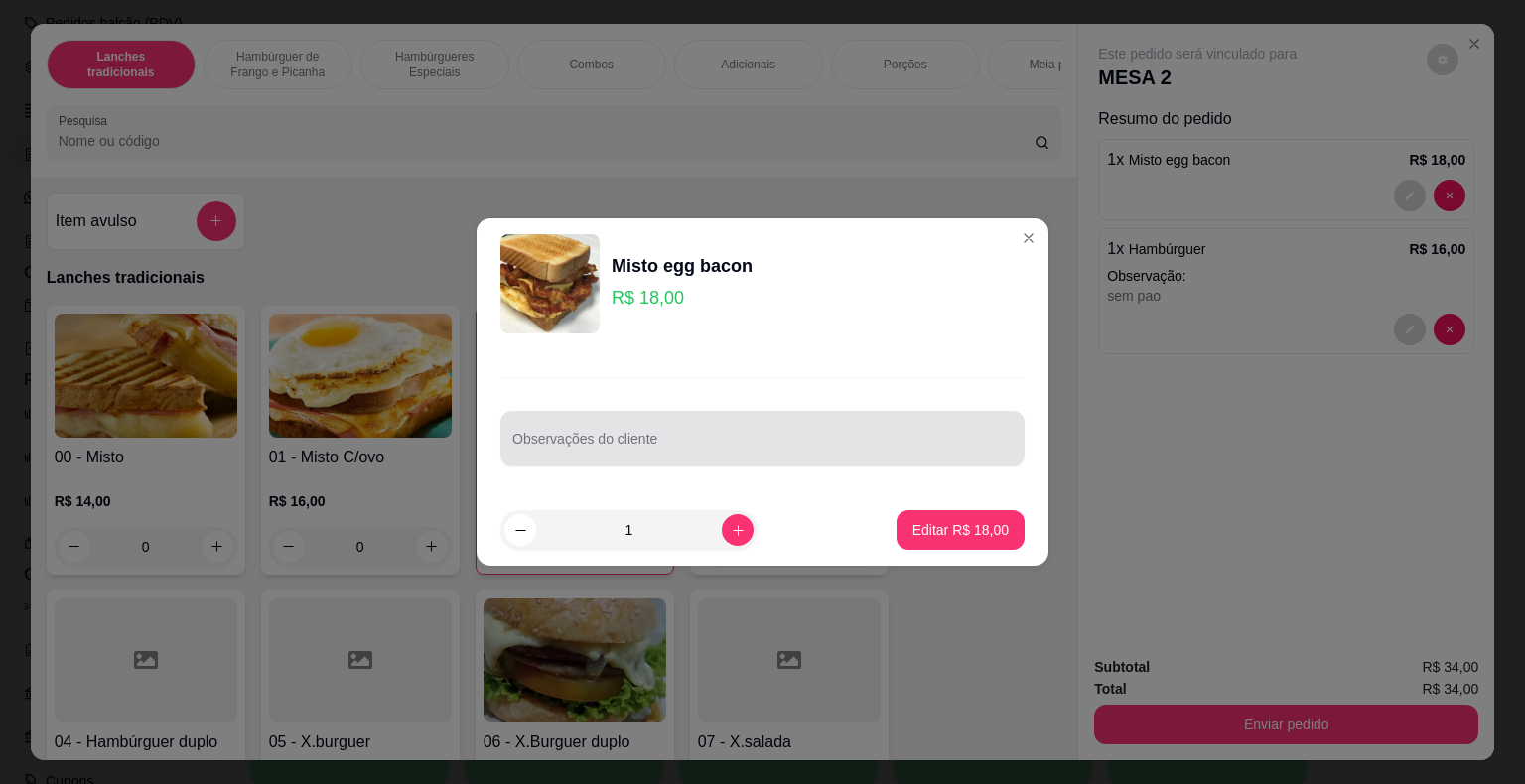 click at bounding box center (762, 439) 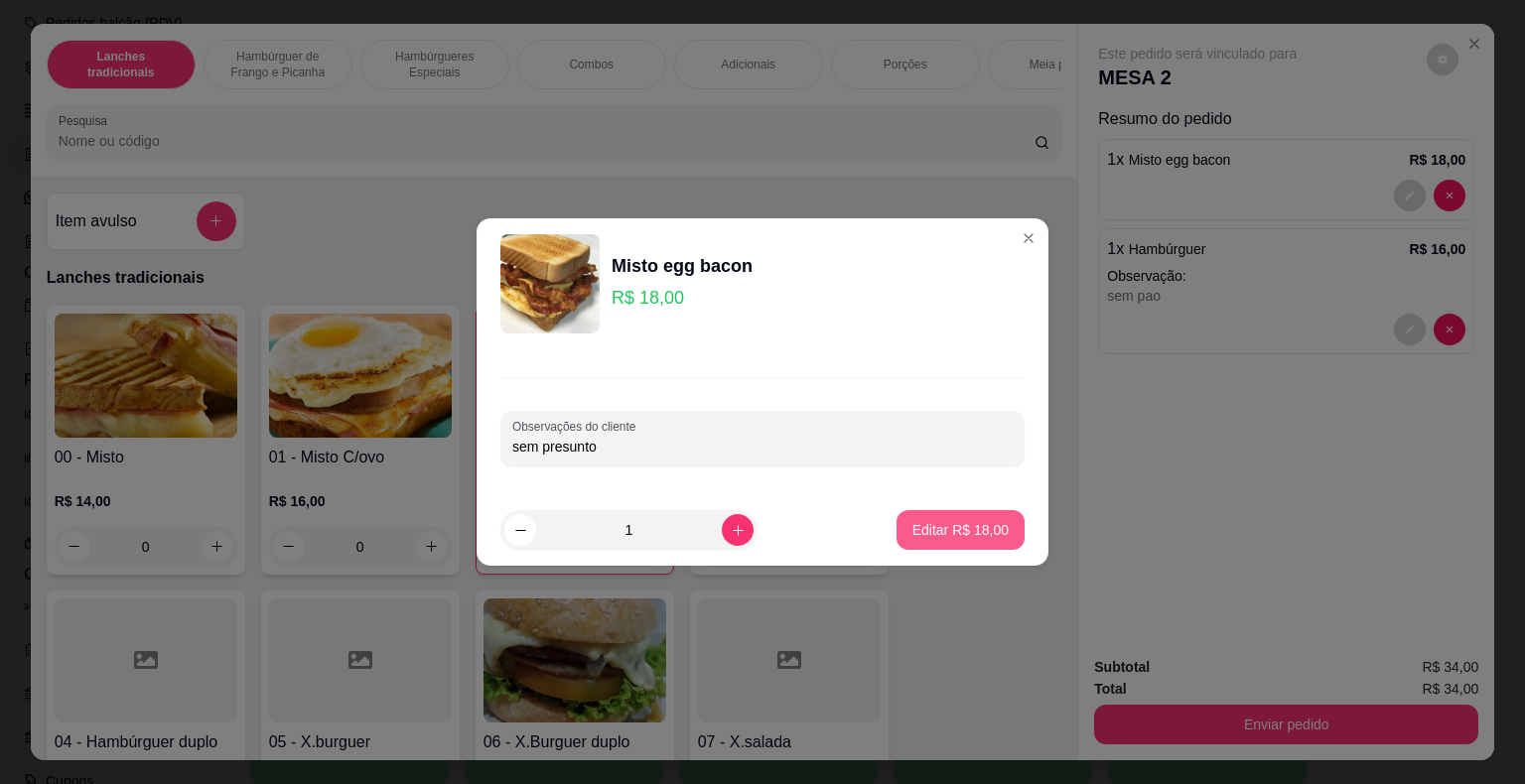 type on "sem presunto" 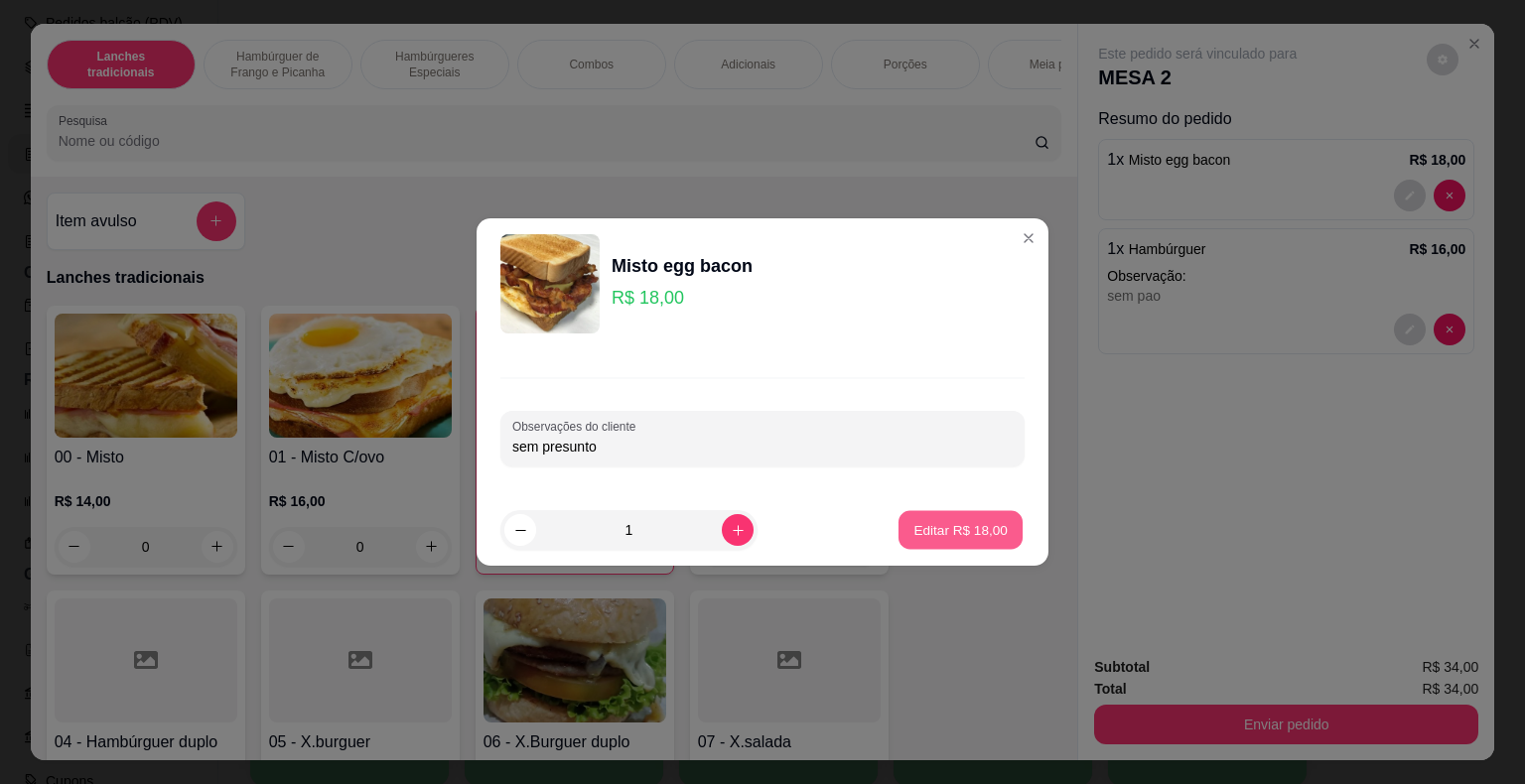 click on "Editar   R$ 18,00" at bounding box center (960, 530) 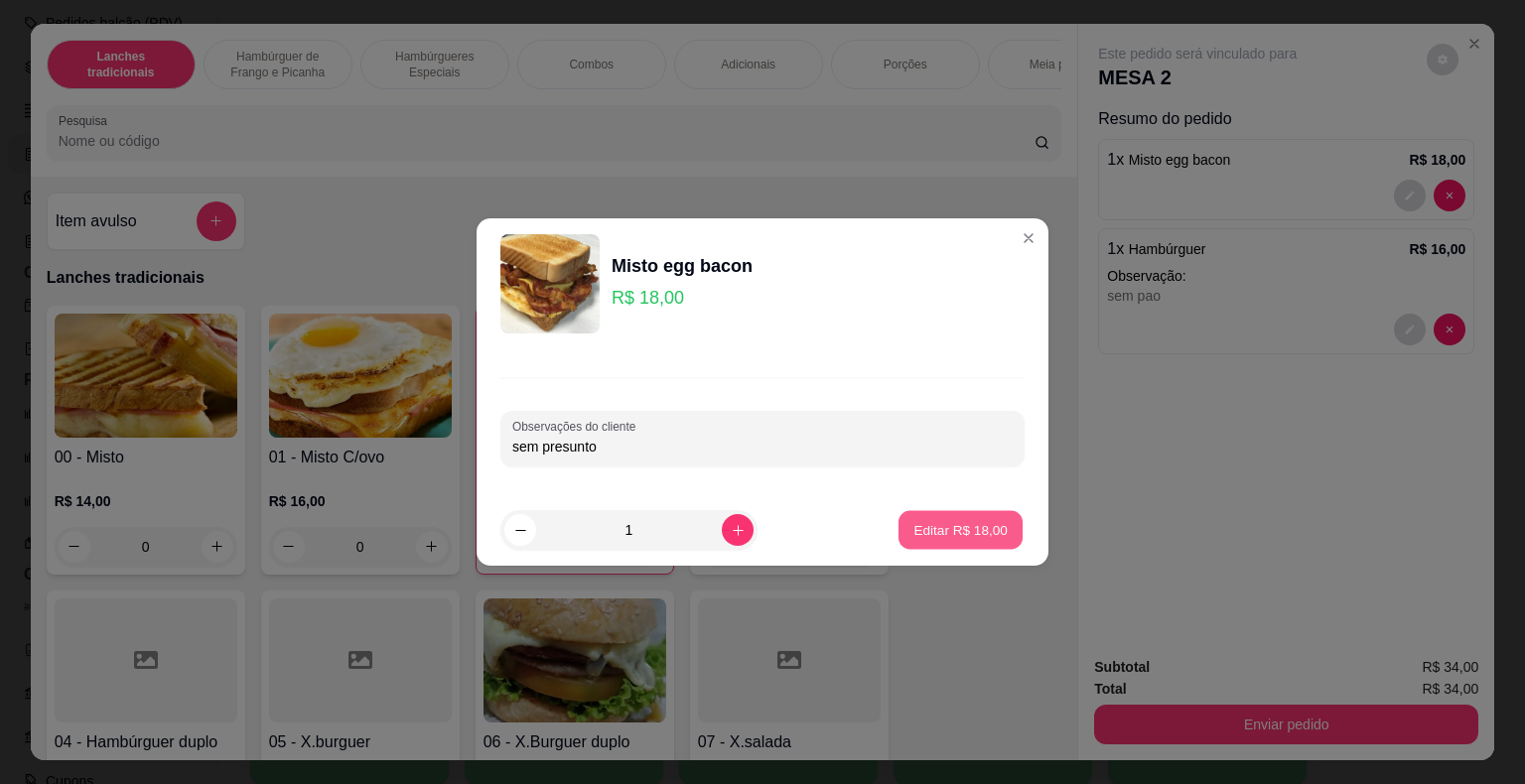 type on "0" 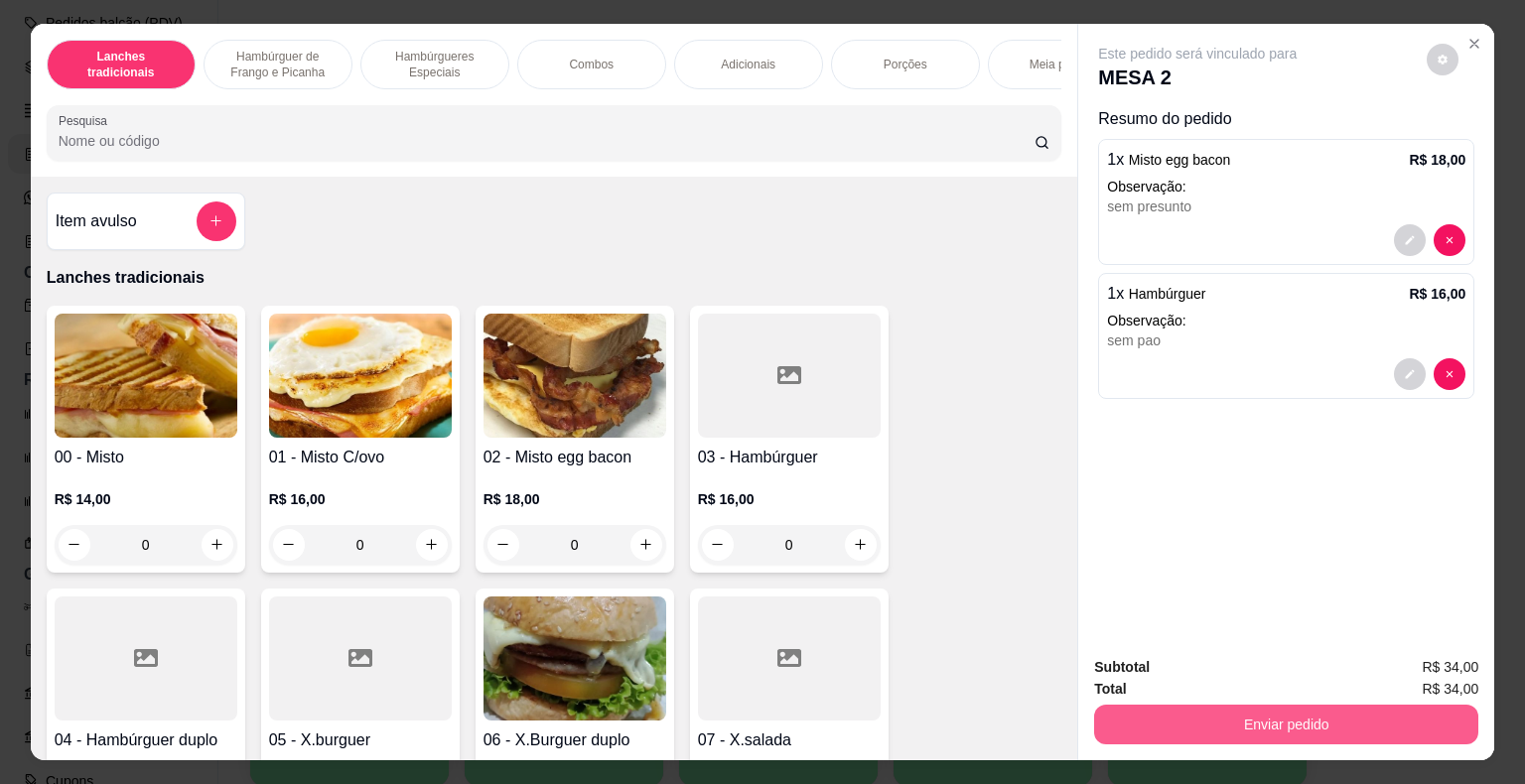 click on "Enviar pedido" at bounding box center [1286, 724] 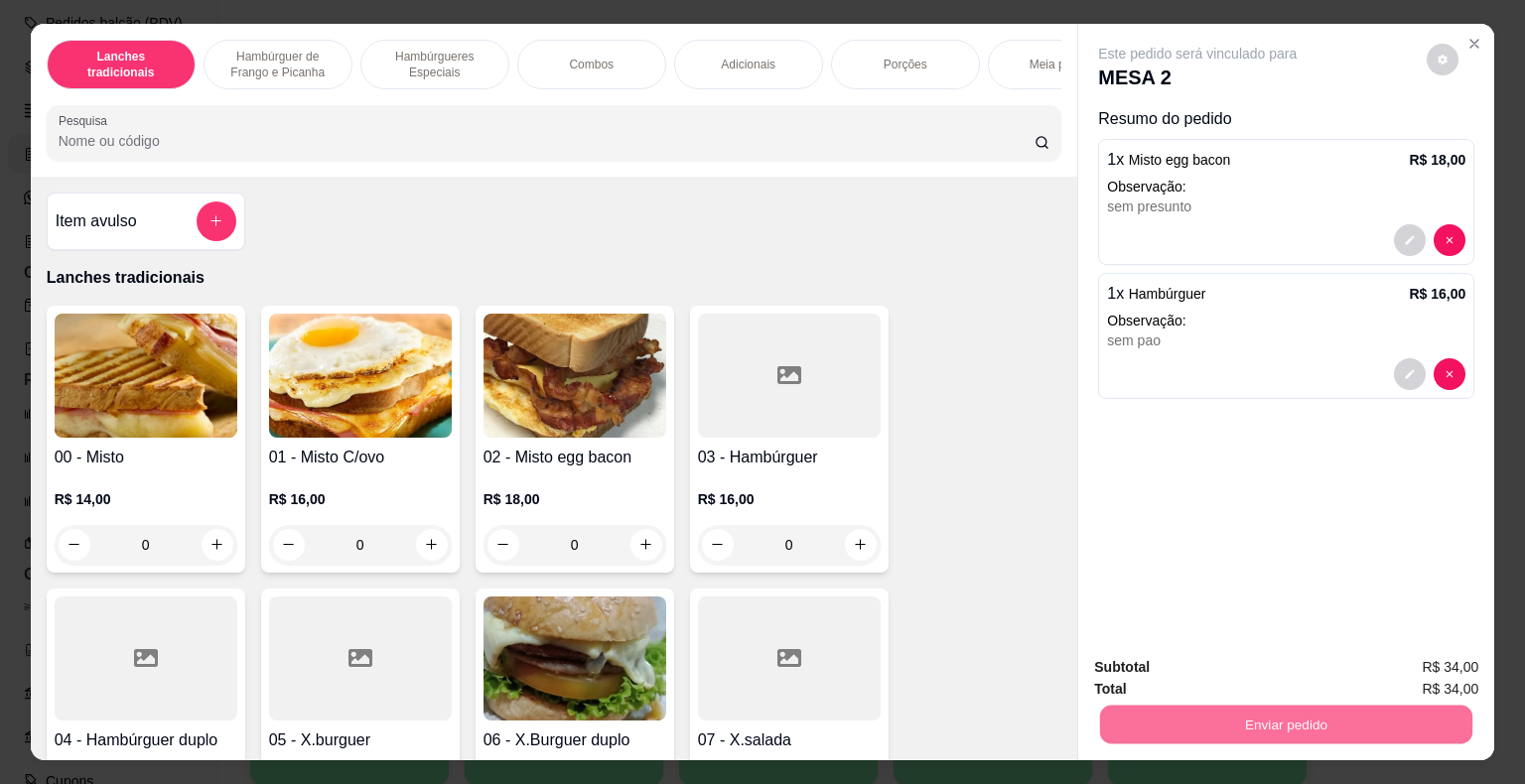 click on "Não registrar e enviar pedido" at bounding box center [1220, 668] 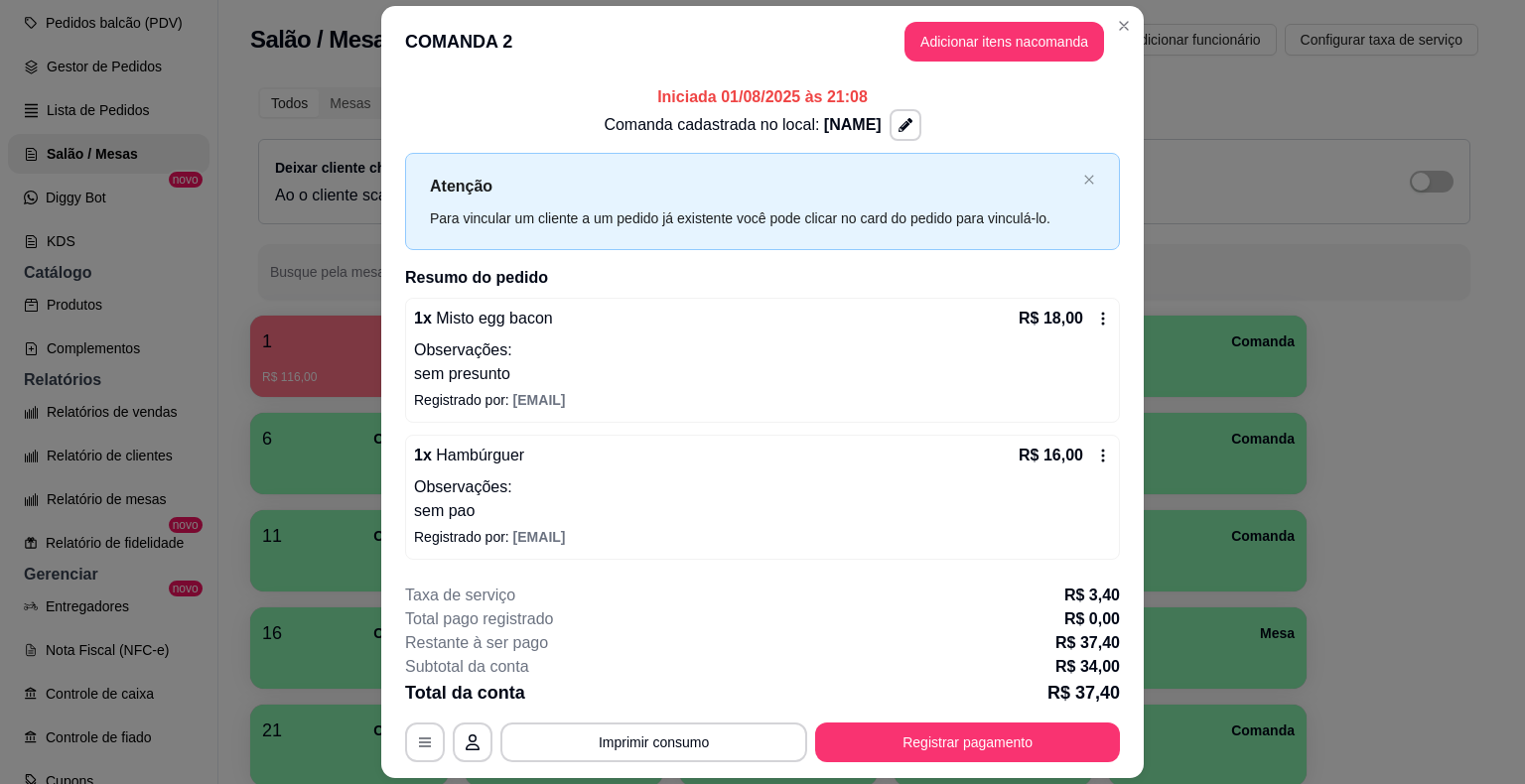 click 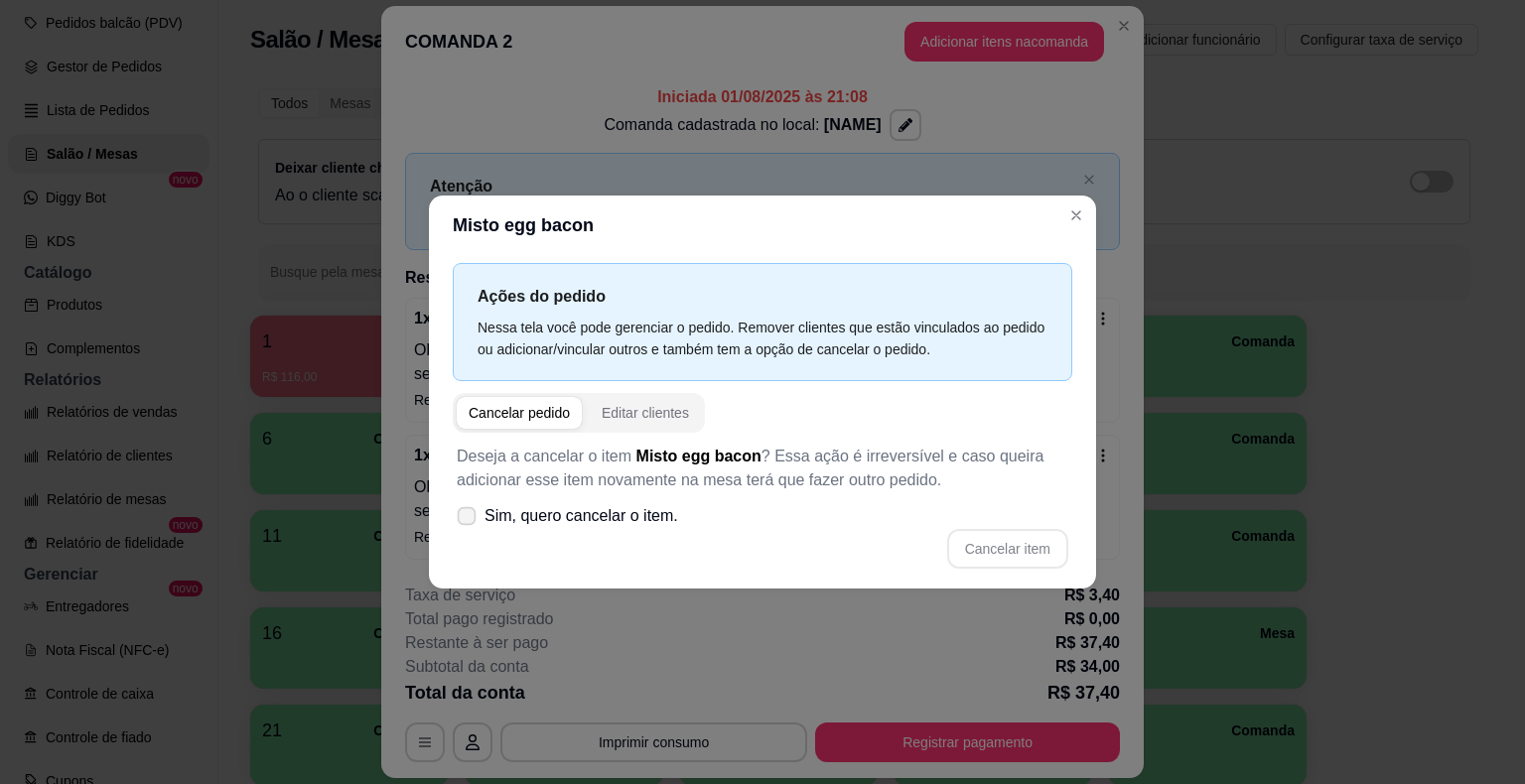 click 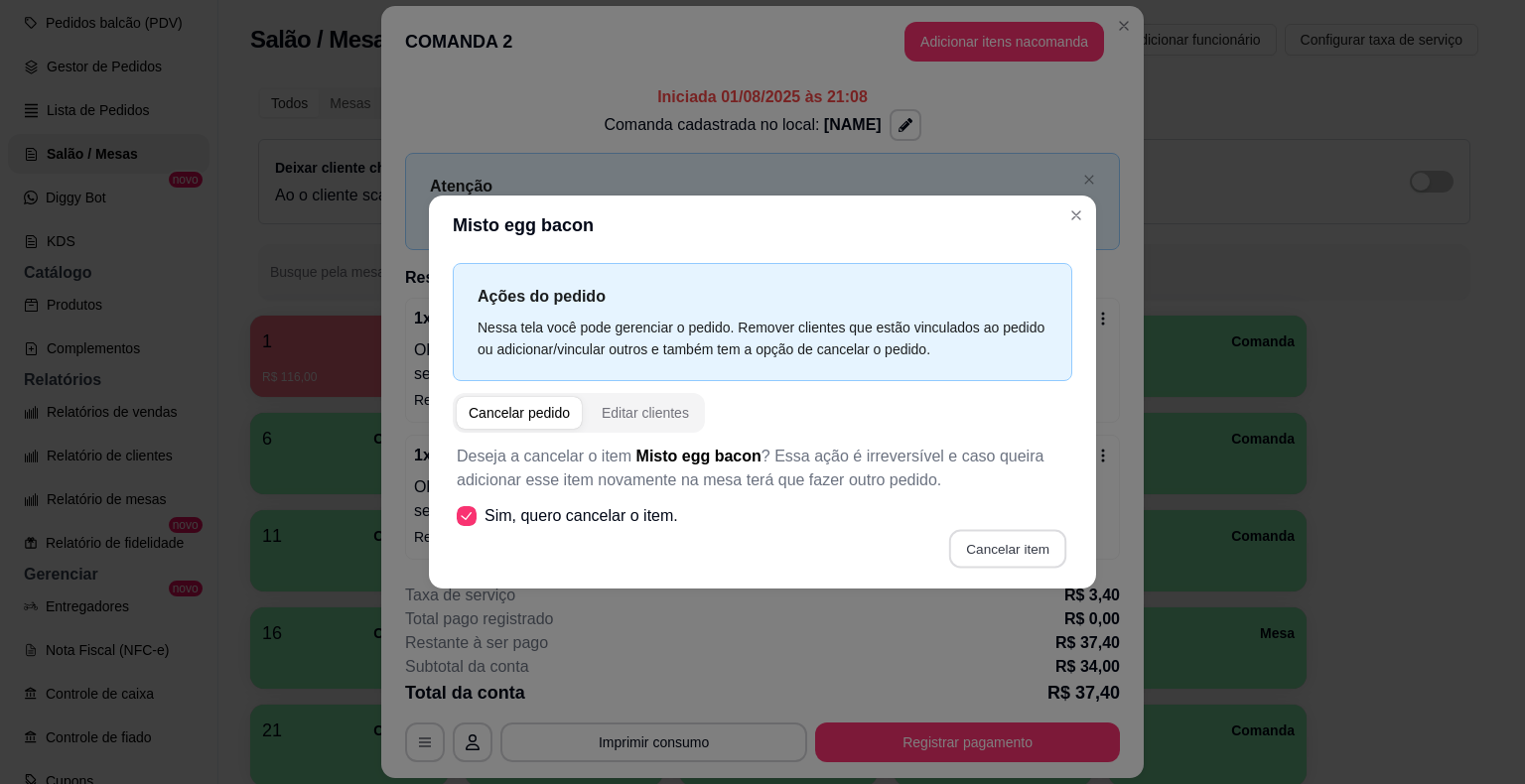 click on "Cancelar item" at bounding box center [1007, 549] 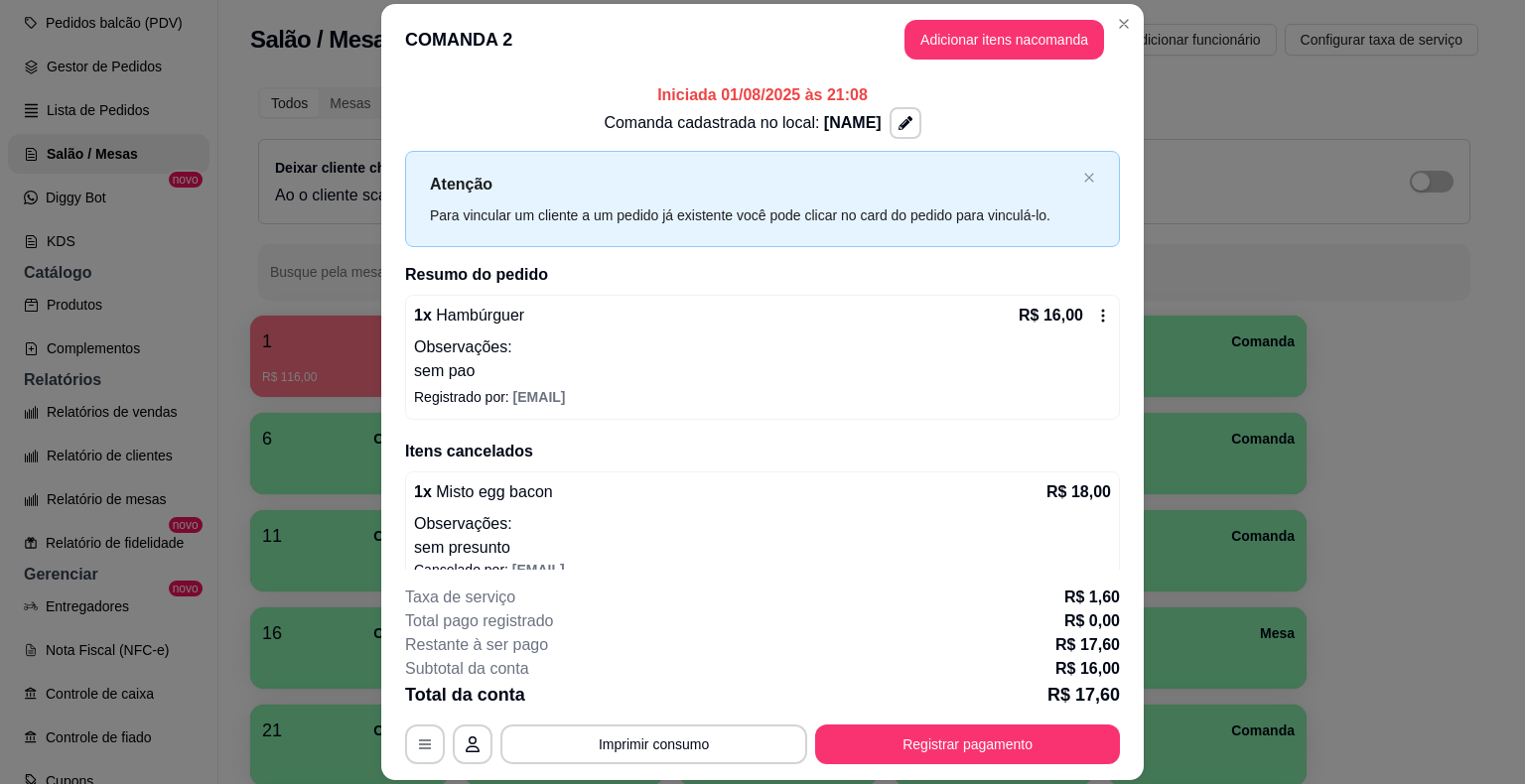 click 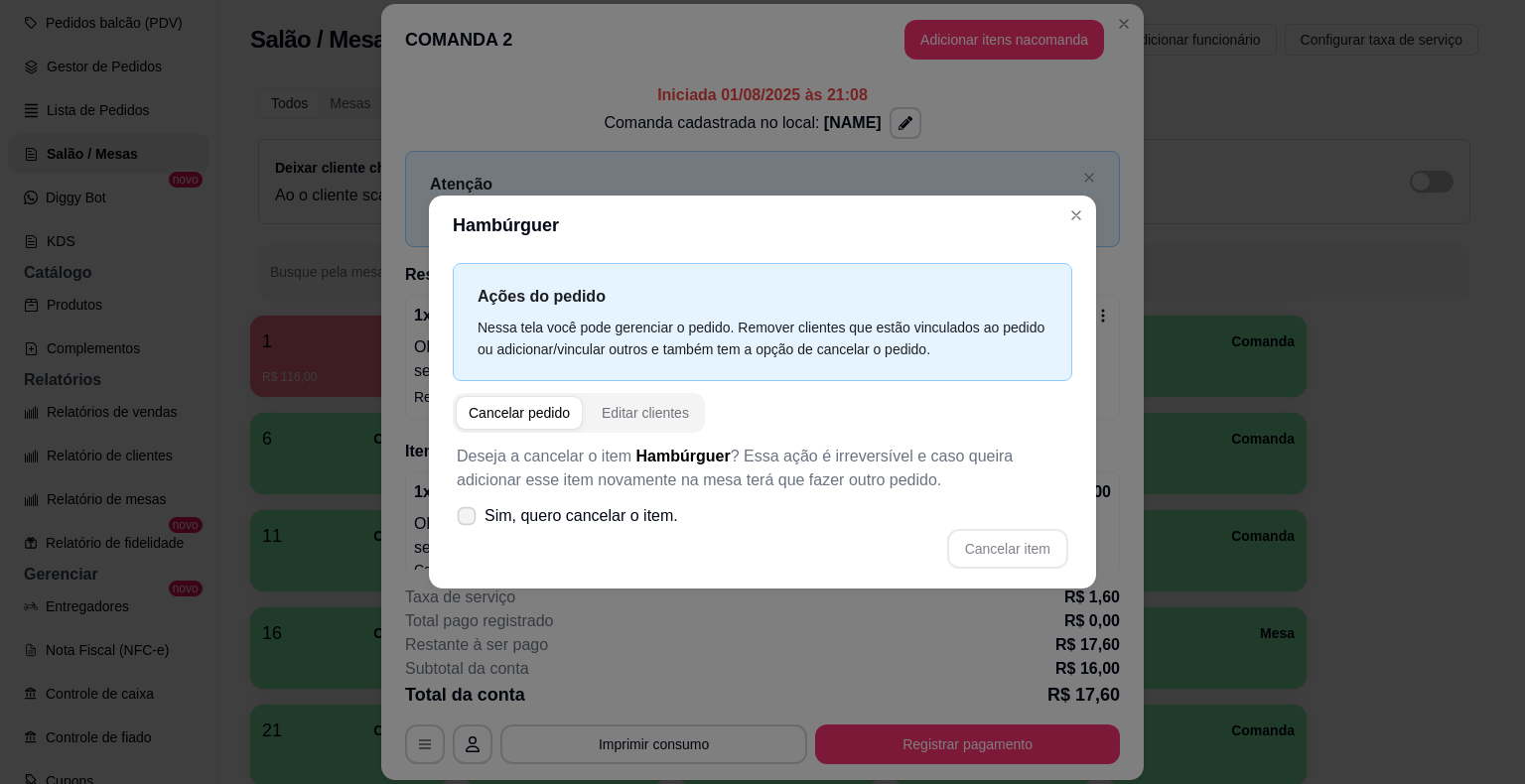 click 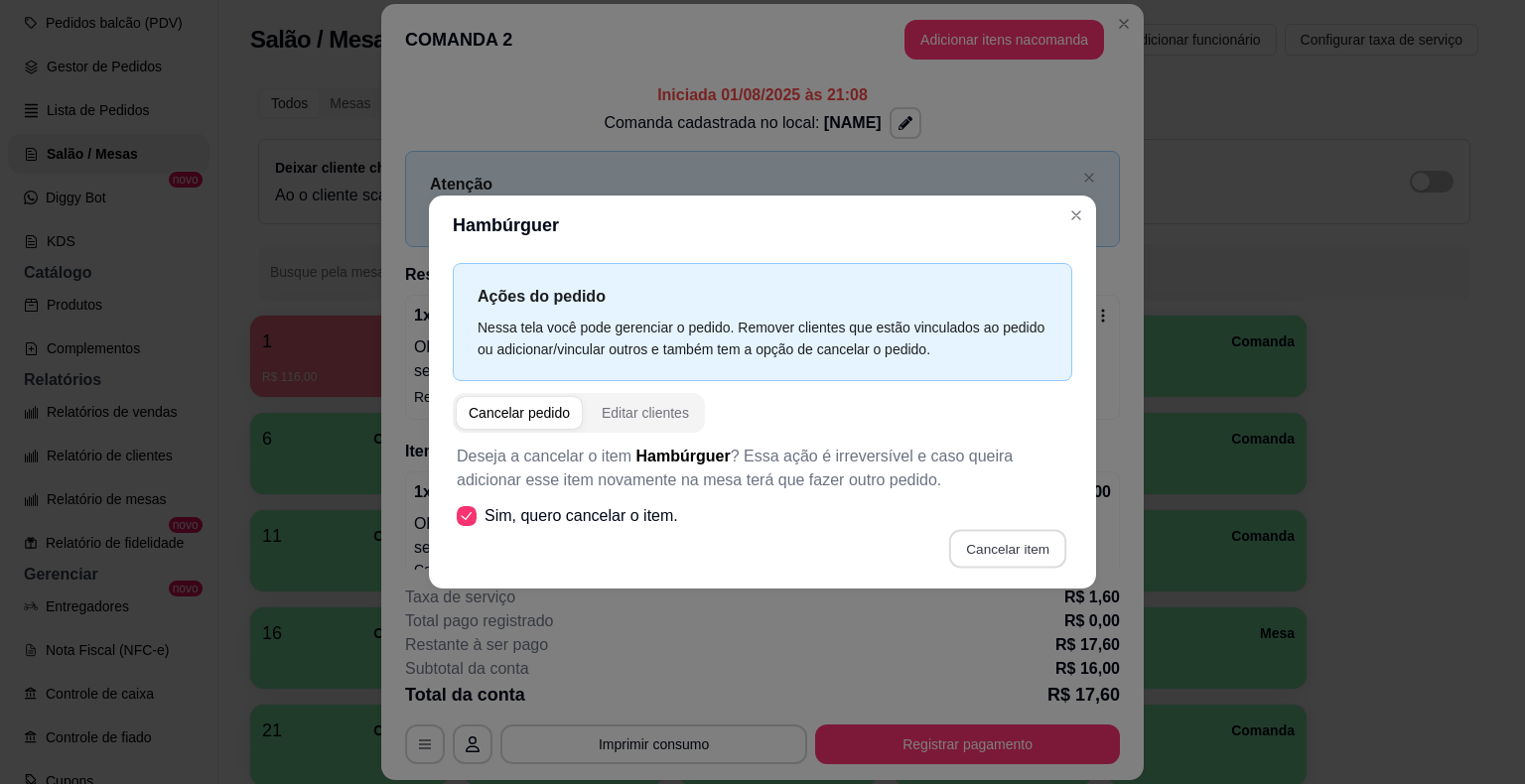 click on "Cancelar item" at bounding box center (1007, 549) 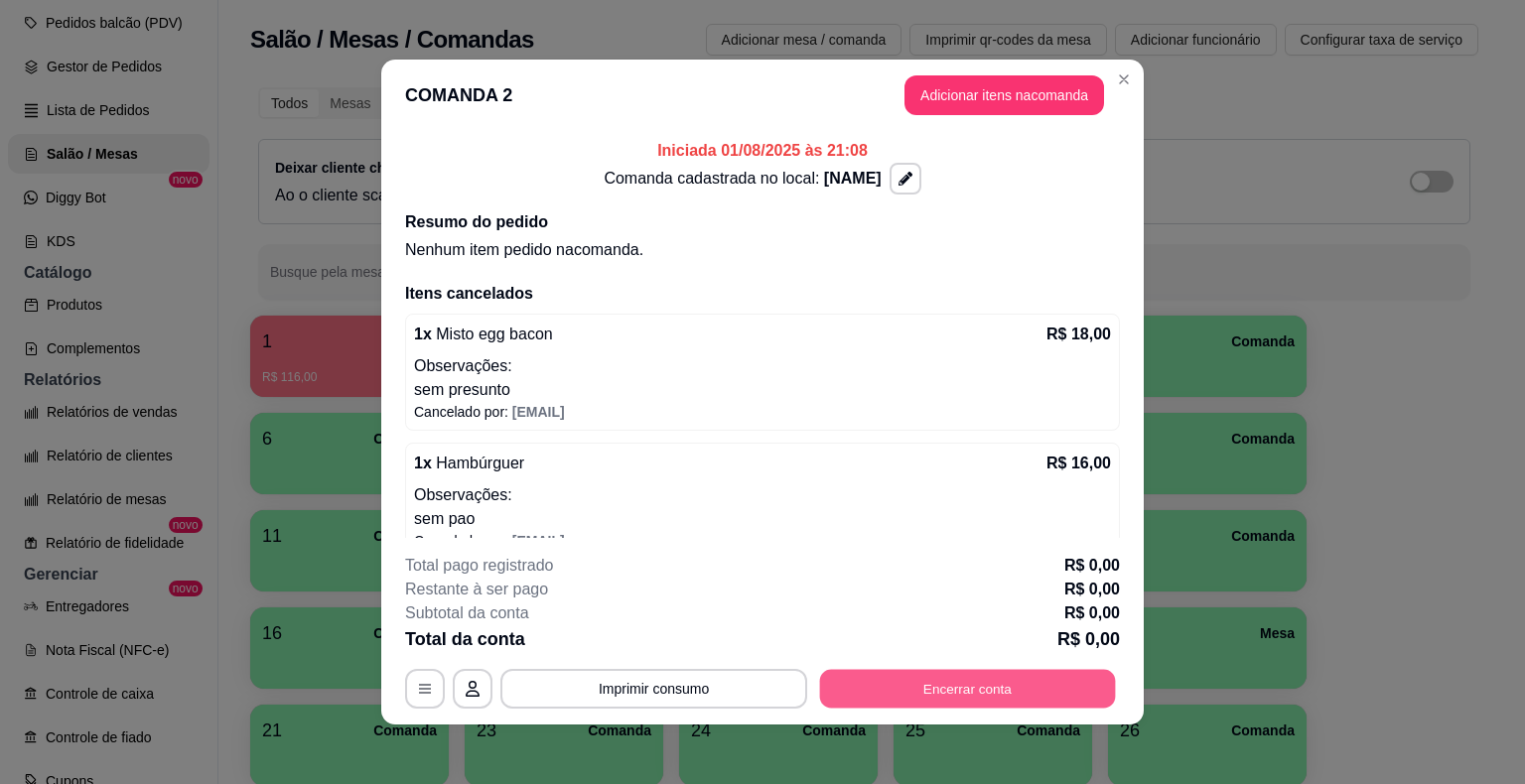 click on "Encerrar conta" at bounding box center (968, 689) 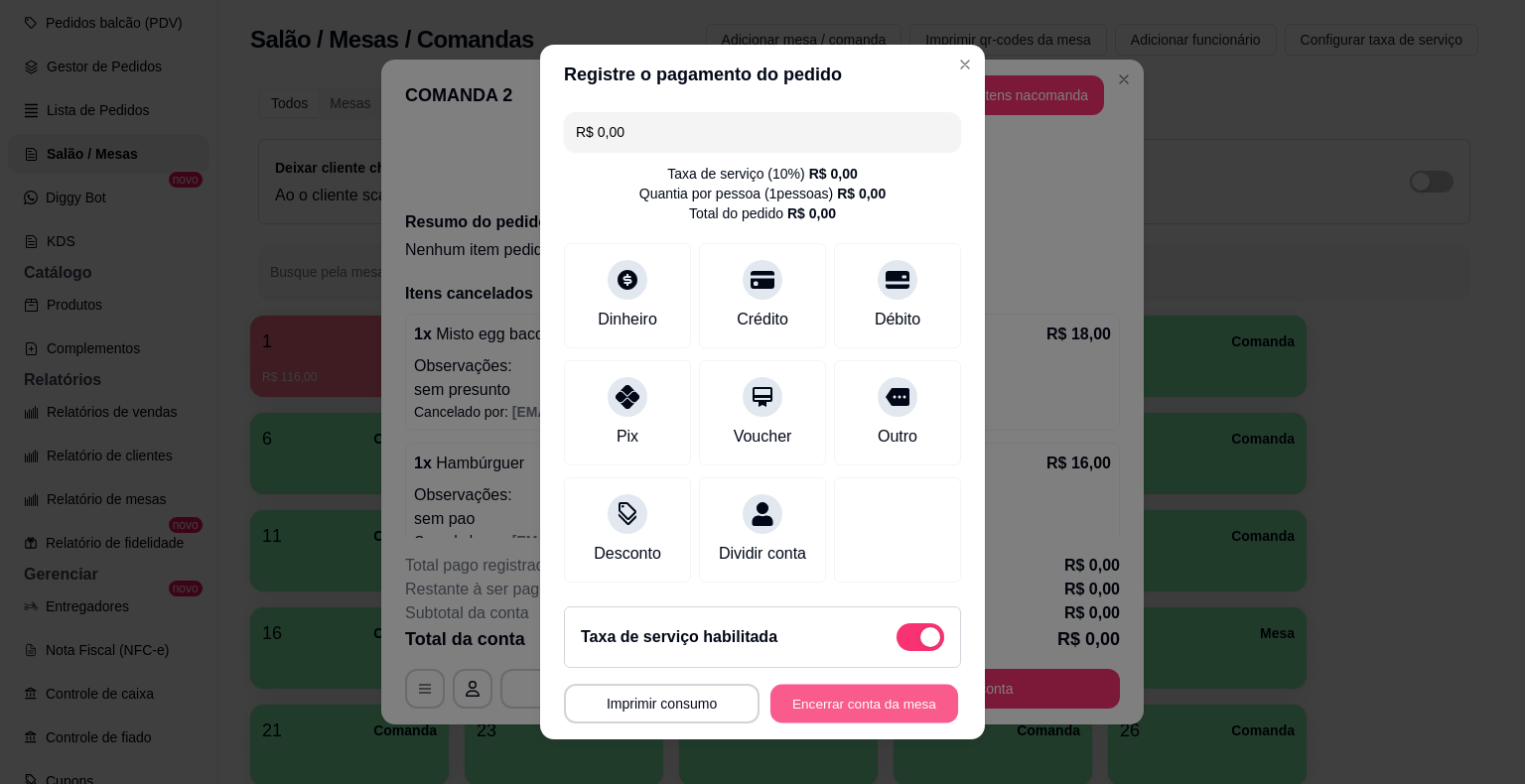 click on "Encerrar conta da mesa" at bounding box center [864, 704] 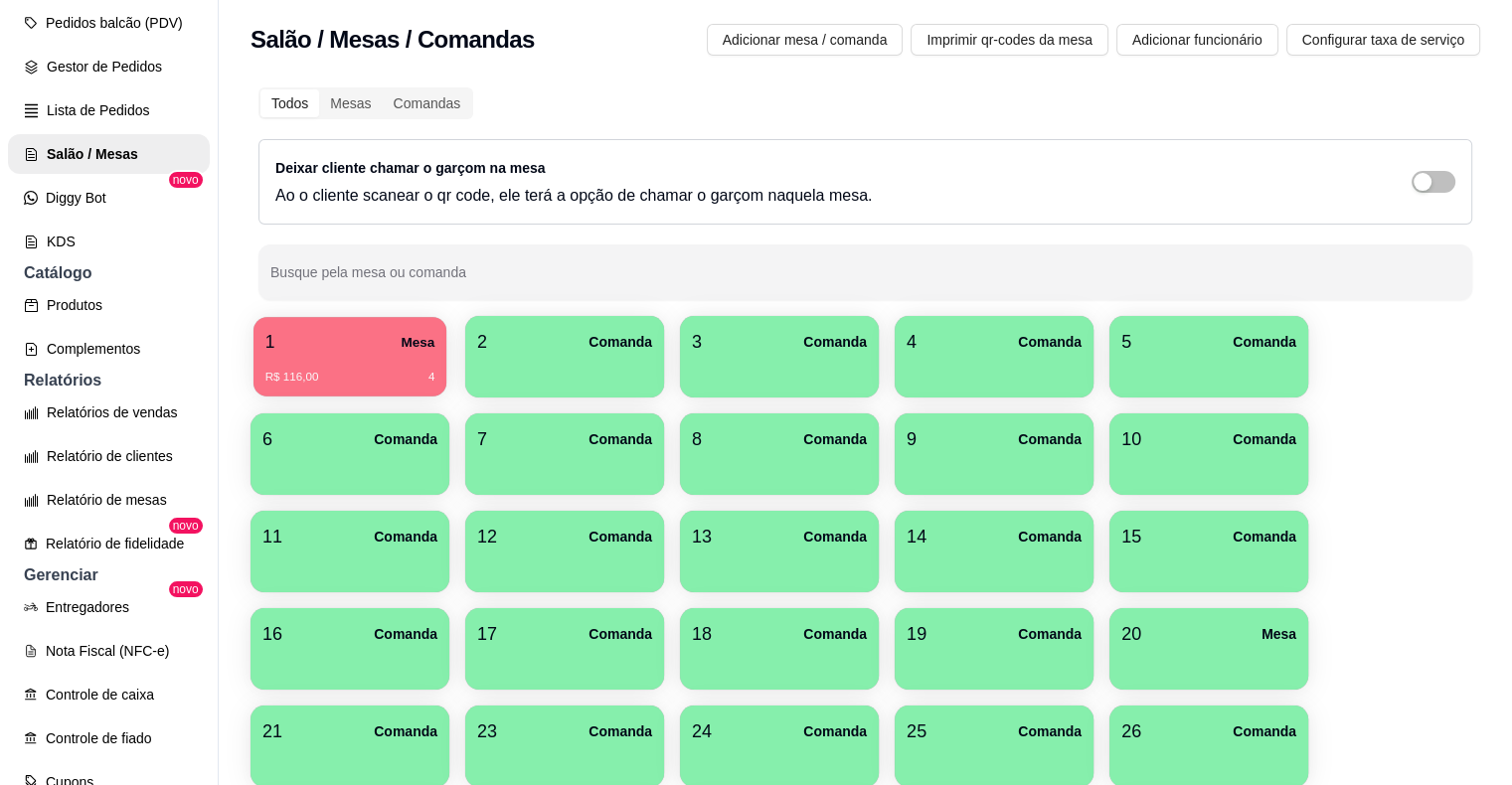 click on "R$ 116,00 4" at bounding box center (350, 370) 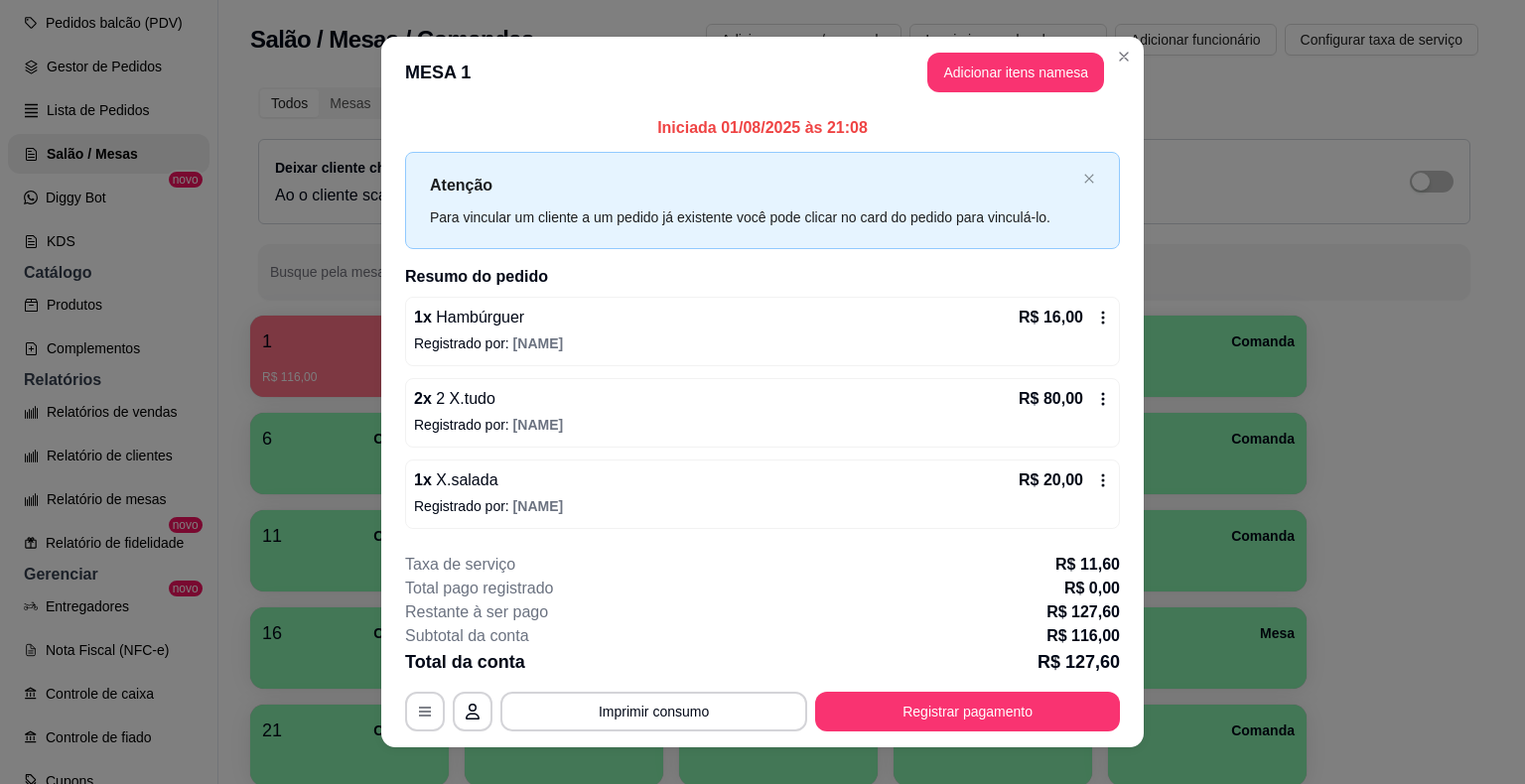 click 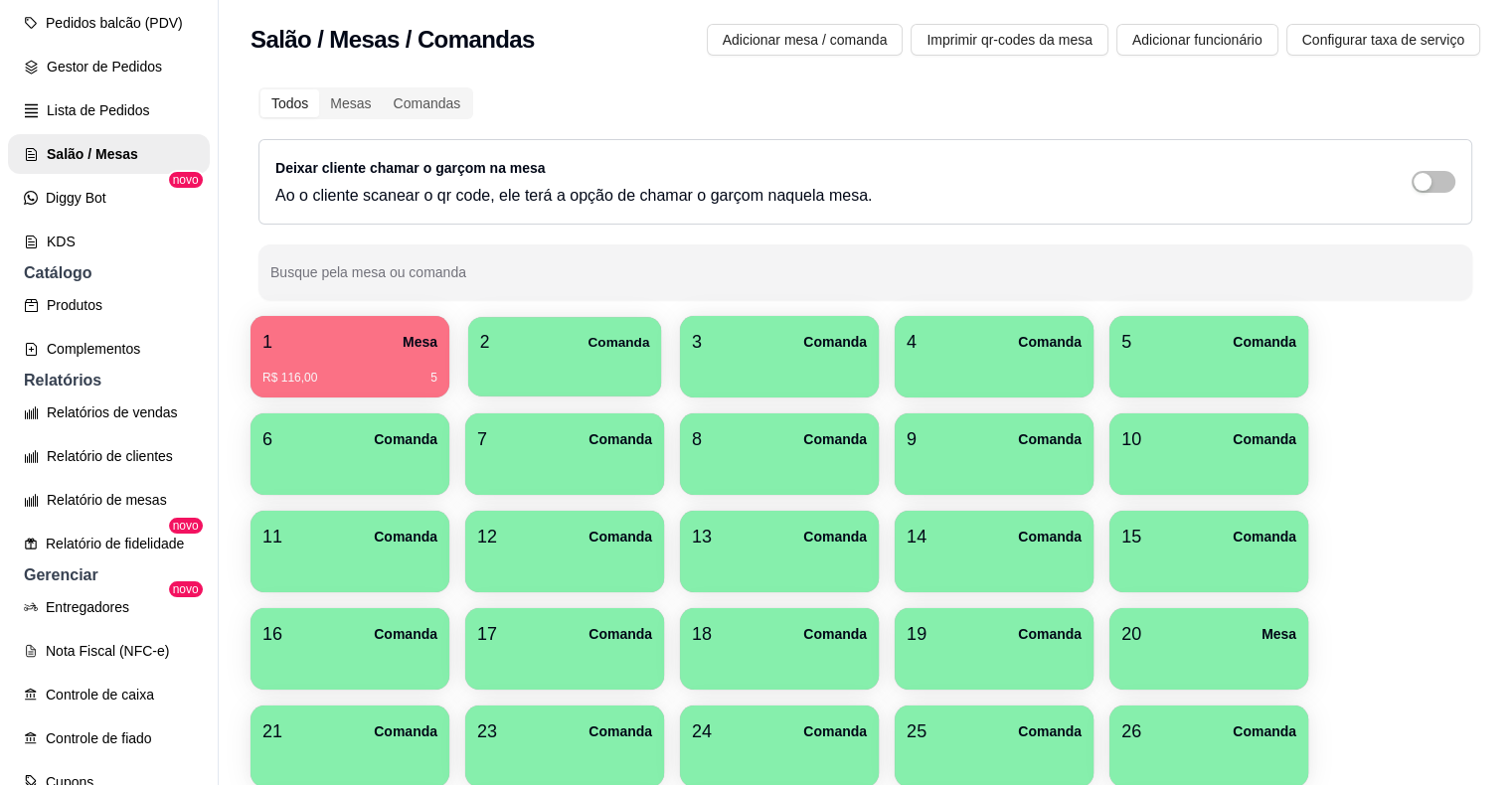 click on "2 Comanda" at bounding box center (565, 357) 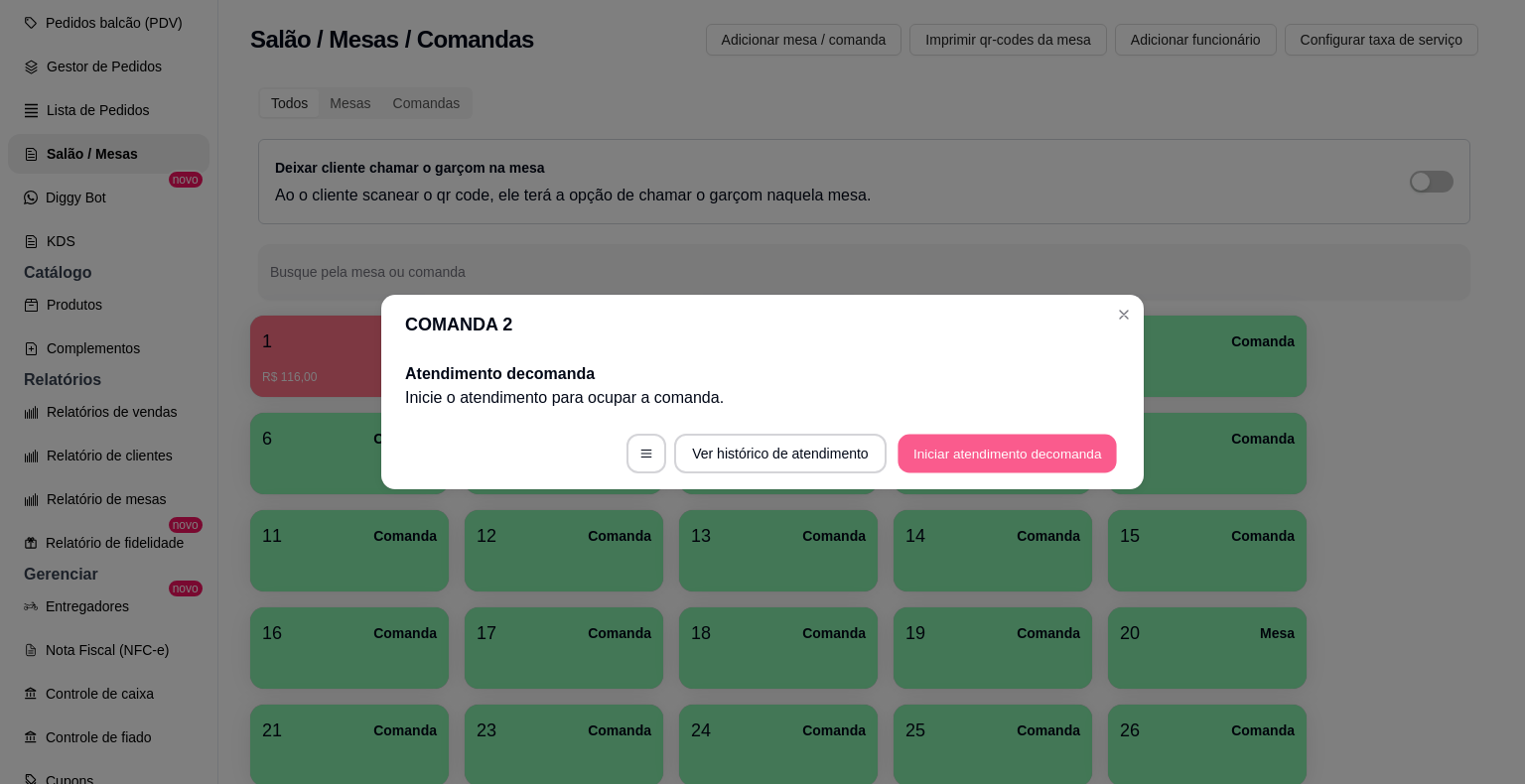click on "Iniciar atendimento de  comanda" at bounding box center (1007, 454) 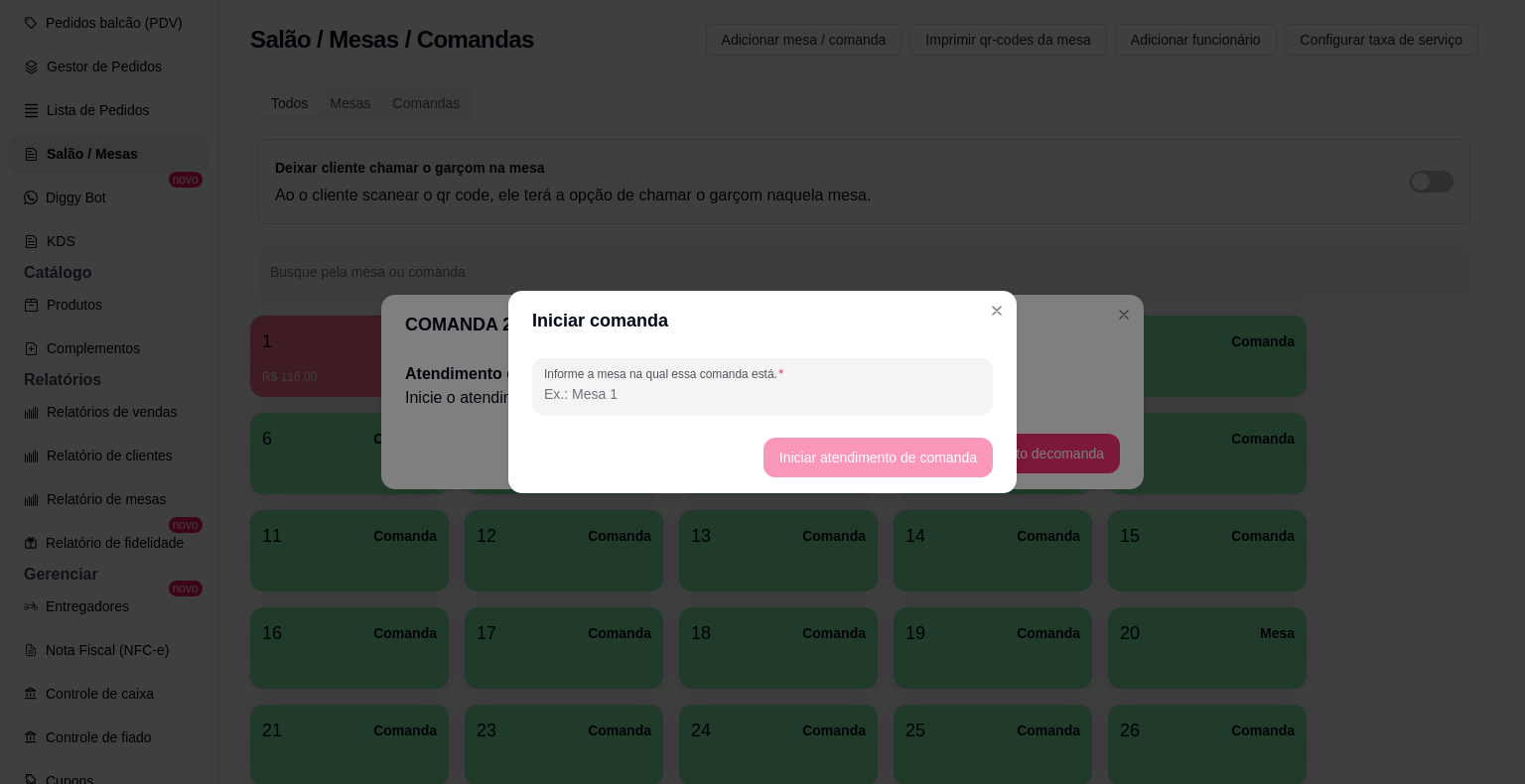 click on "Informe a mesa na qual essa comanda está." at bounding box center (762, 394) 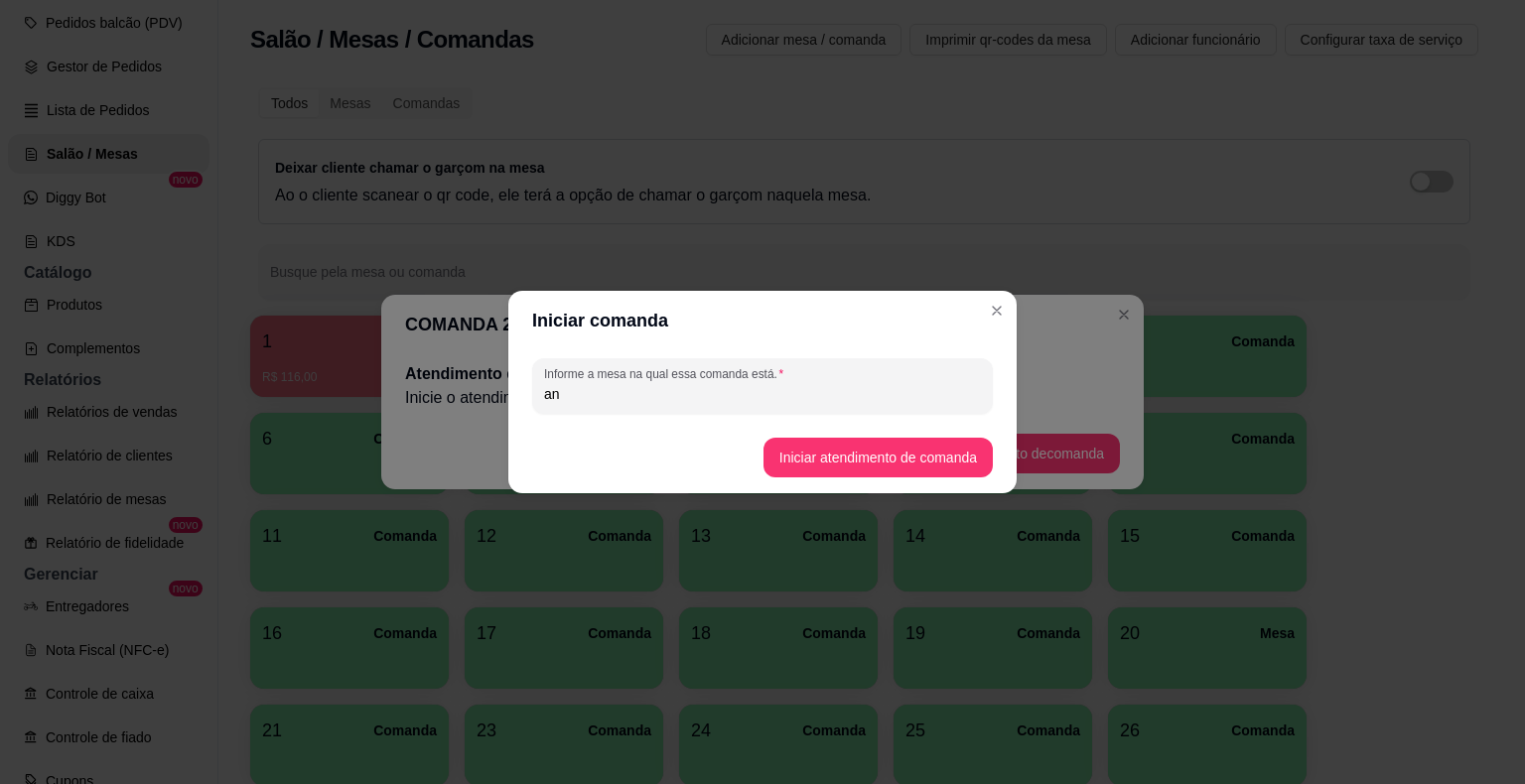 type on "a" 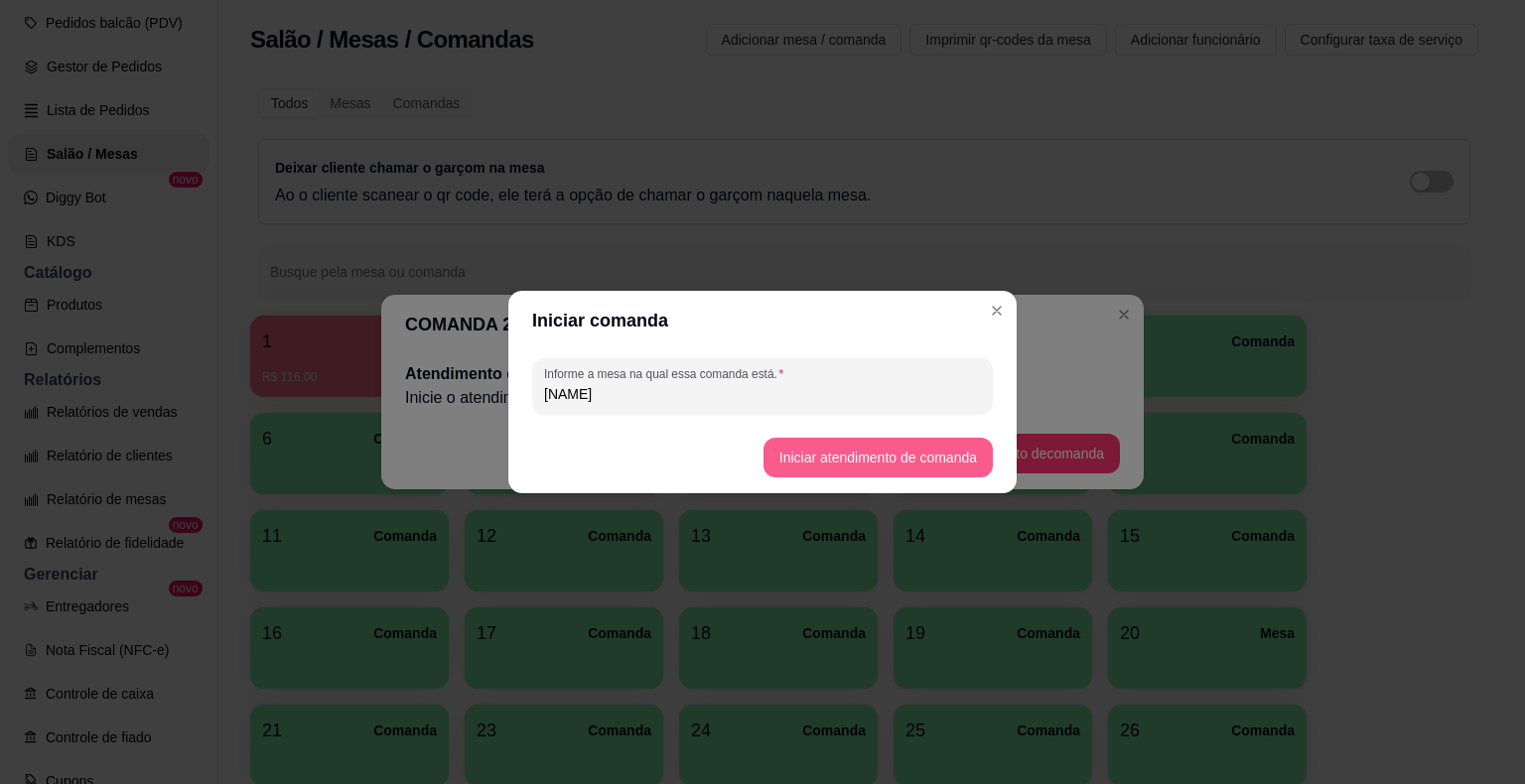 type on "[NAME]" 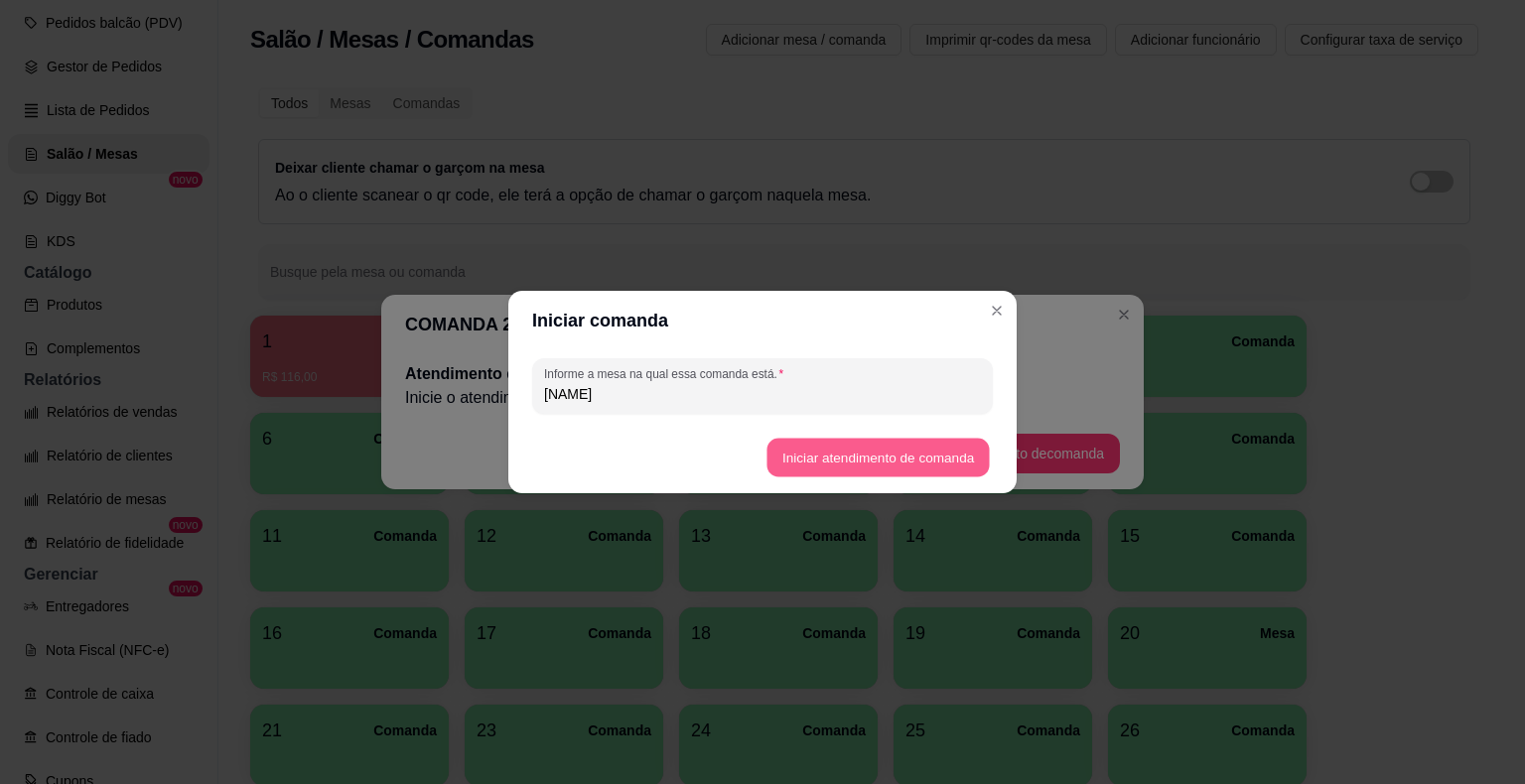 click on "Iniciar atendimento de comanda" at bounding box center (878, 457) 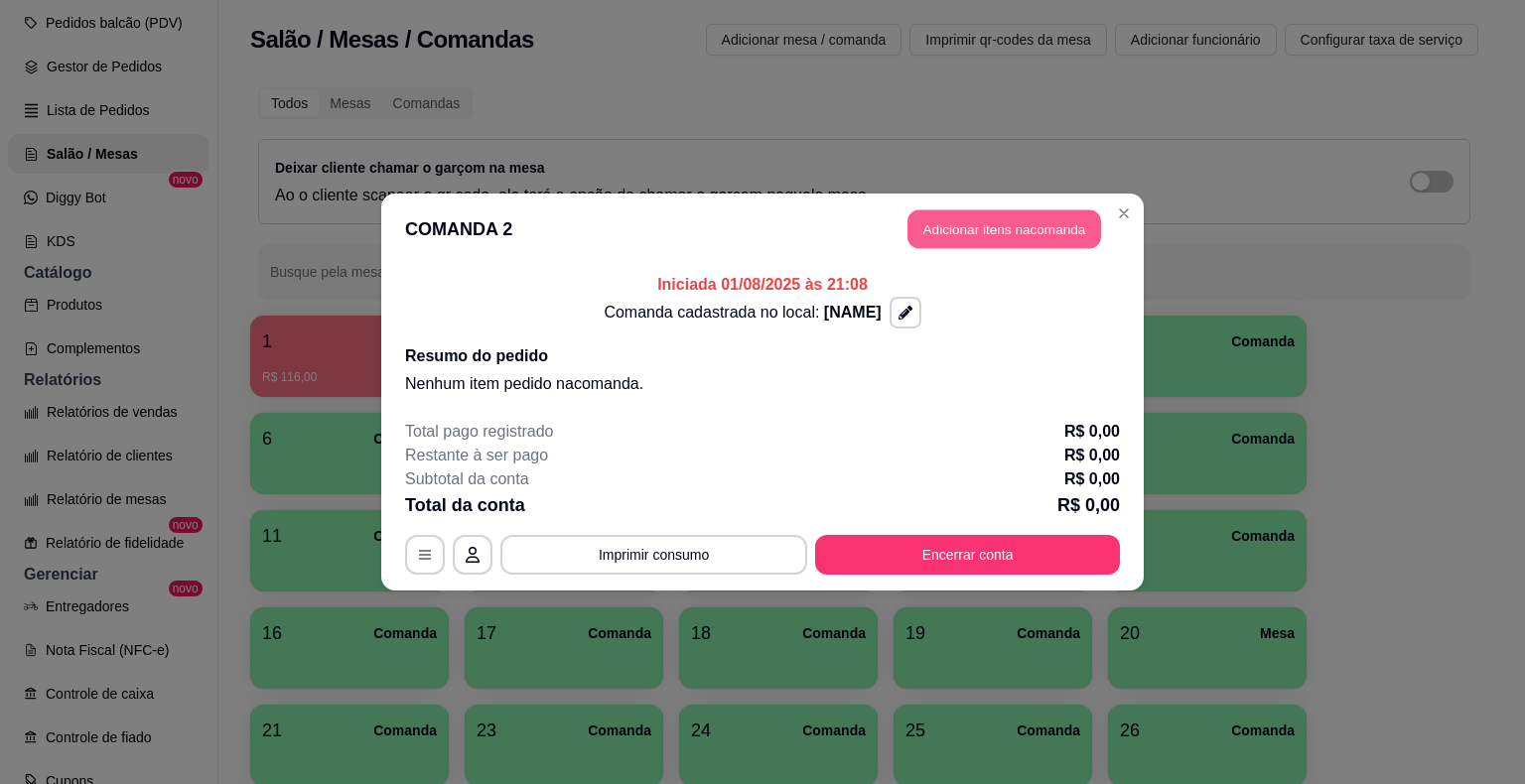click on "Adicionar itens na  comanda" at bounding box center [1004, 229] 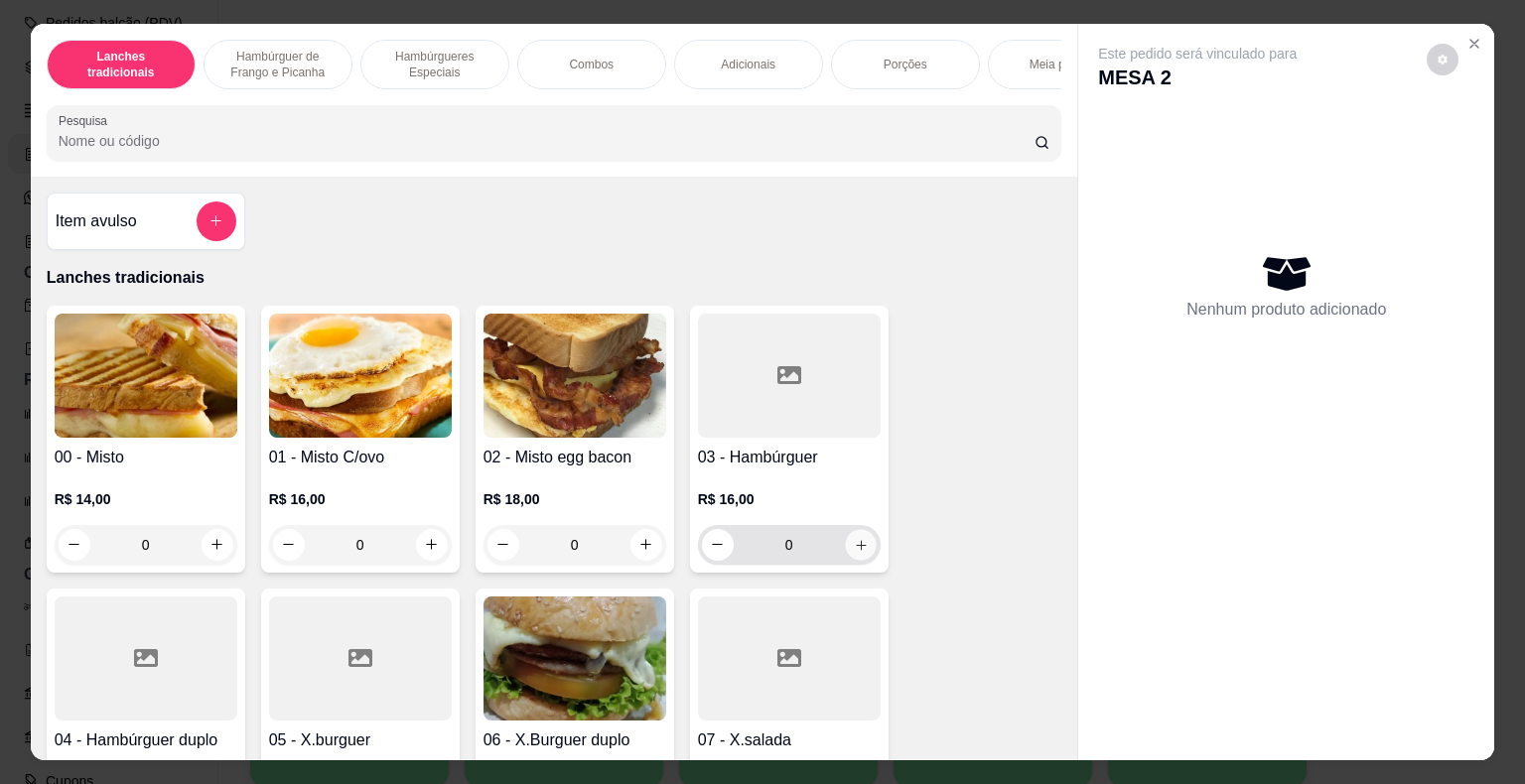 click 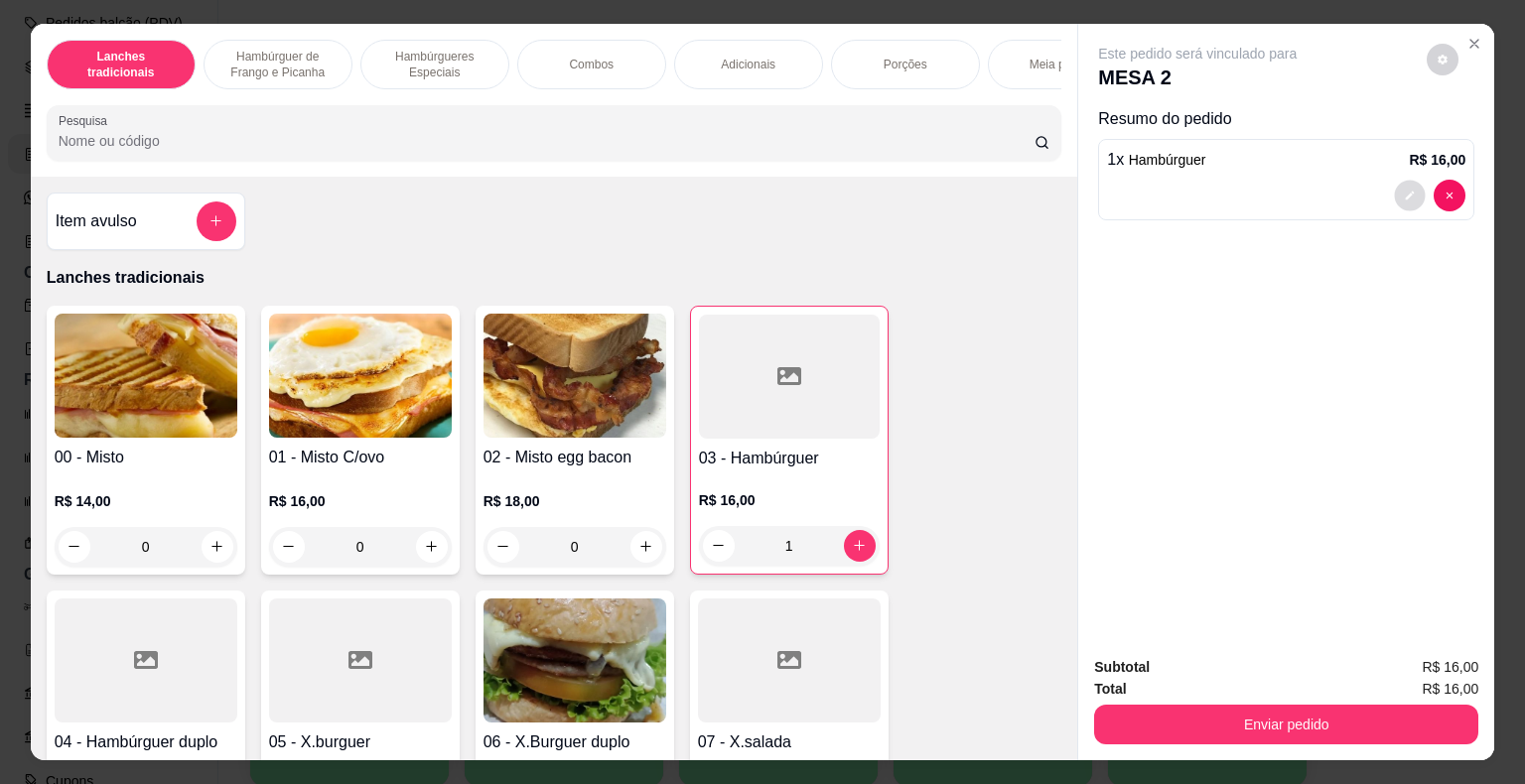 click 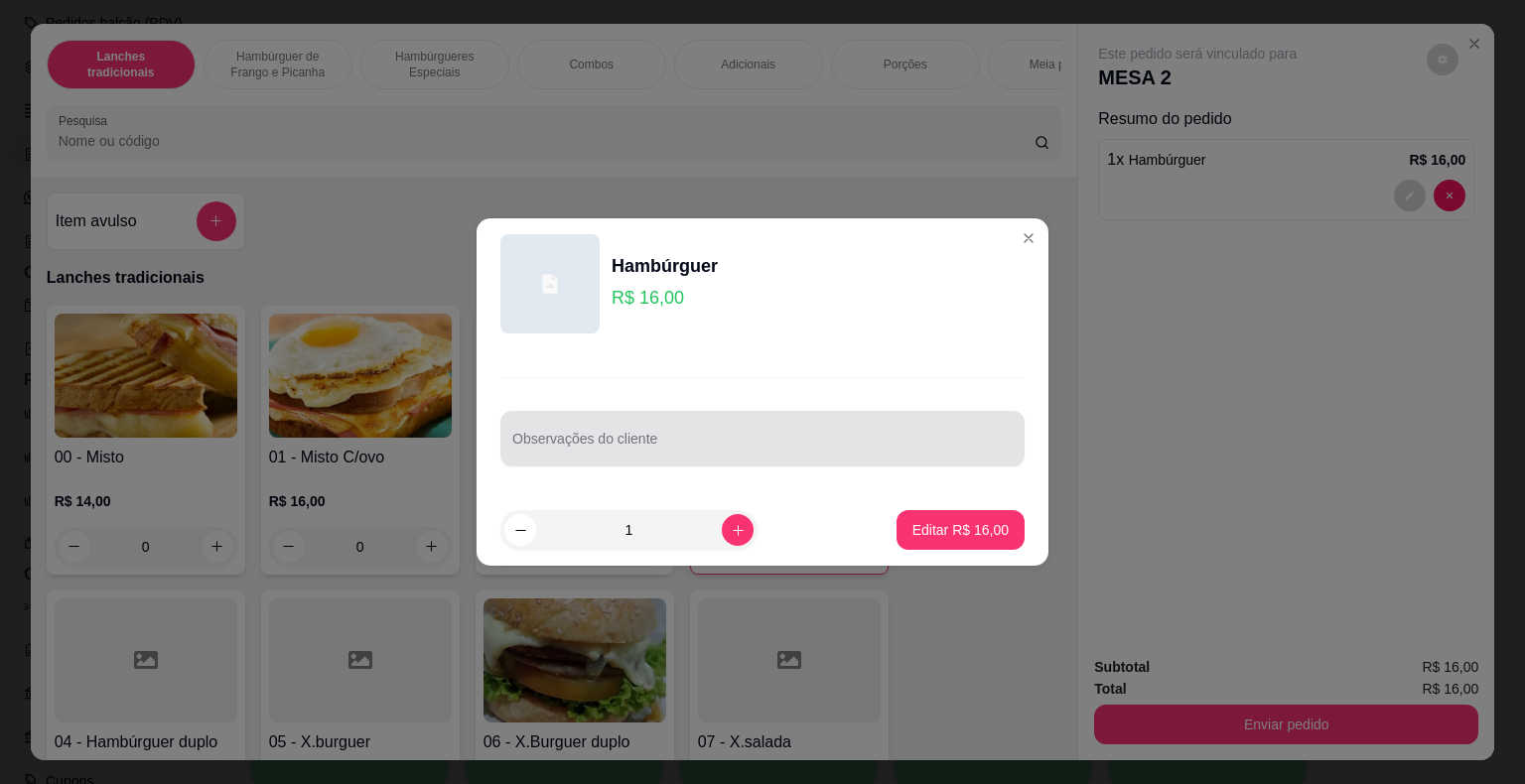 click at bounding box center (762, 439) 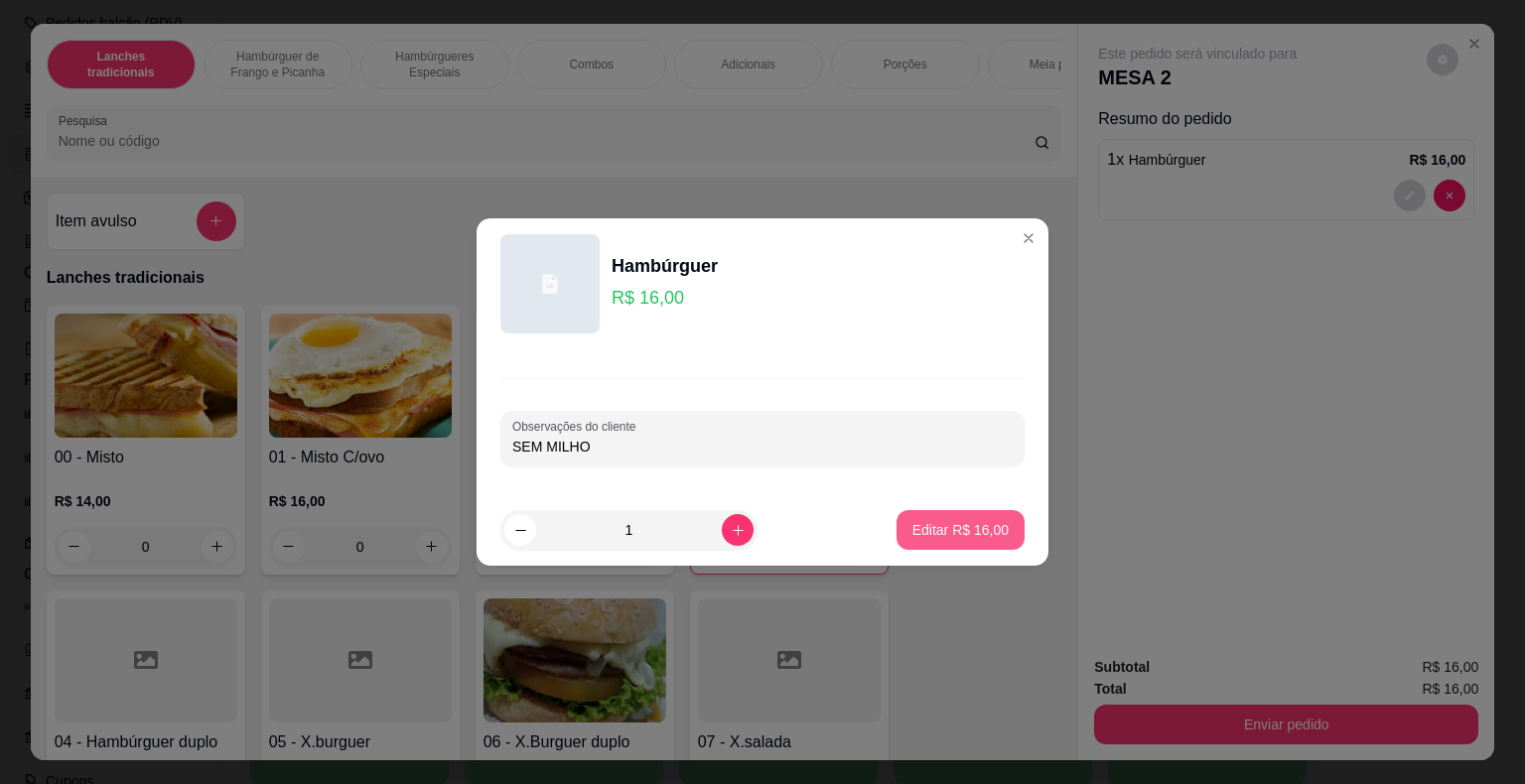 type on "SEM MILHO" 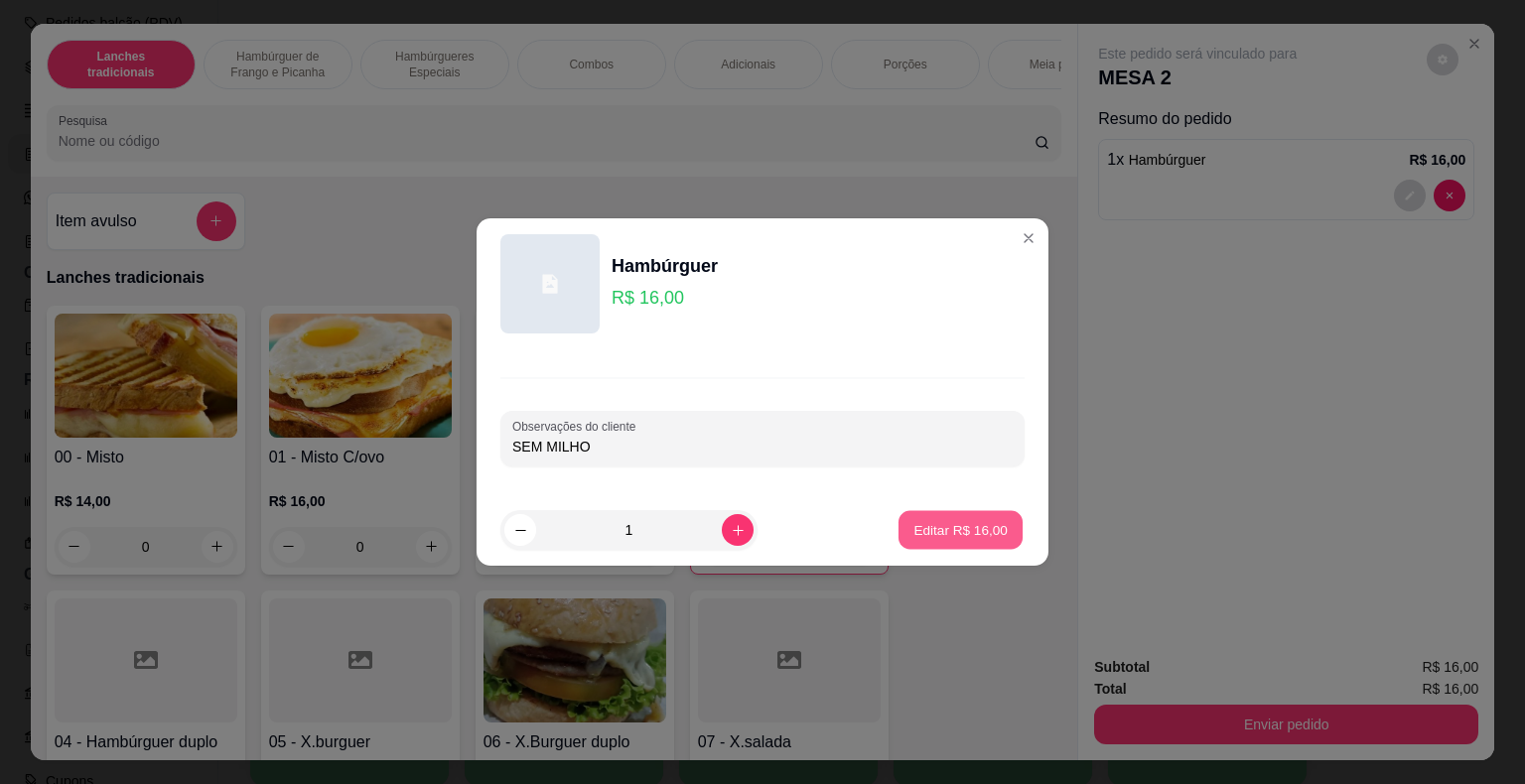 click on "Editar   R$ 16,00" at bounding box center [960, 529] 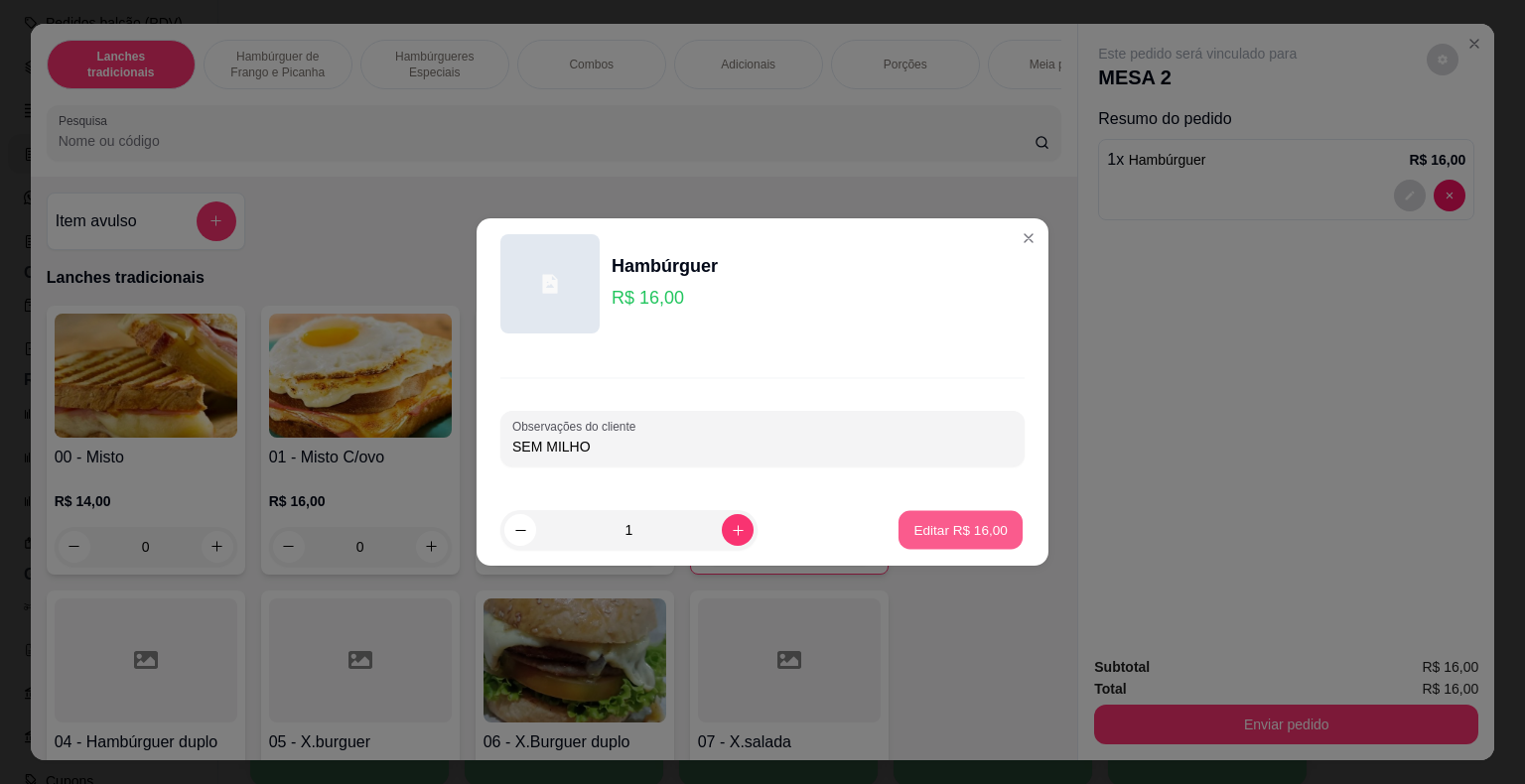 type on "0" 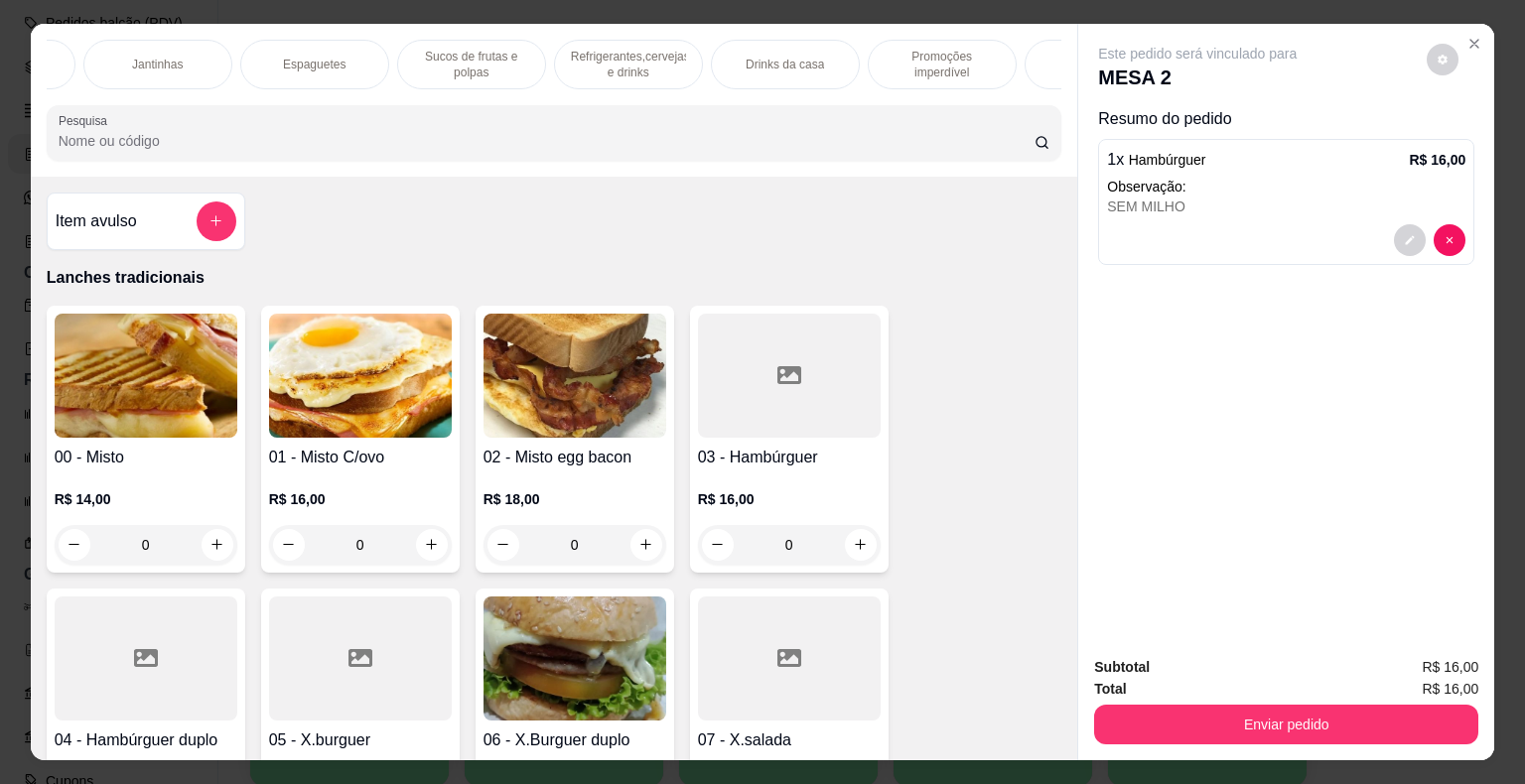 scroll, scrollTop: 0, scrollLeft: 1533, axis: horizontal 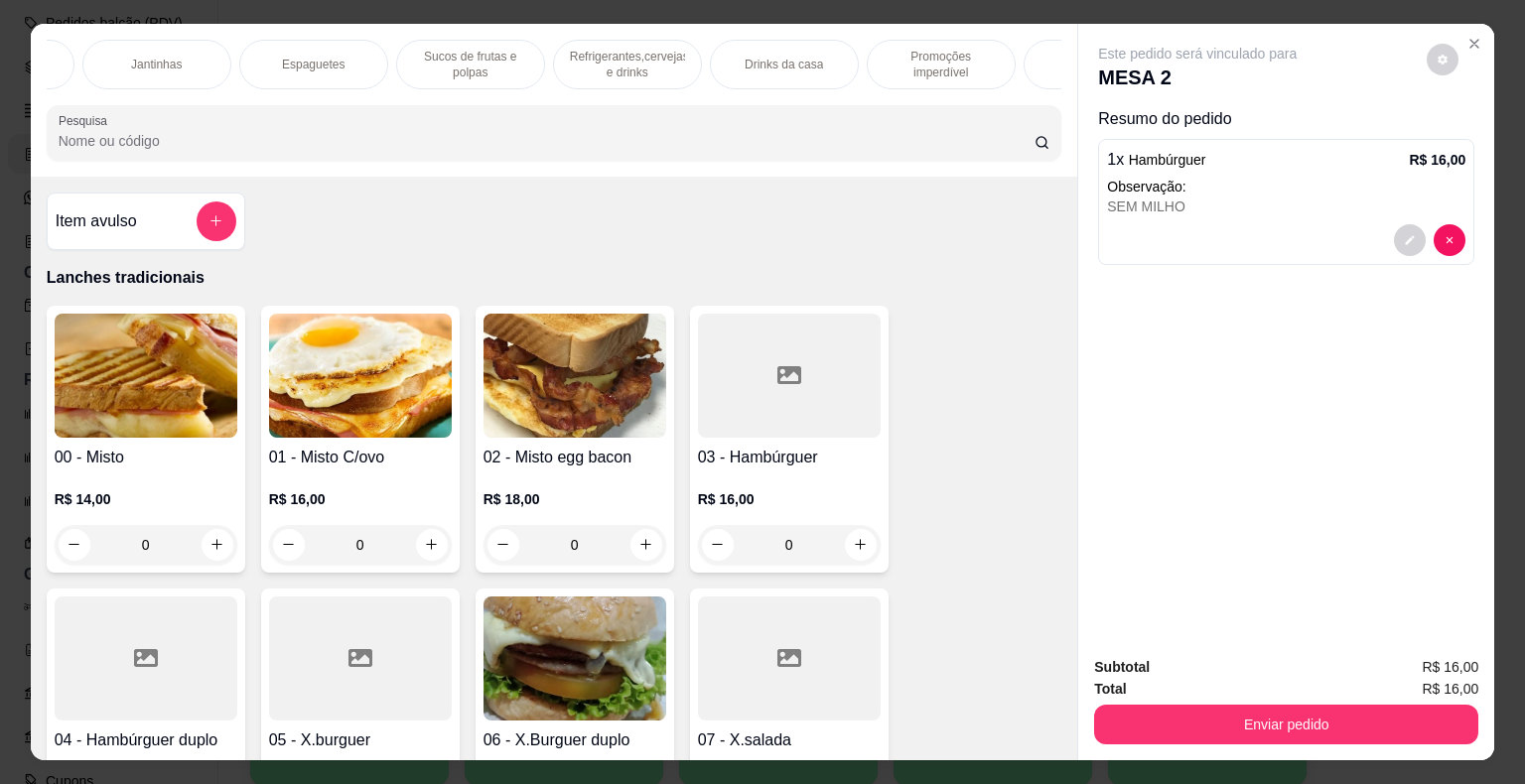 click on "Promoções imperdível" at bounding box center (941, 65) 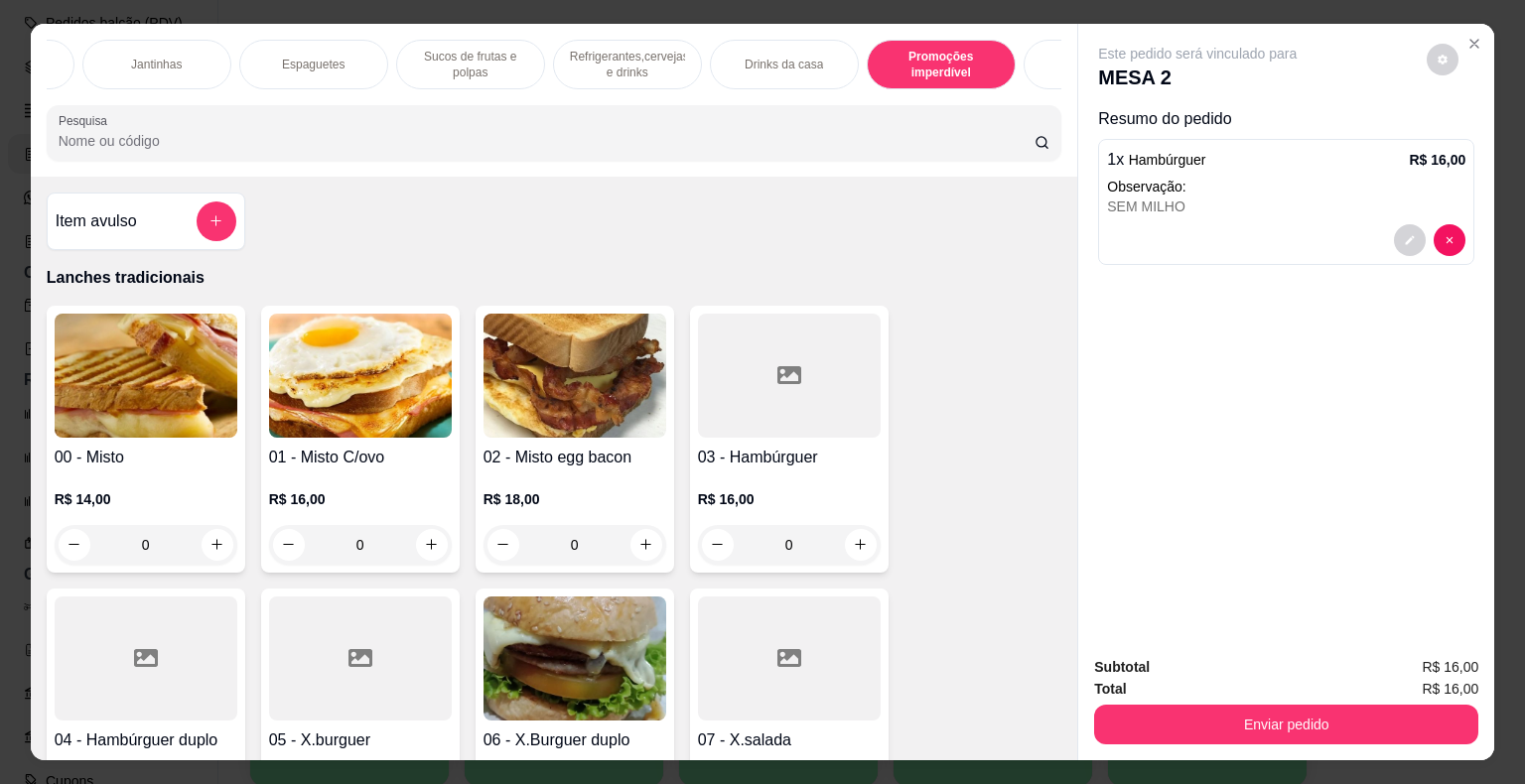 scroll, scrollTop: 14668, scrollLeft: 0, axis: vertical 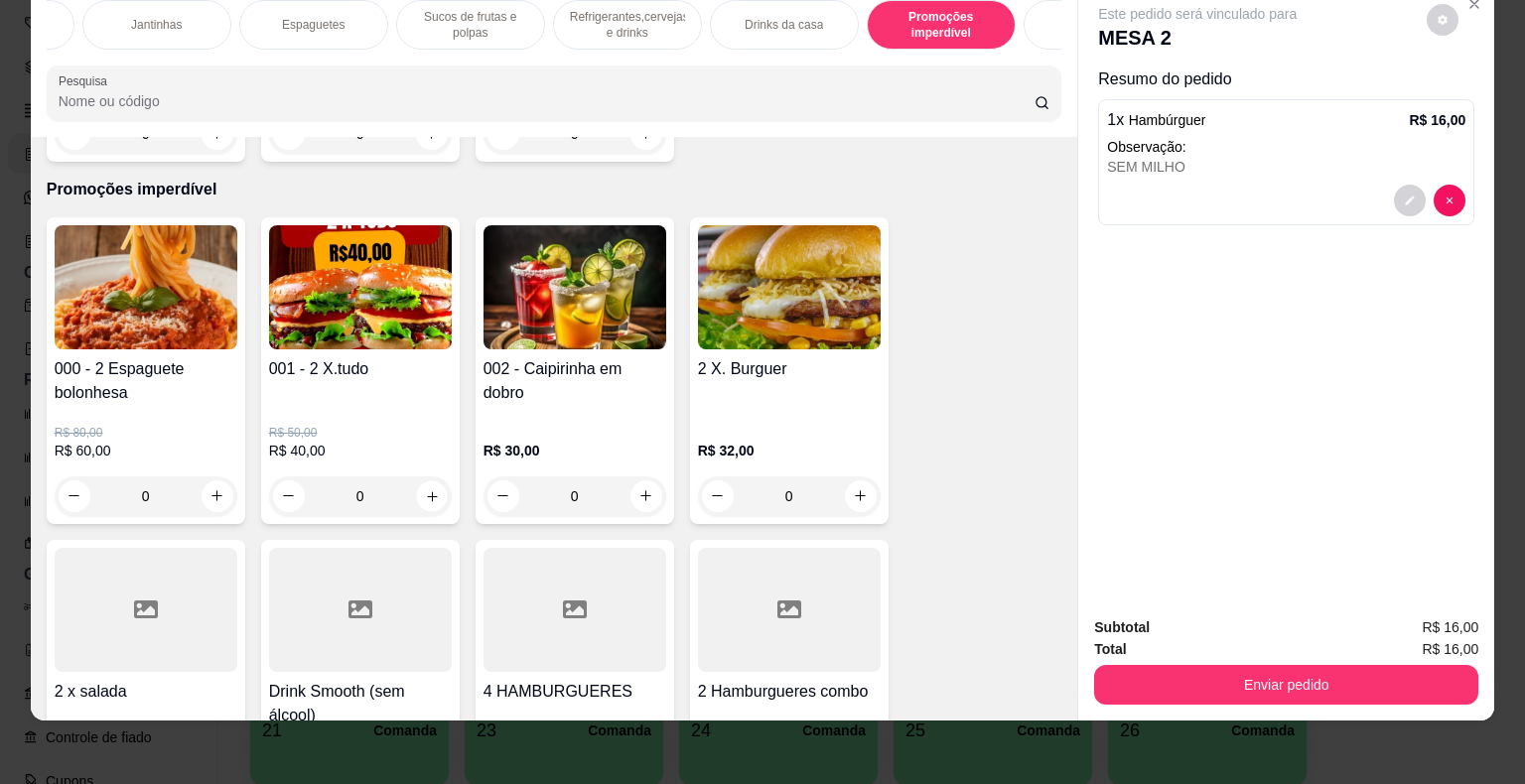 click 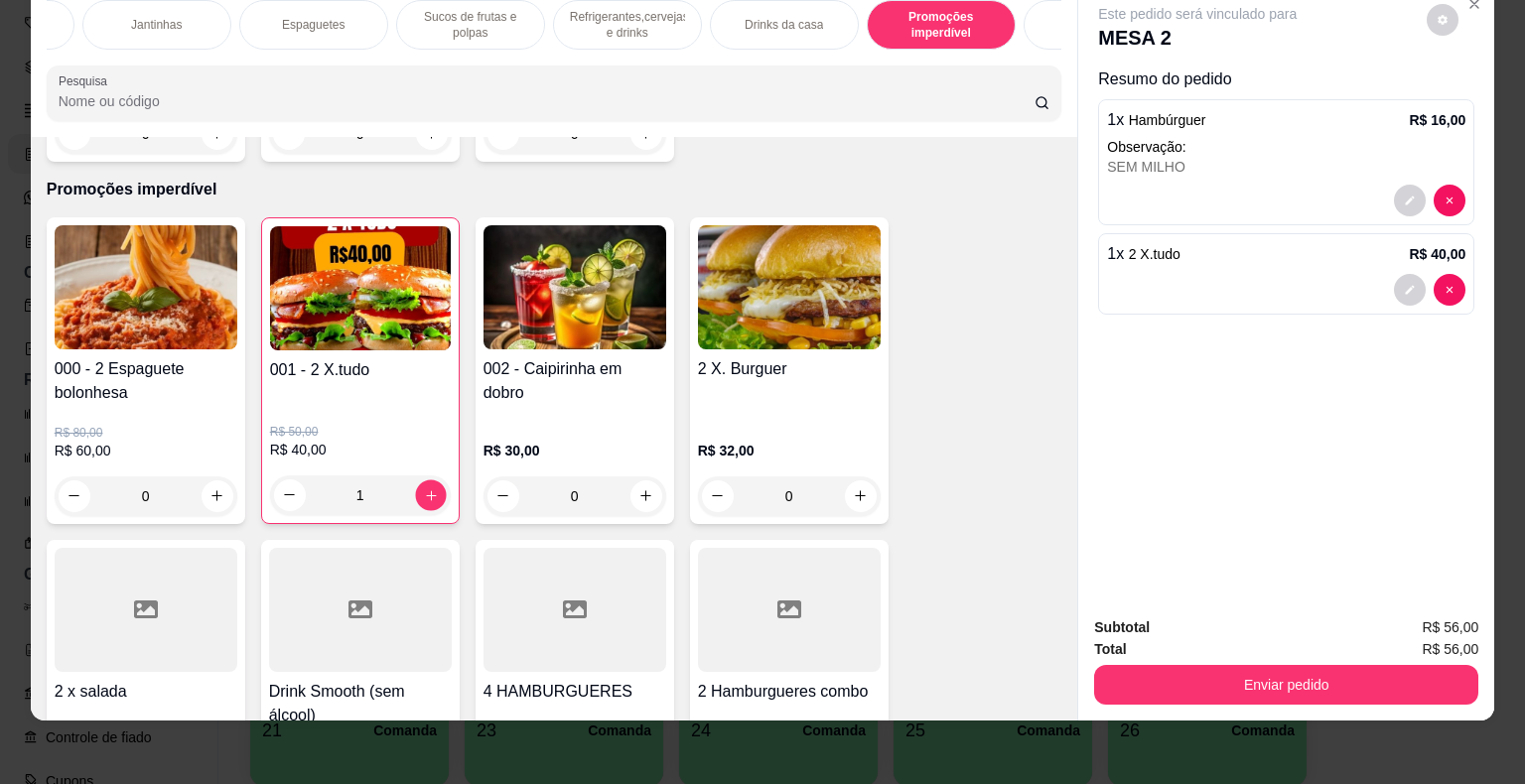 click at bounding box center (430, 494) 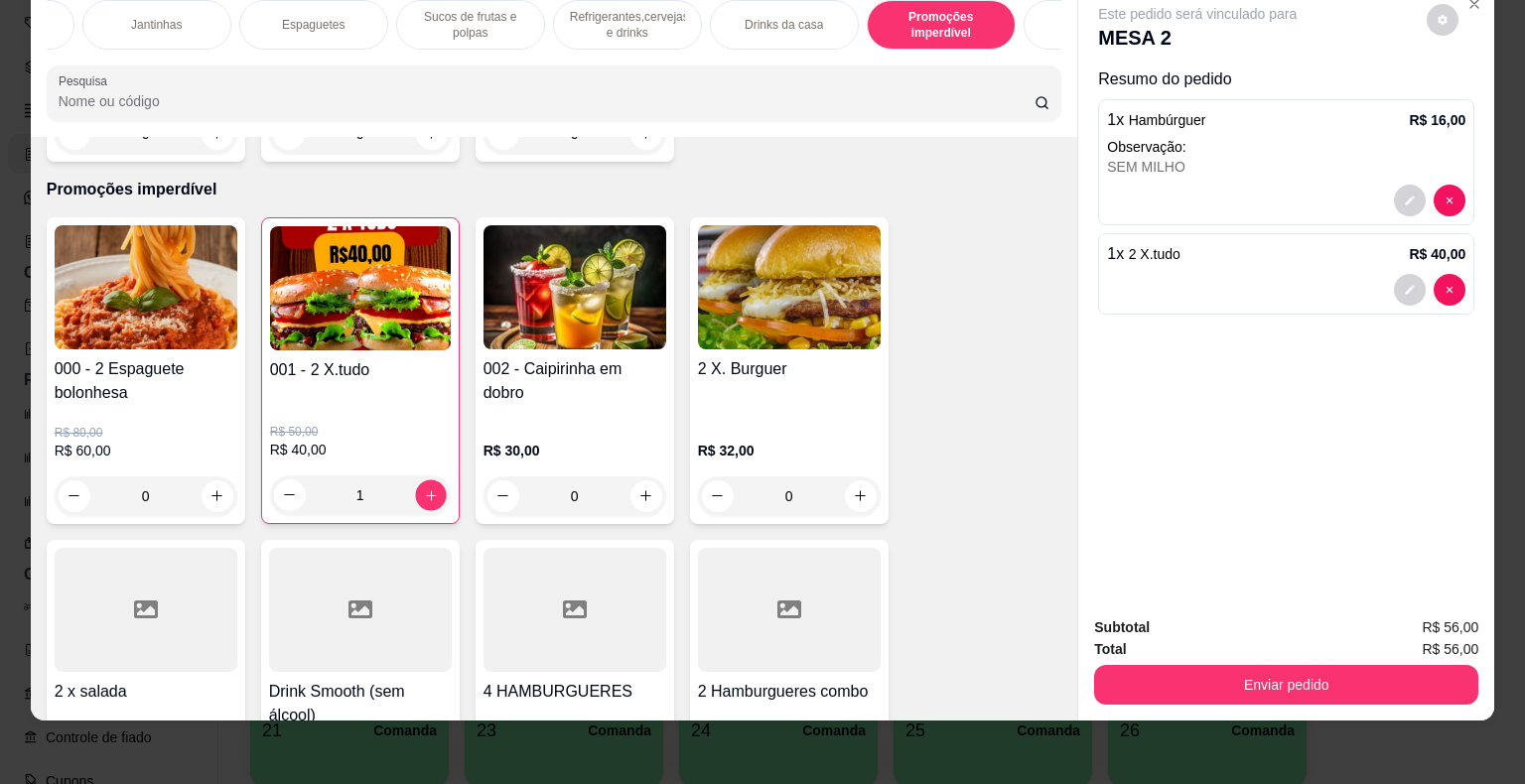 type on "2" 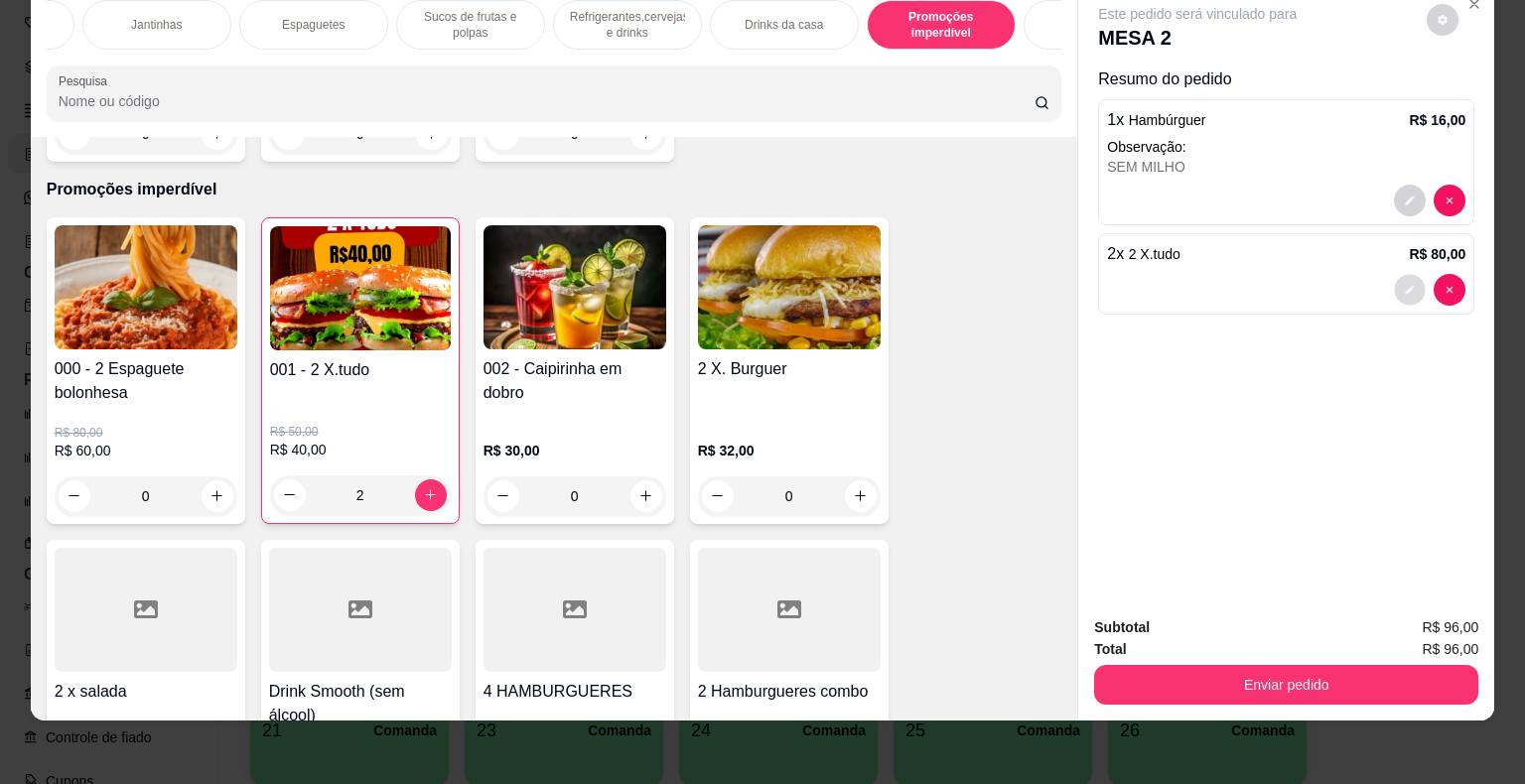 click 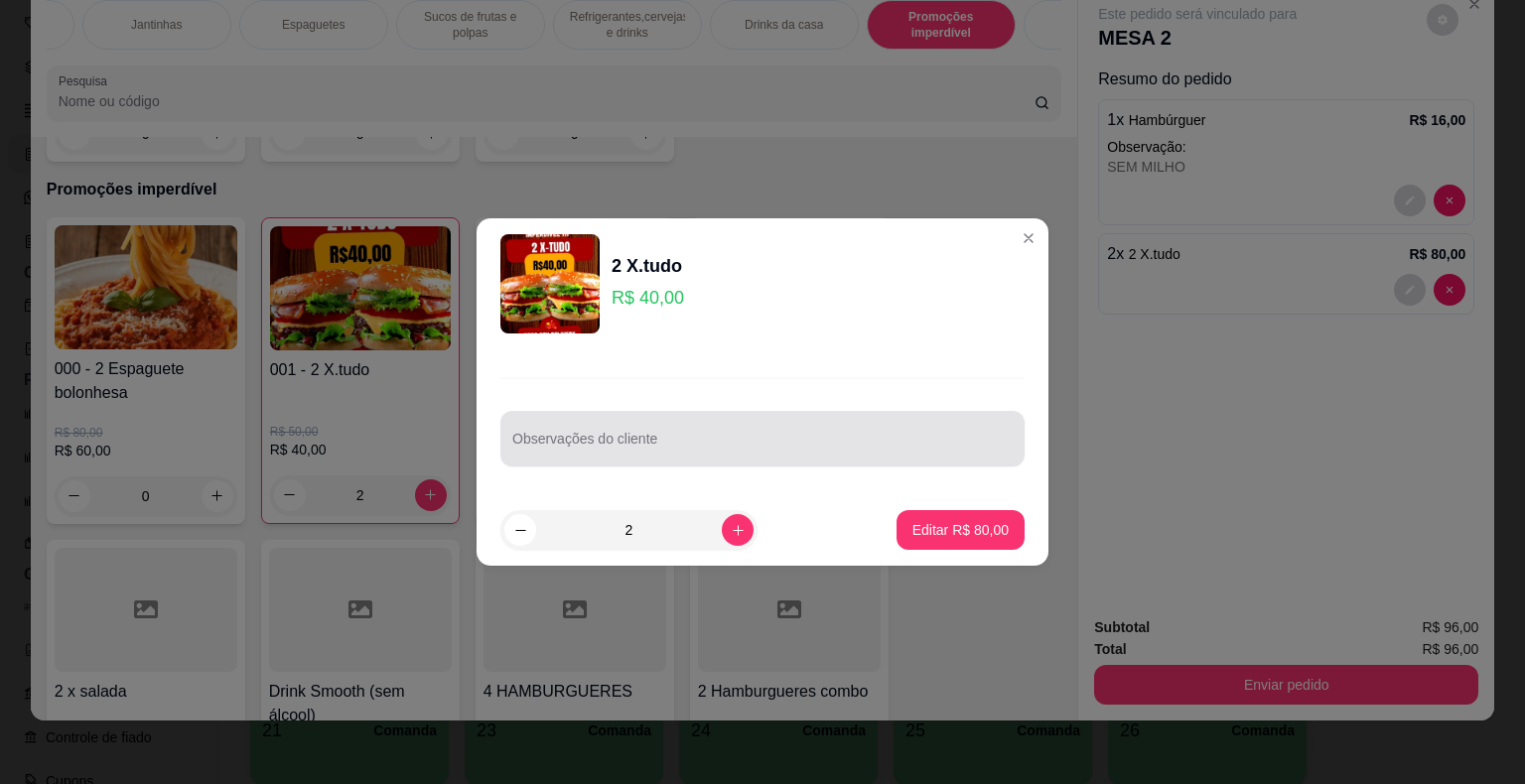 click at bounding box center (762, 439) 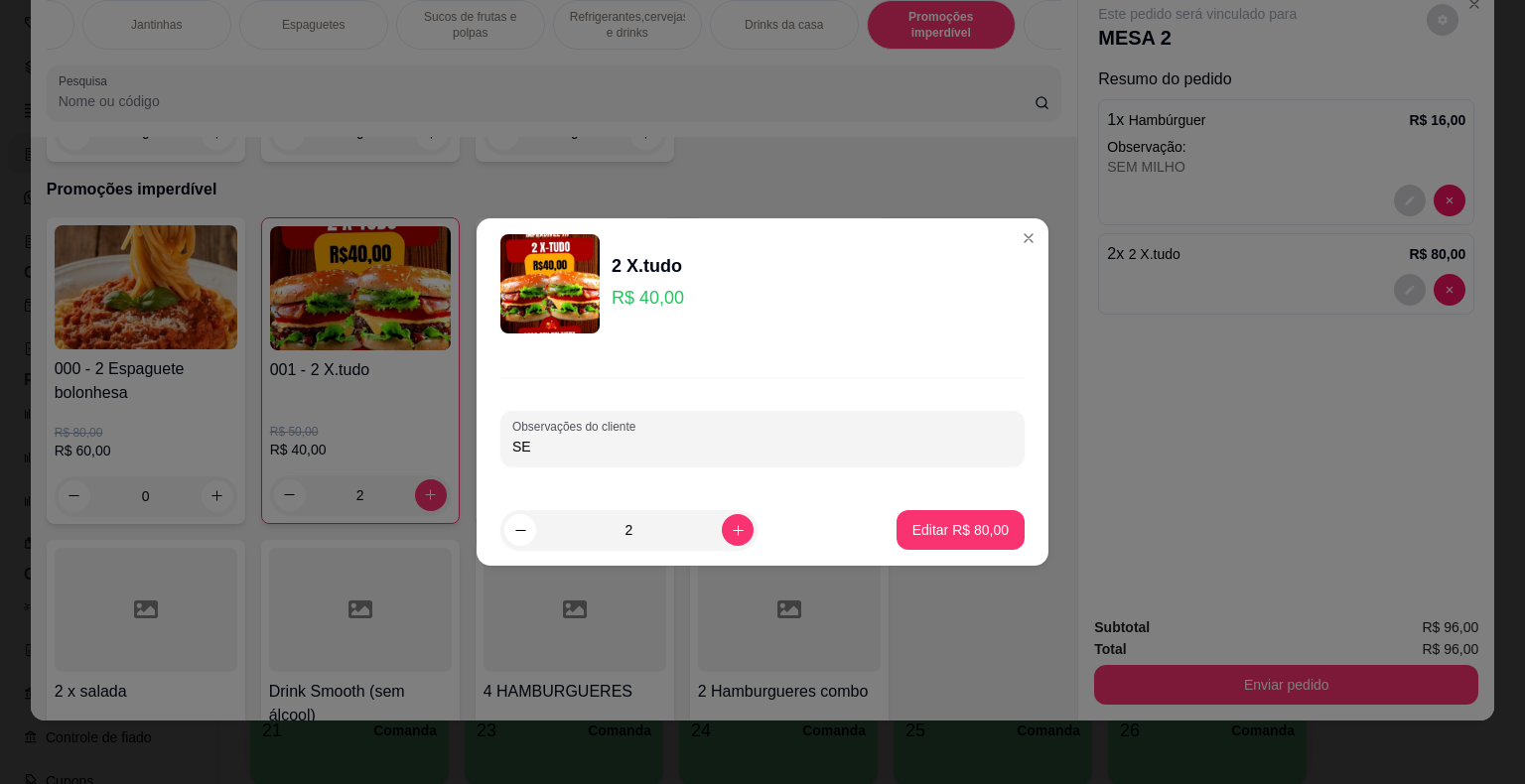 type on "S" 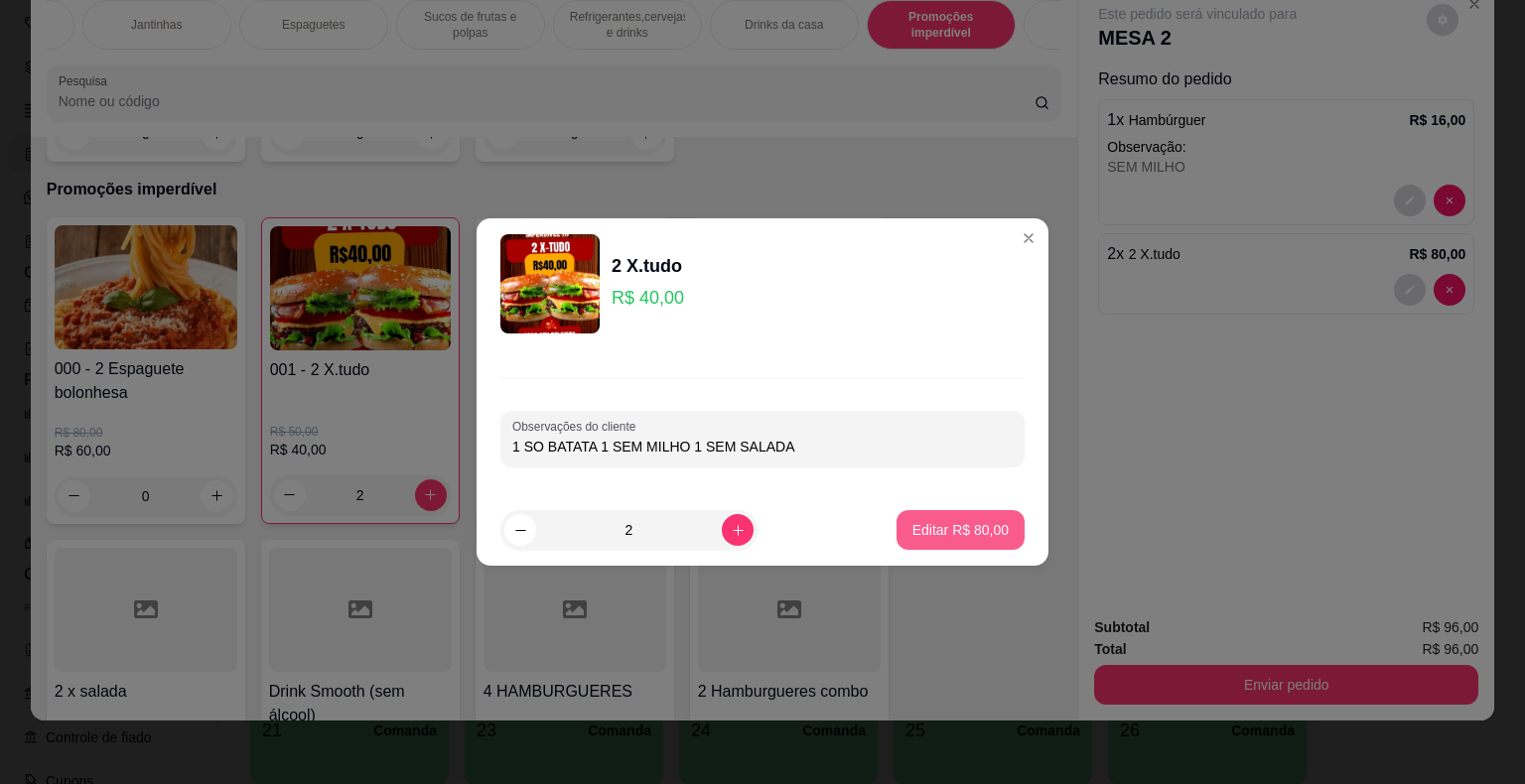 type on "1 SO BATATA 1 SEM MILHO 1 SEM SALADA" 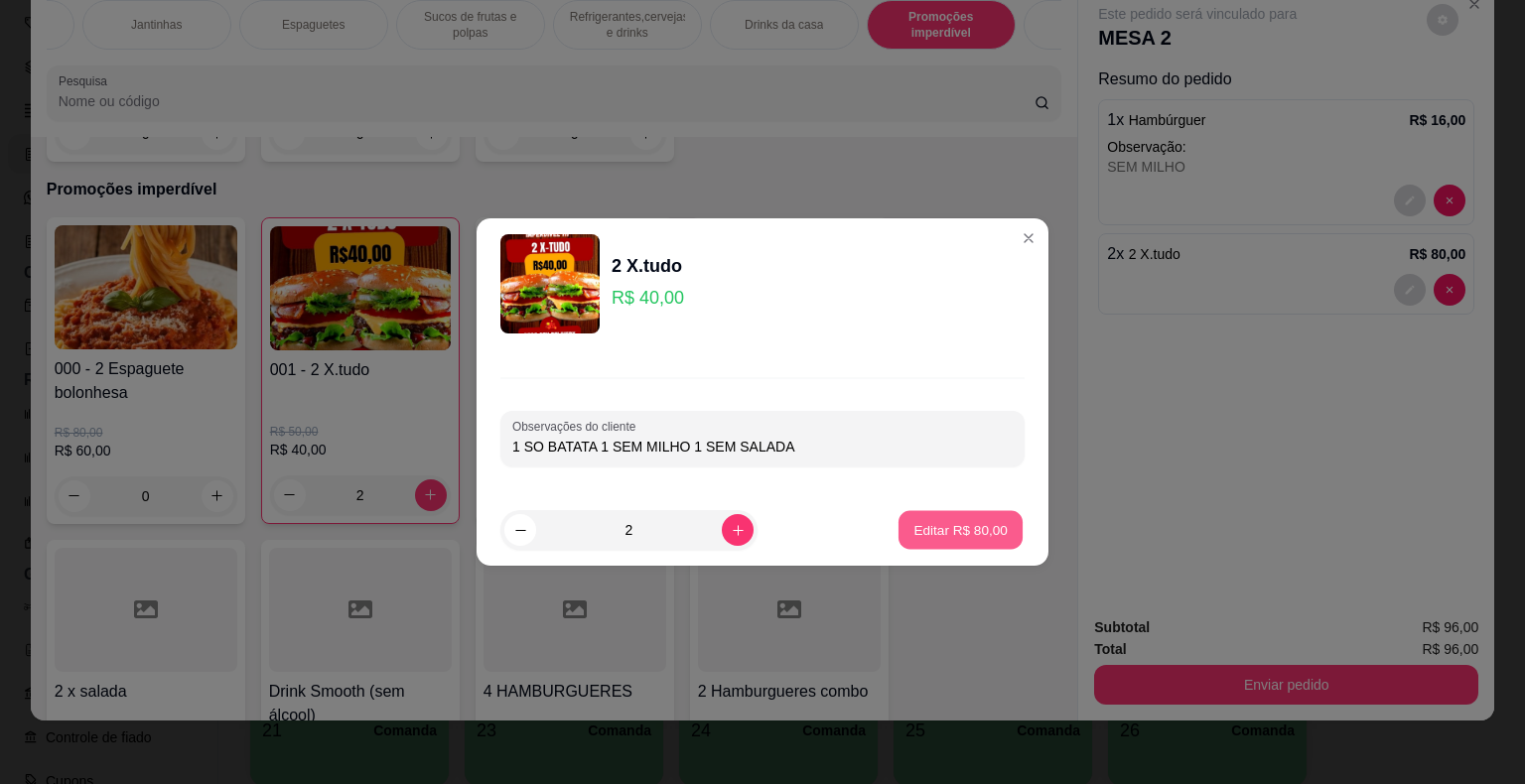 click on "Editar   R$ 80,00" at bounding box center [960, 530] 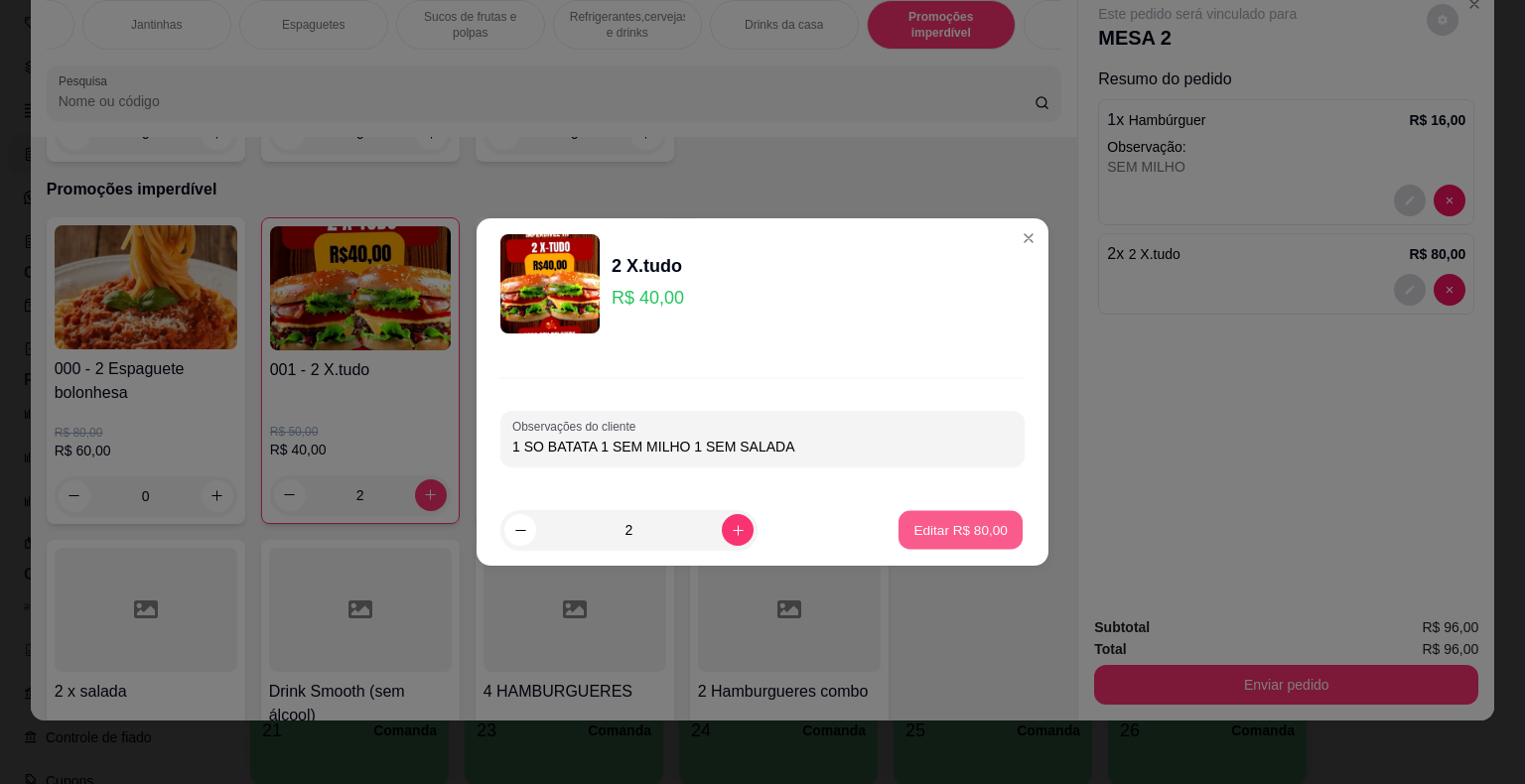 type on "0" 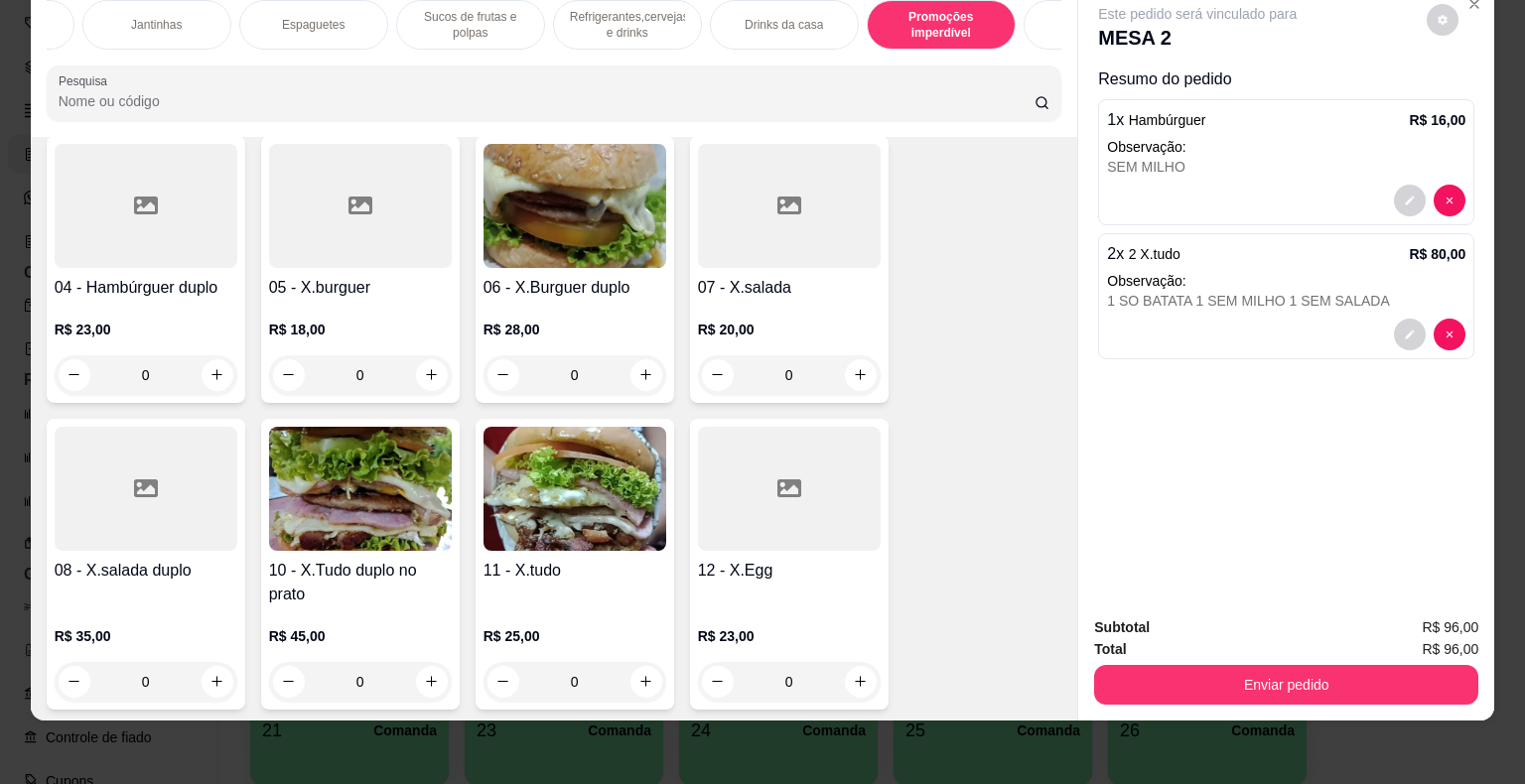 scroll, scrollTop: 421, scrollLeft: 0, axis: vertical 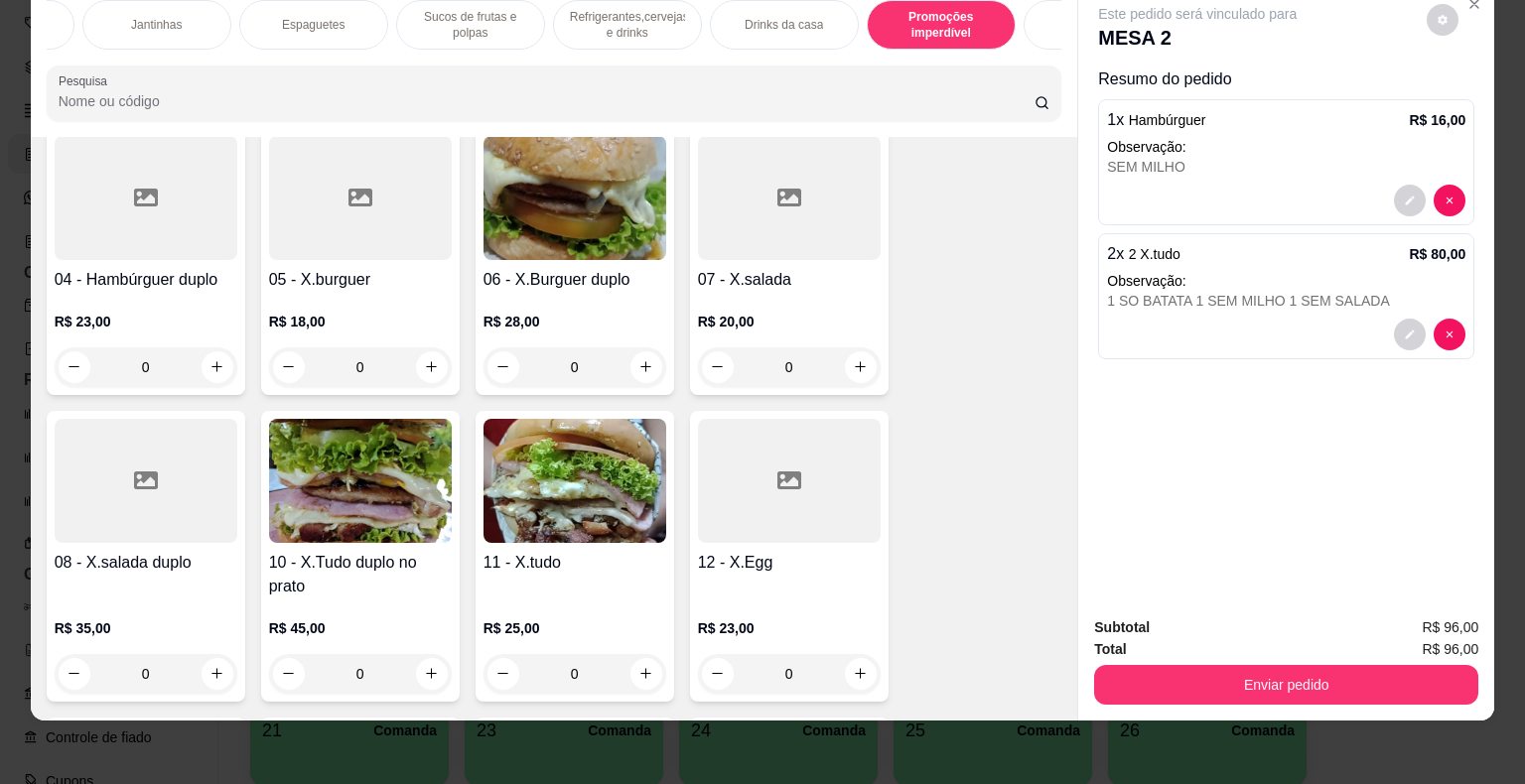 click on "0" at bounding box center (789, 367) 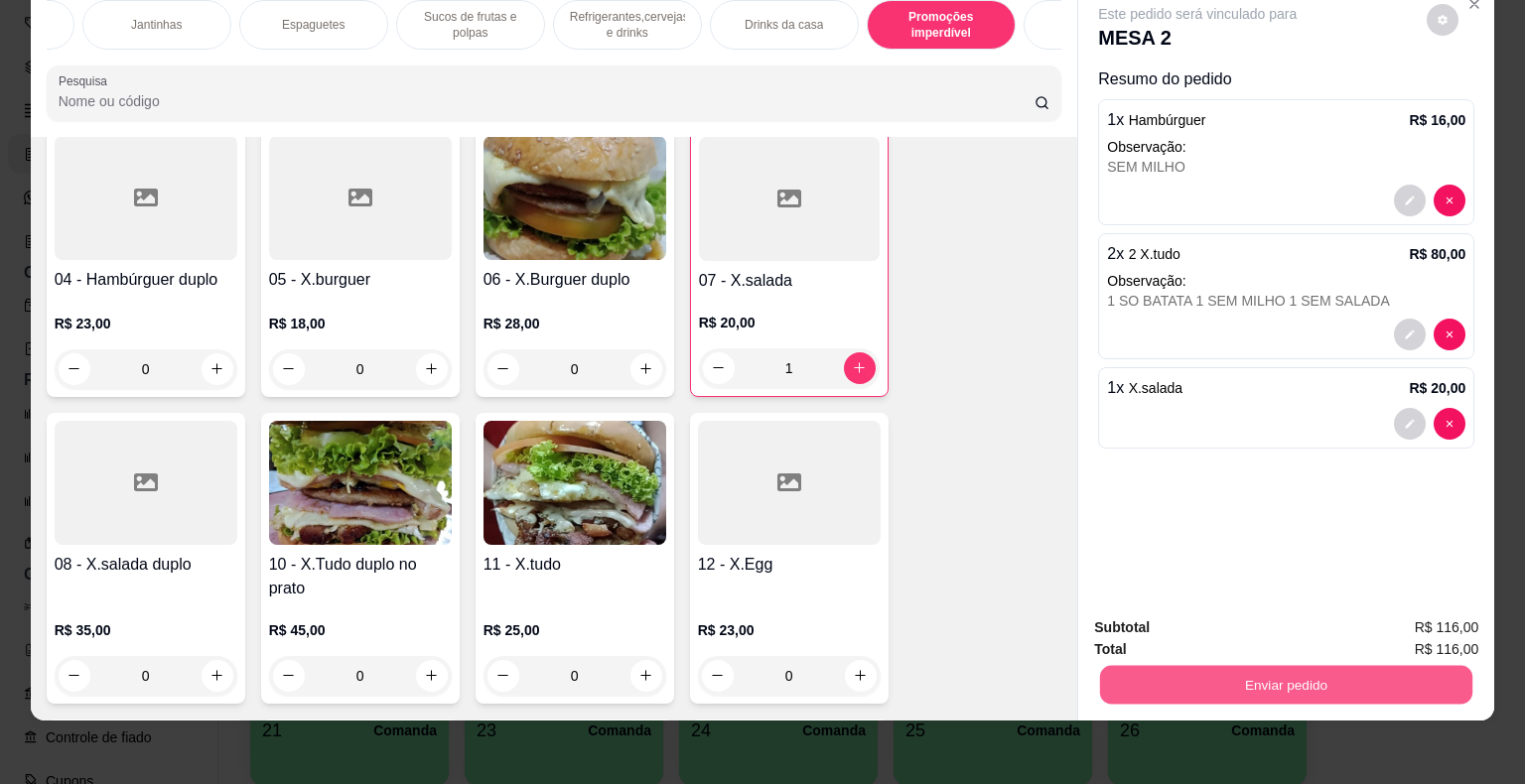 click on "Enviar pedido" at bounding box center [1286, 685] 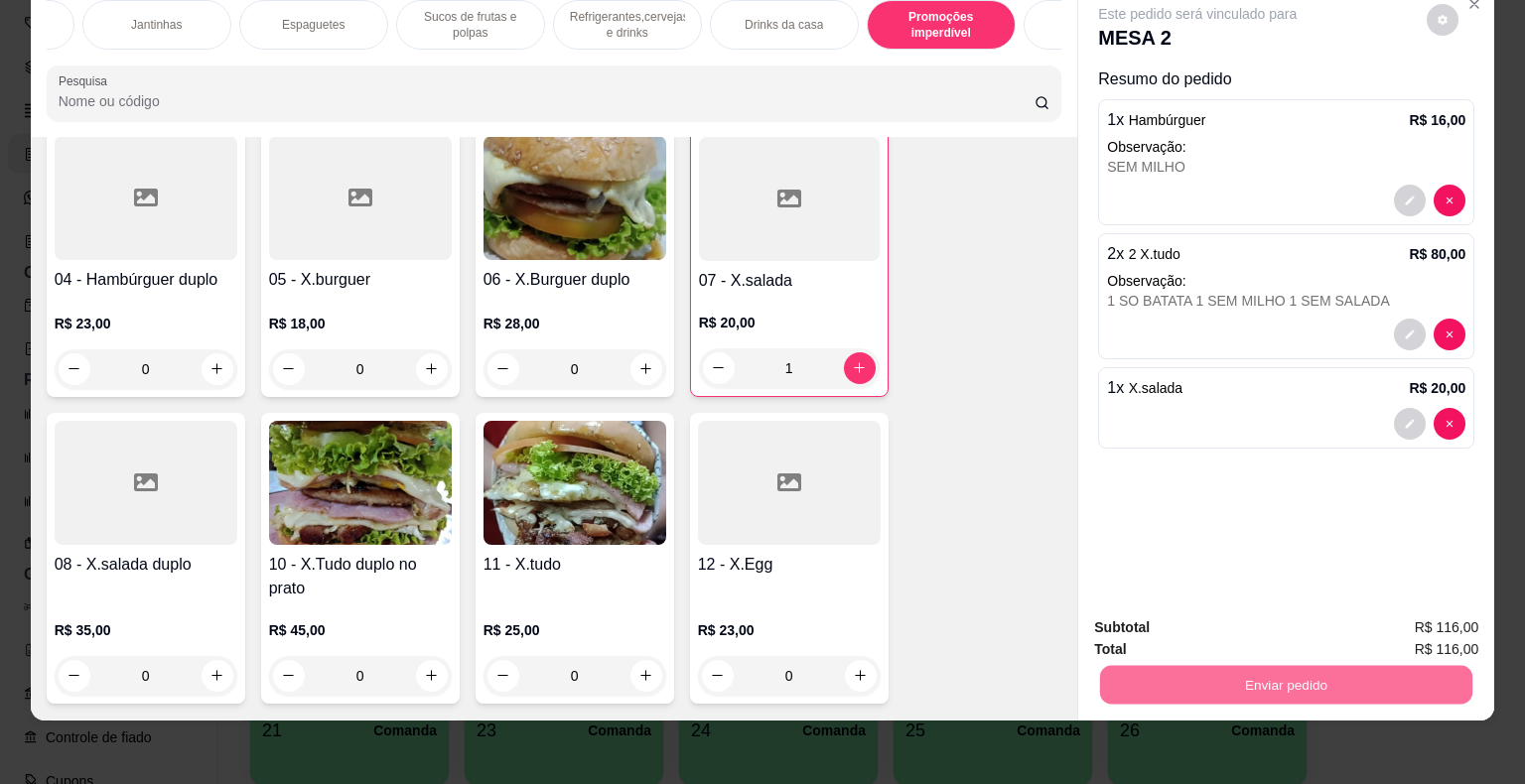 click on "Não registrar e enviar pedido" at bounding box center [1220, 620] 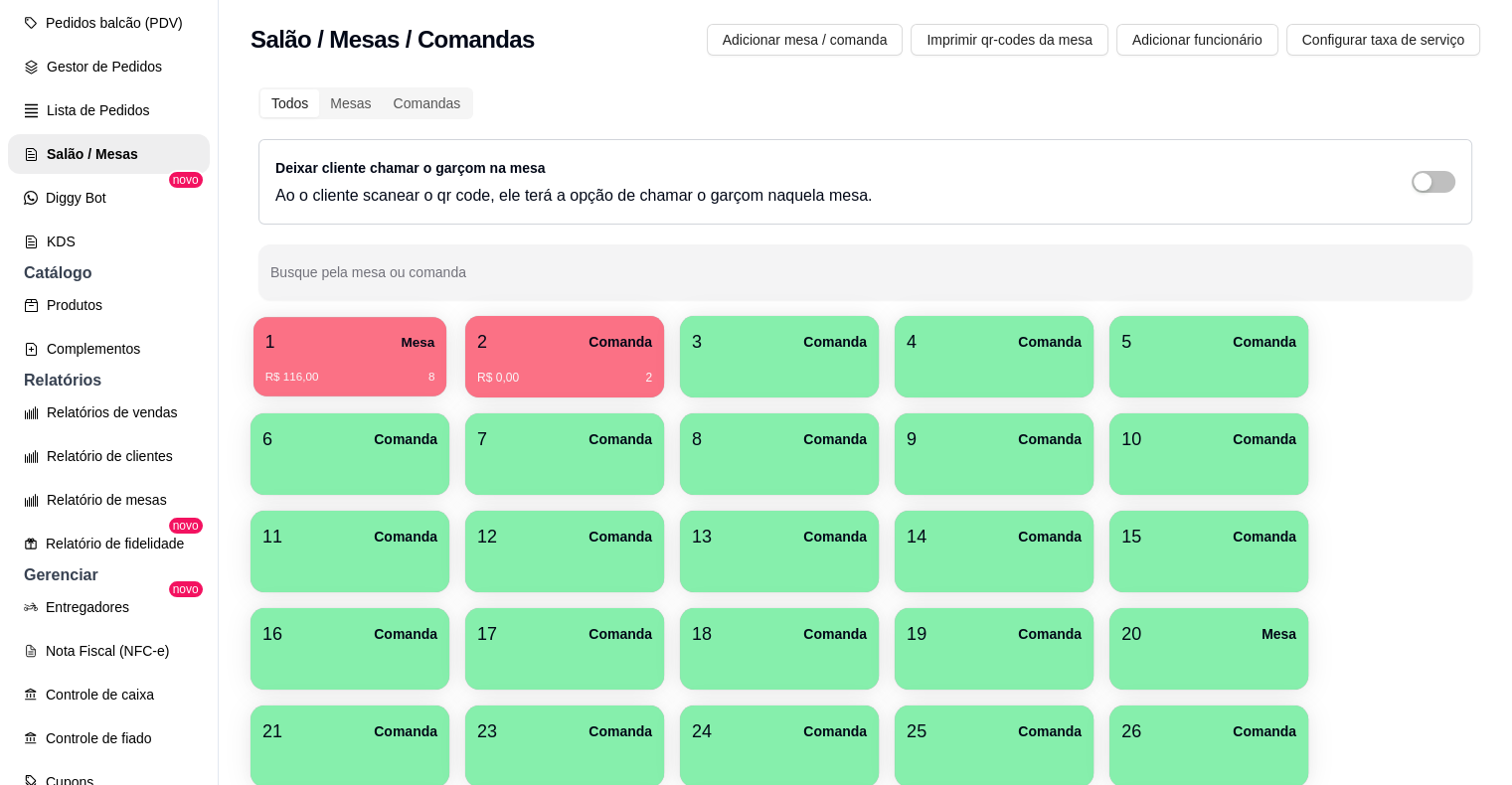 click on "R$ 116,00 8" at bounding box center [350, 370] 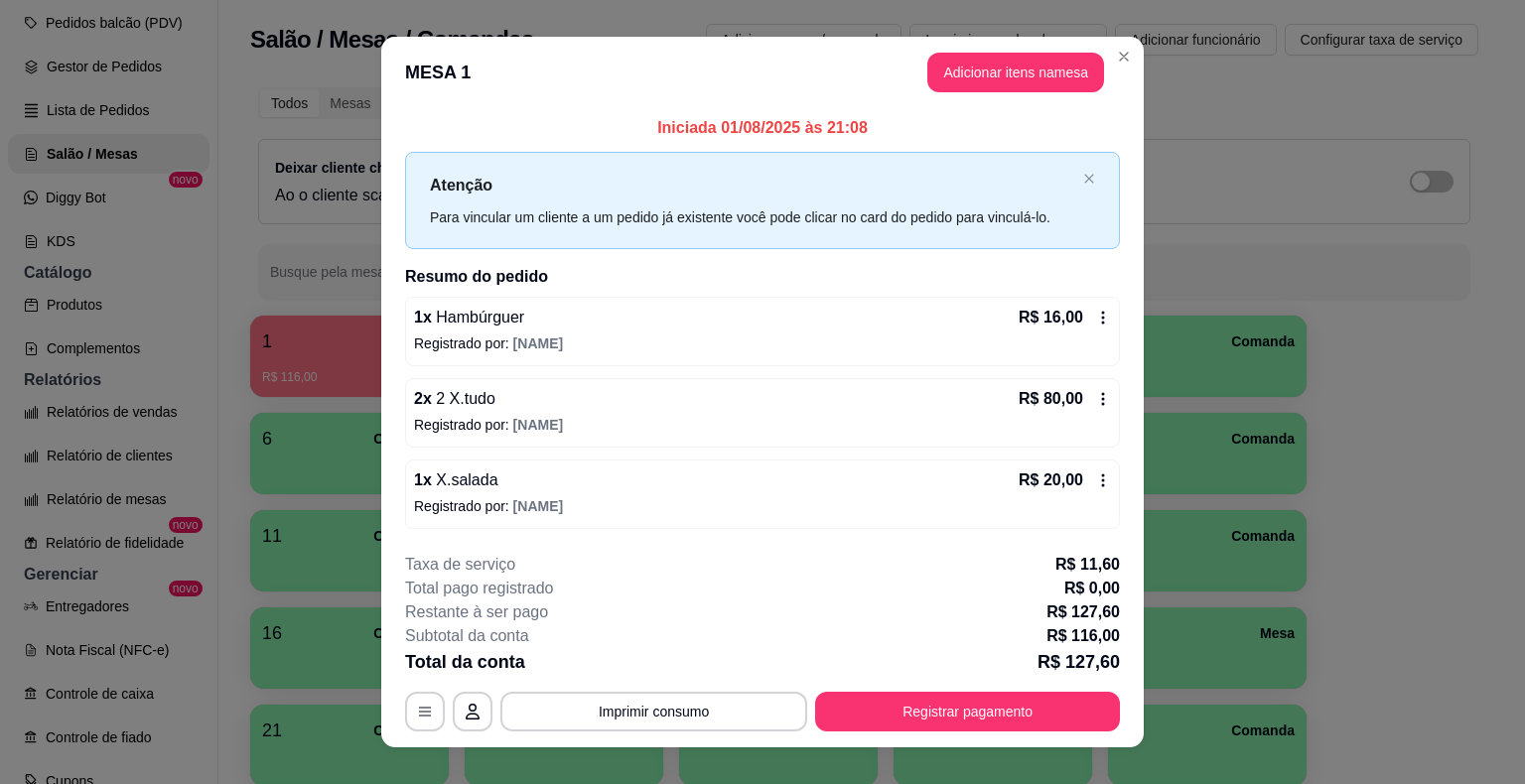 click 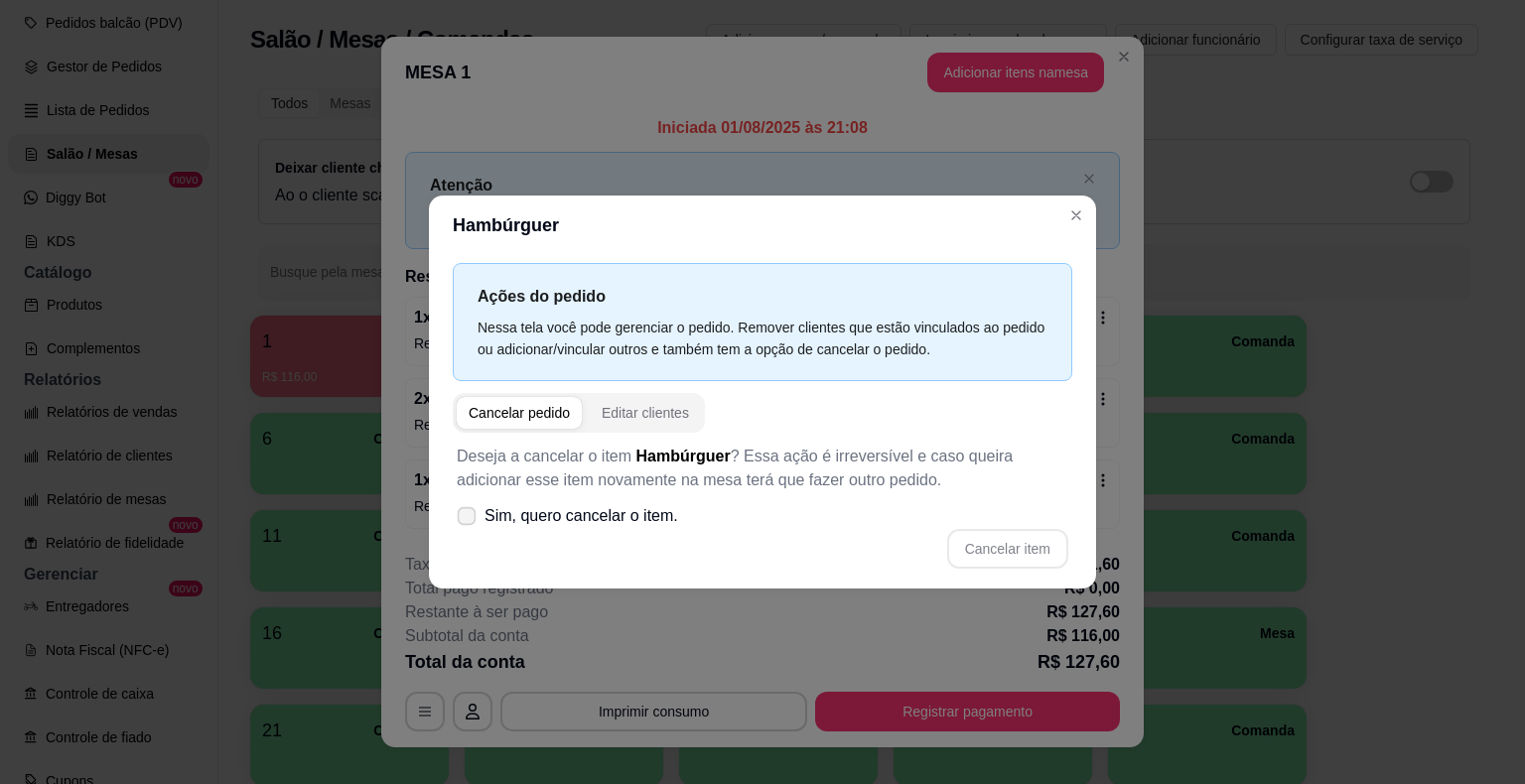 click 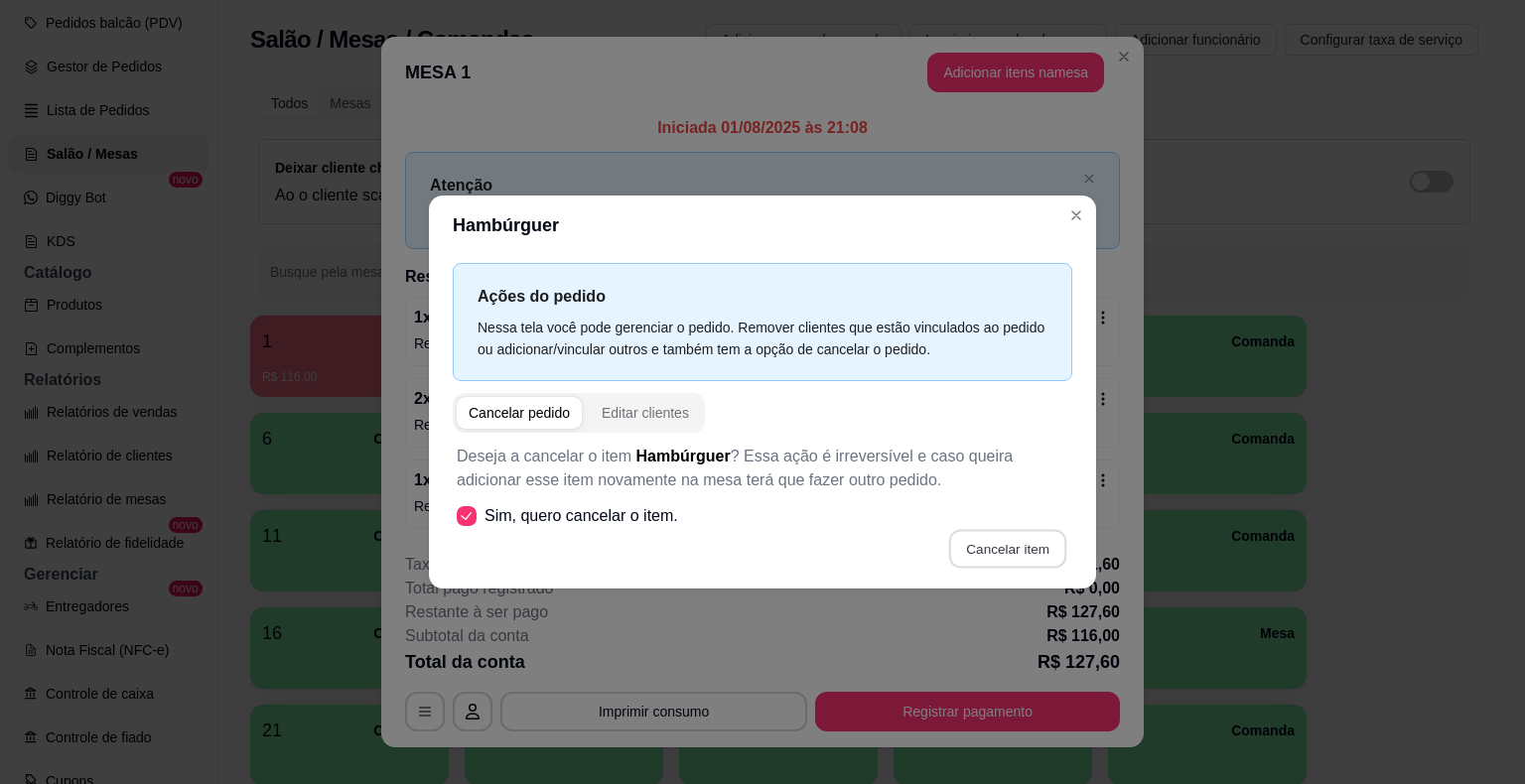 click on "Cancelar item" at bounding box center (1007, 549) 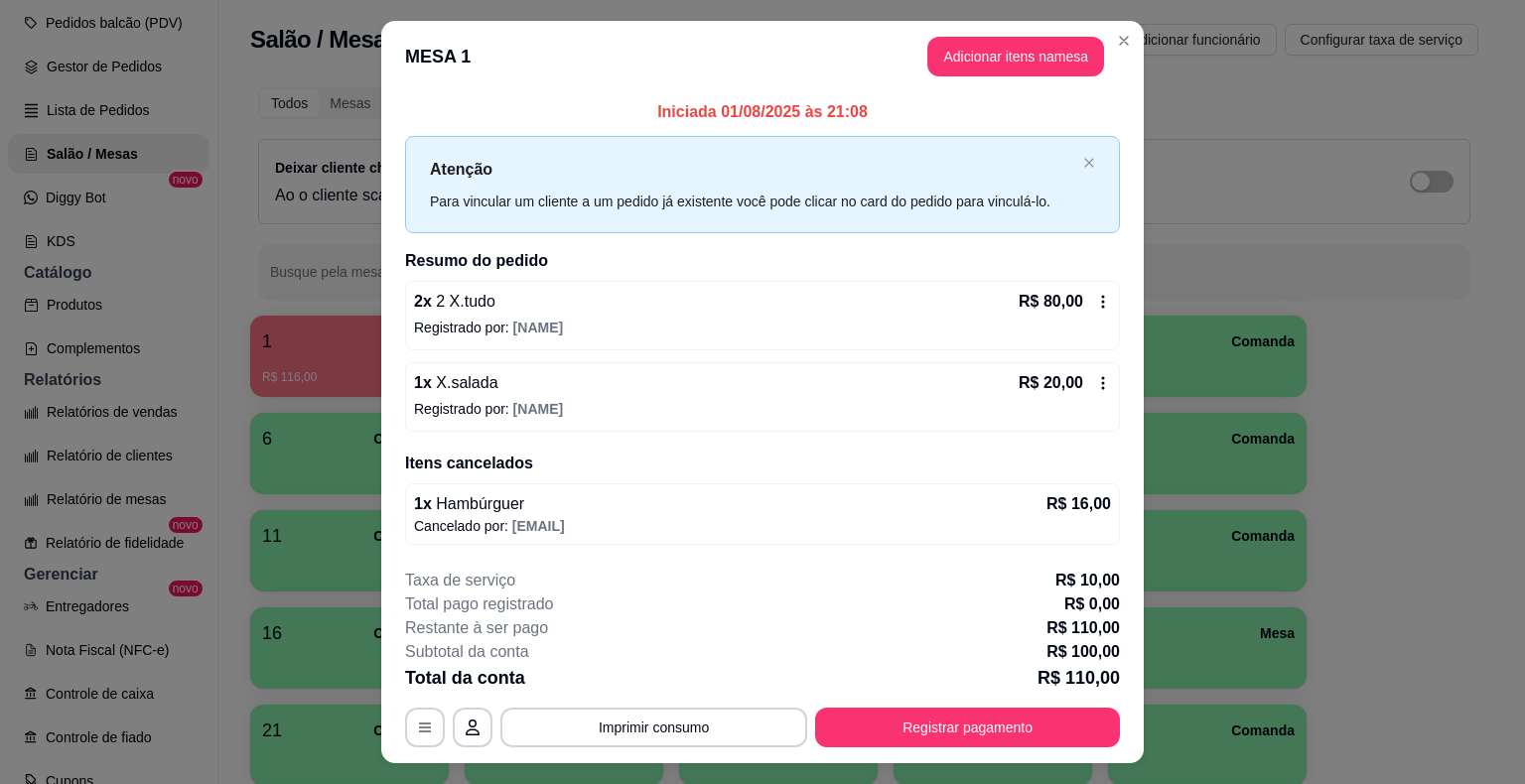 click 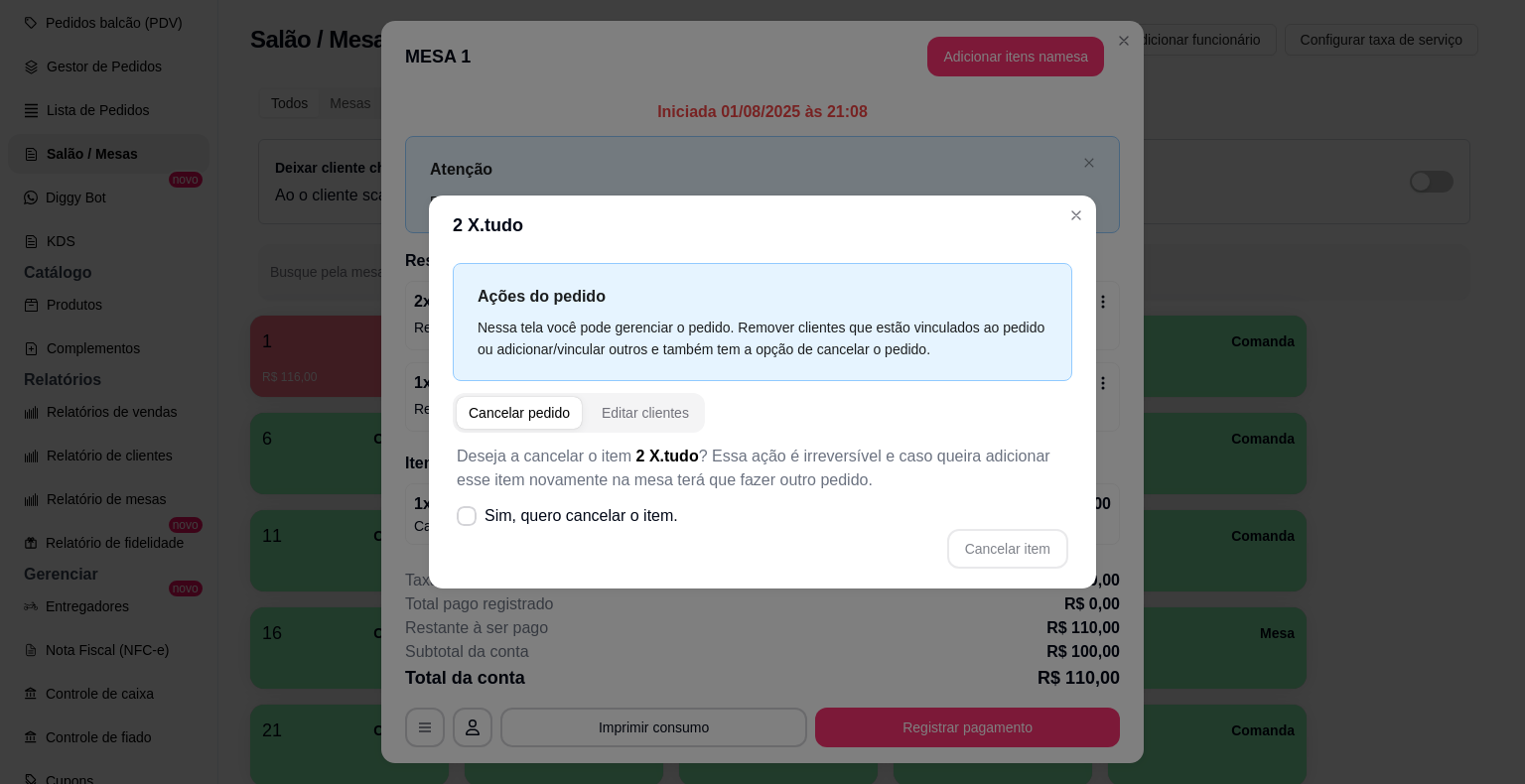 click on "Deseja a cancelar o item   2 X.tudo ? Essa ação é irreversível e caso queira adicionar esse item novamente na mesa terá que fazer outro pedido. Sim, quero cancelar o item. Cancelar item" at bounding box center [762, 506] 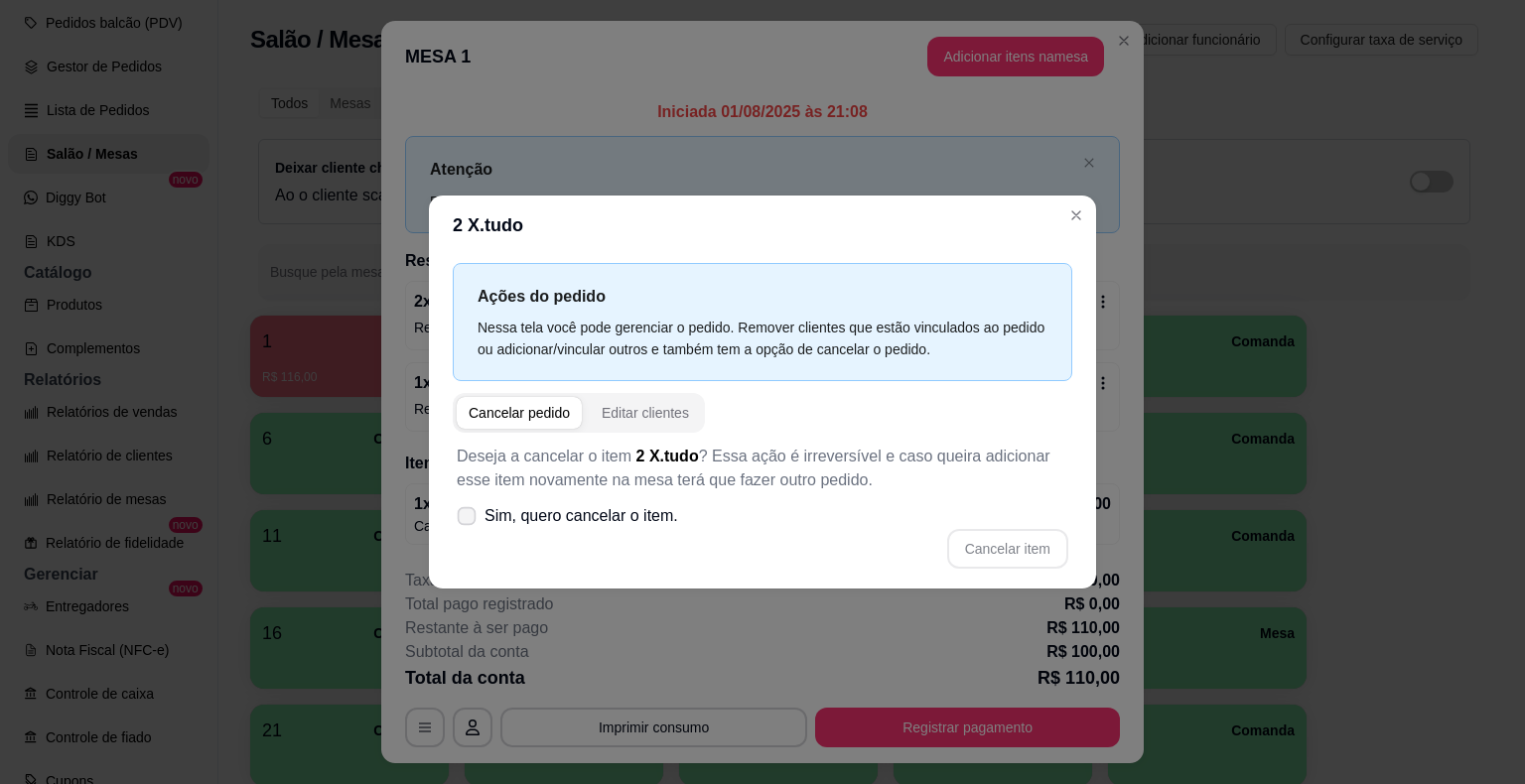 click 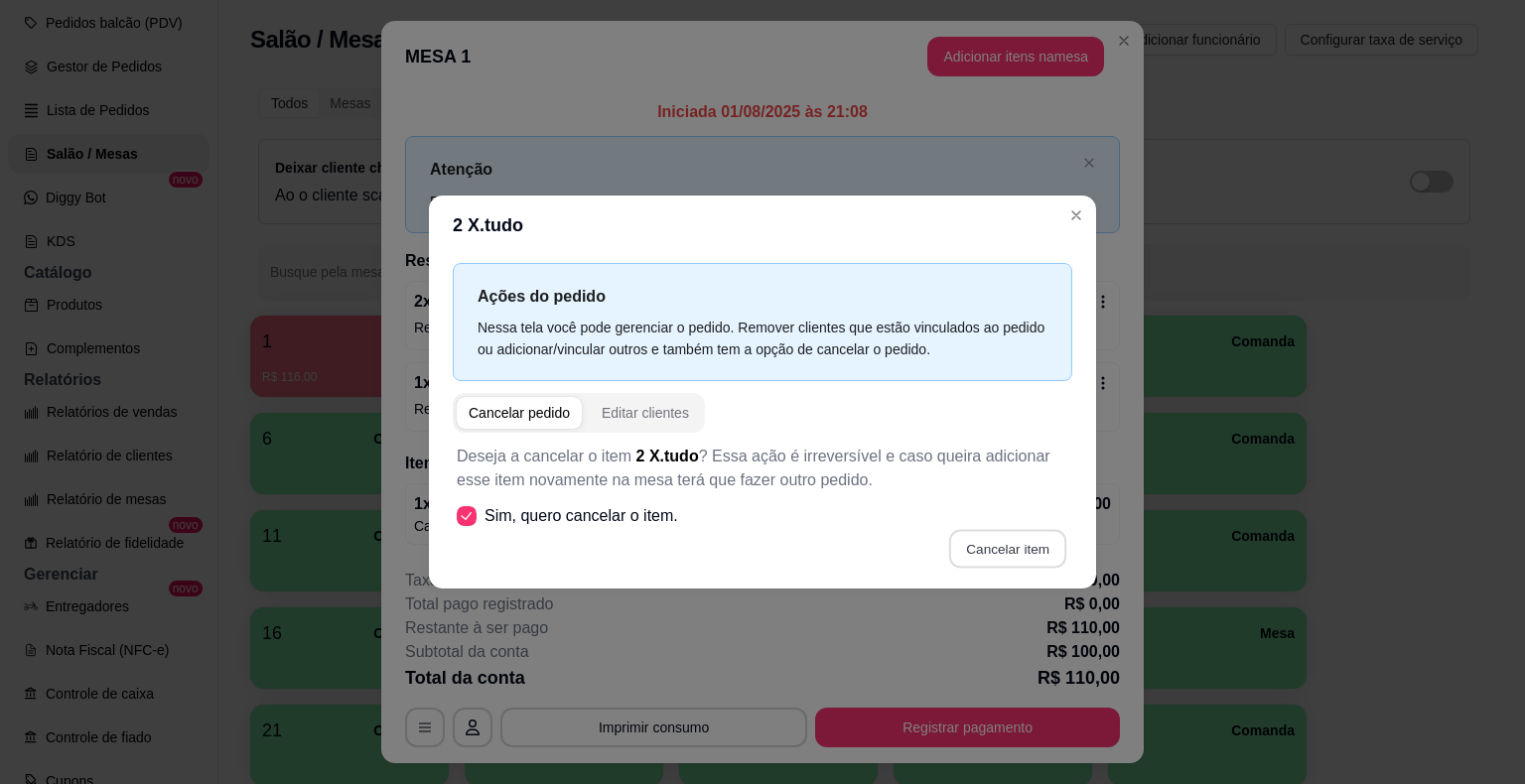click on "Cancelar item" at bounding box center [1007, 549] 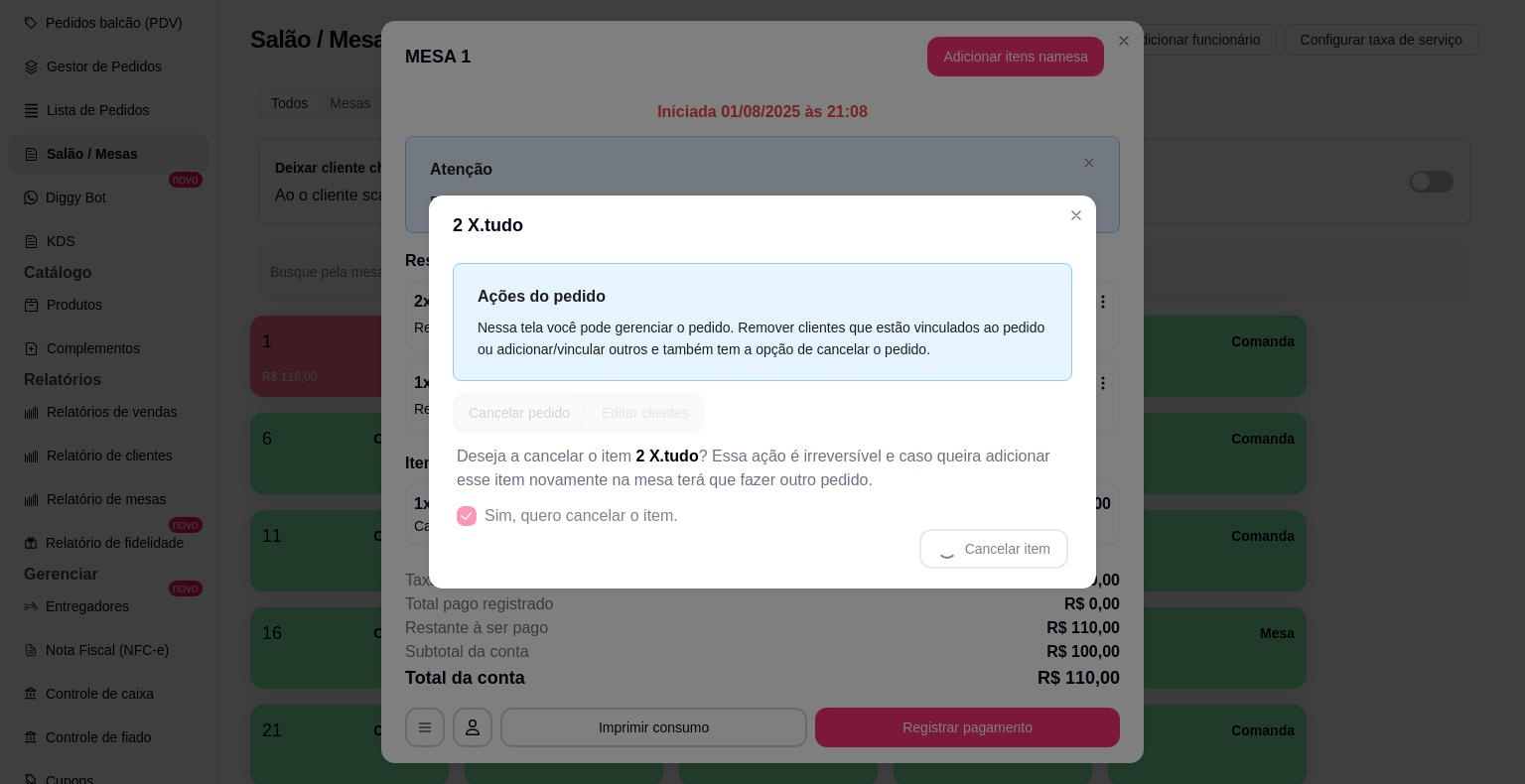 click on "Cancelar item" at bounding box center (762, 549) 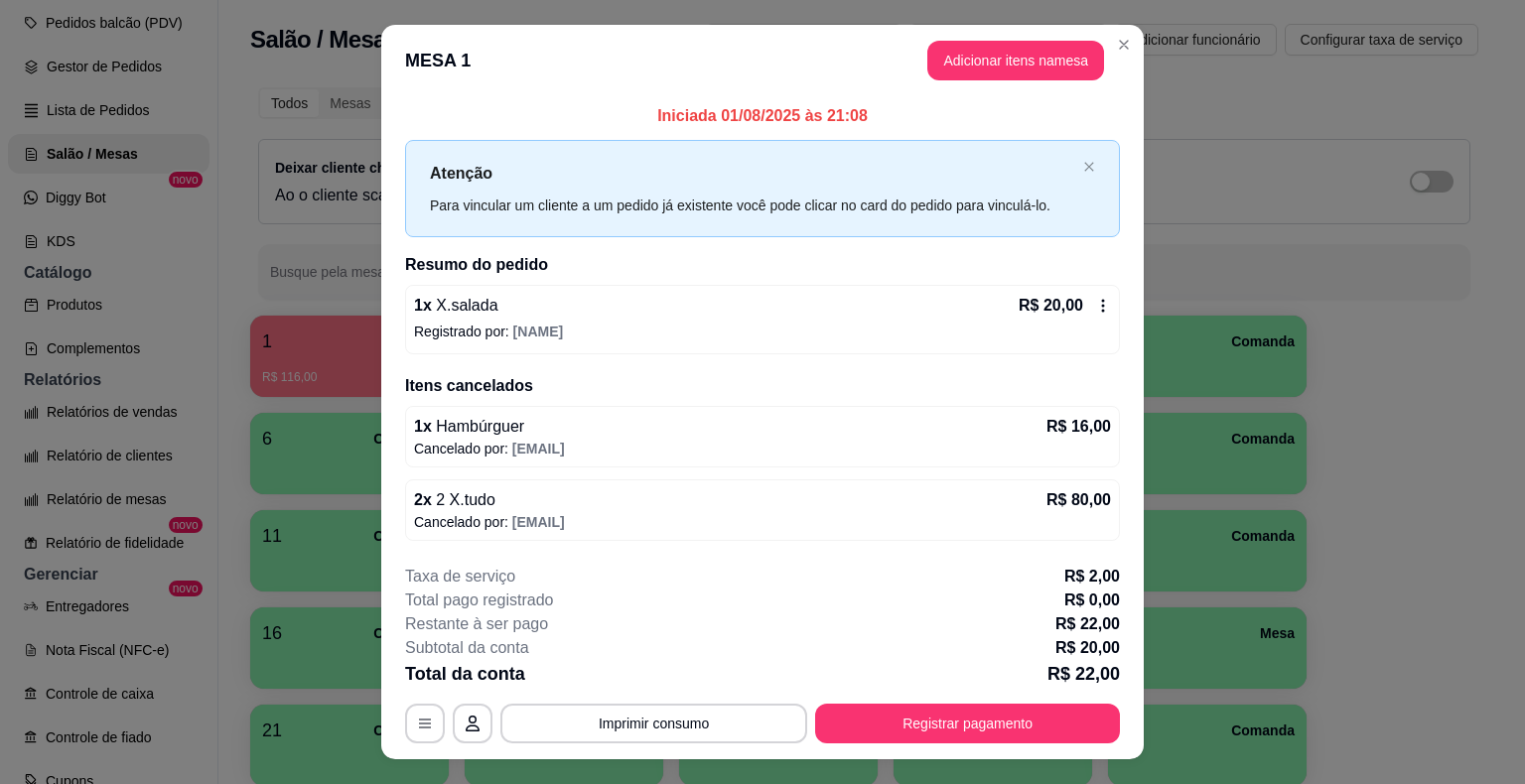 click 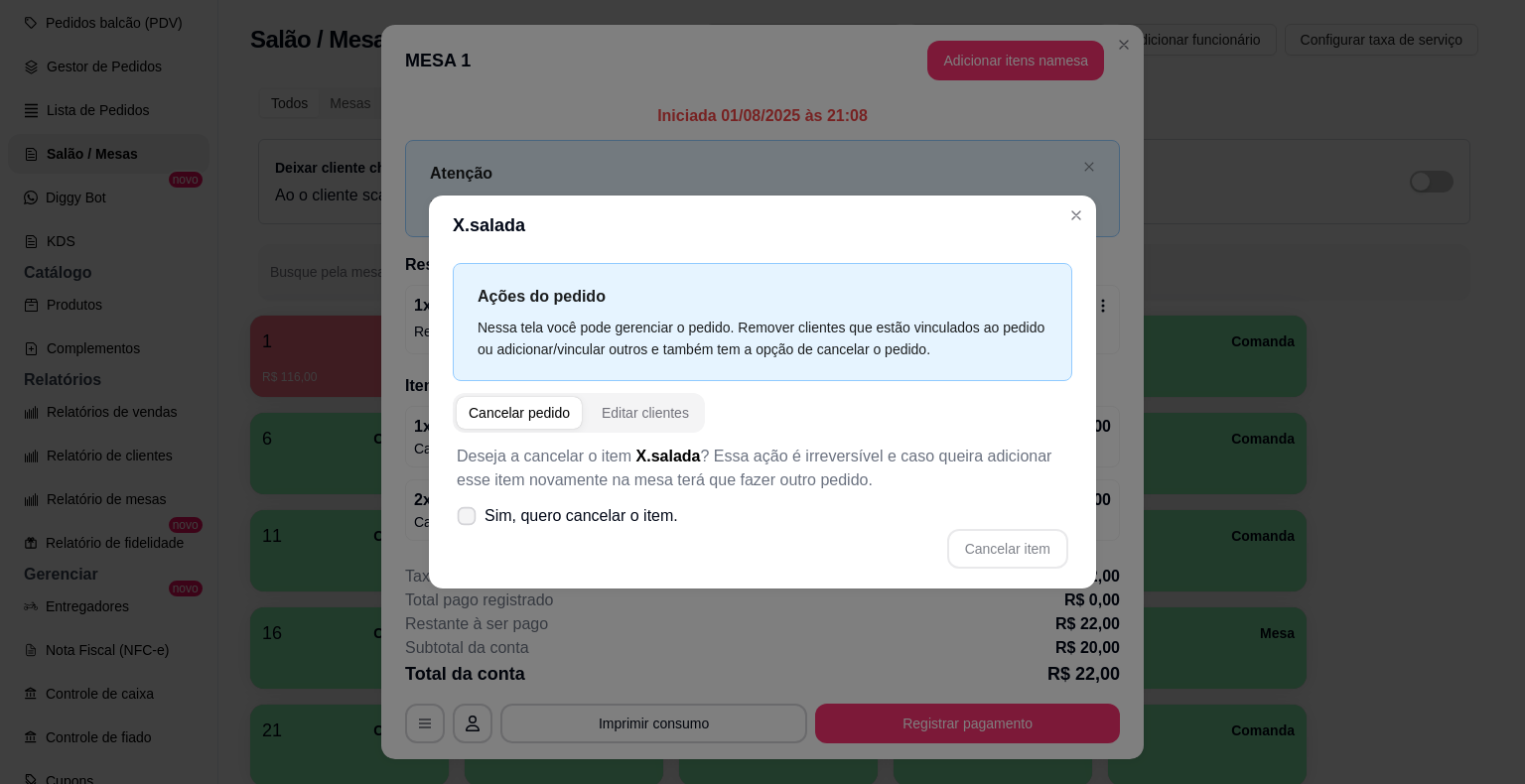 click 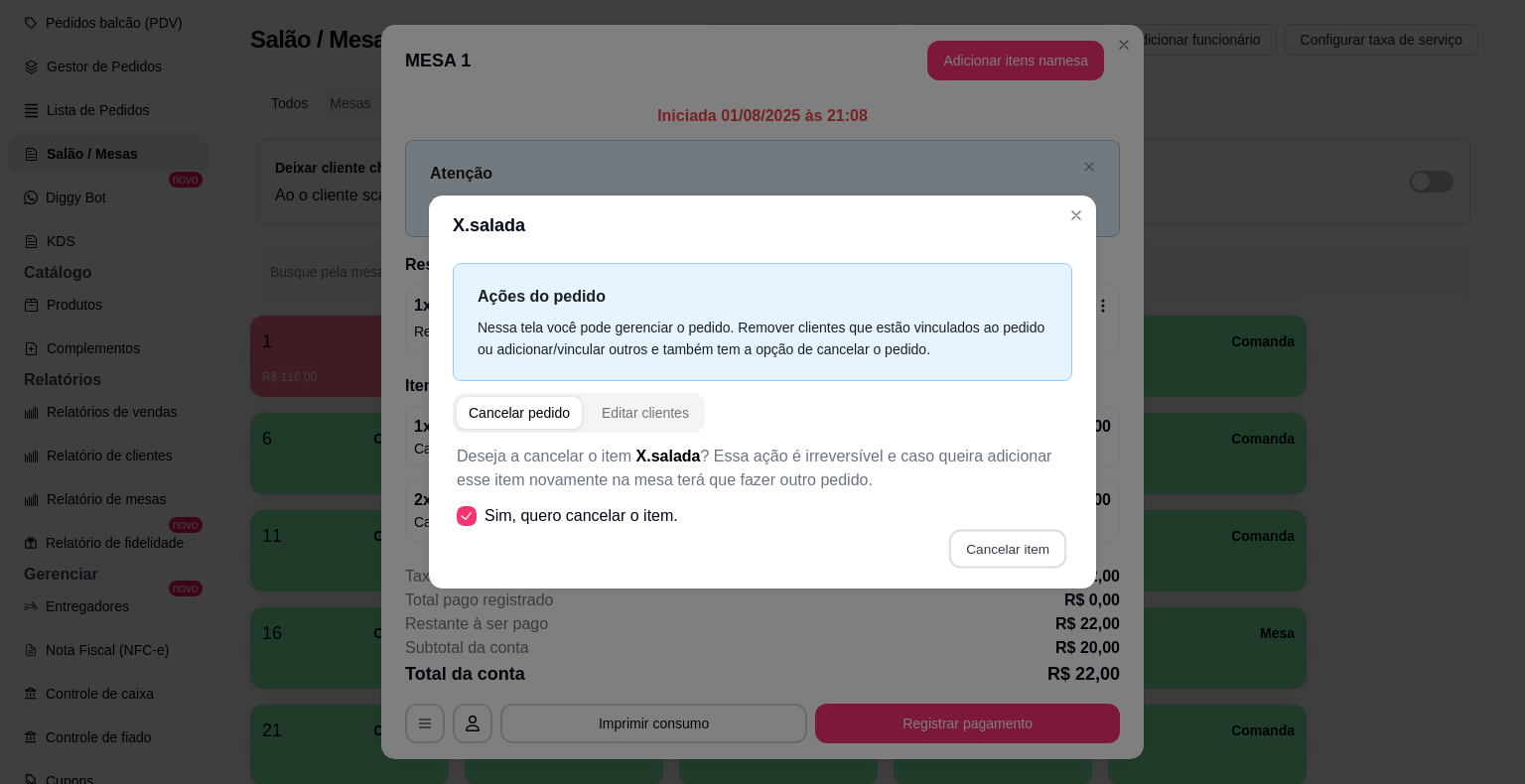 click on "Cancelar item" at bounding box center [1007, 549] 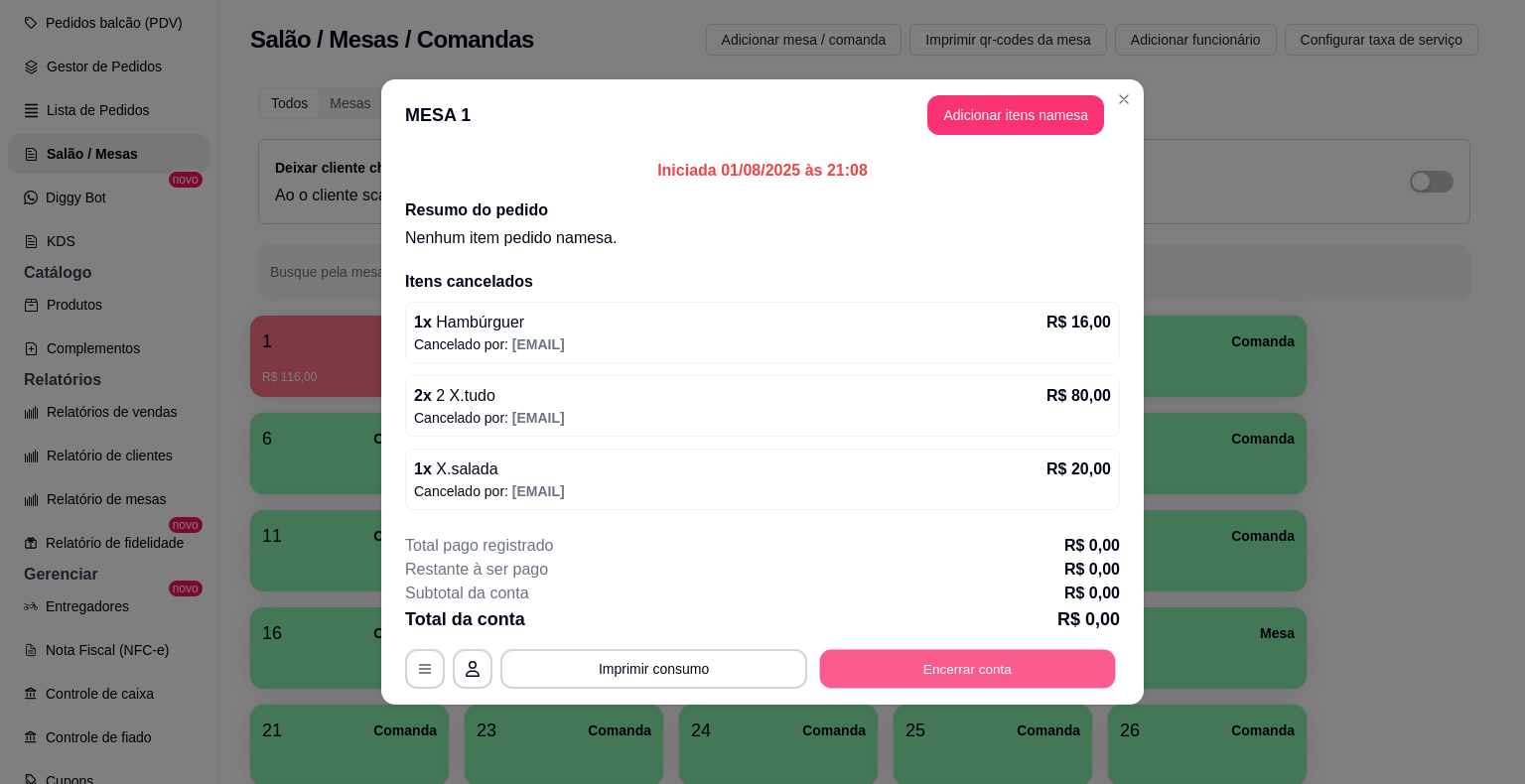 click on "Encerrar conta" at bounding box center [968, 669] 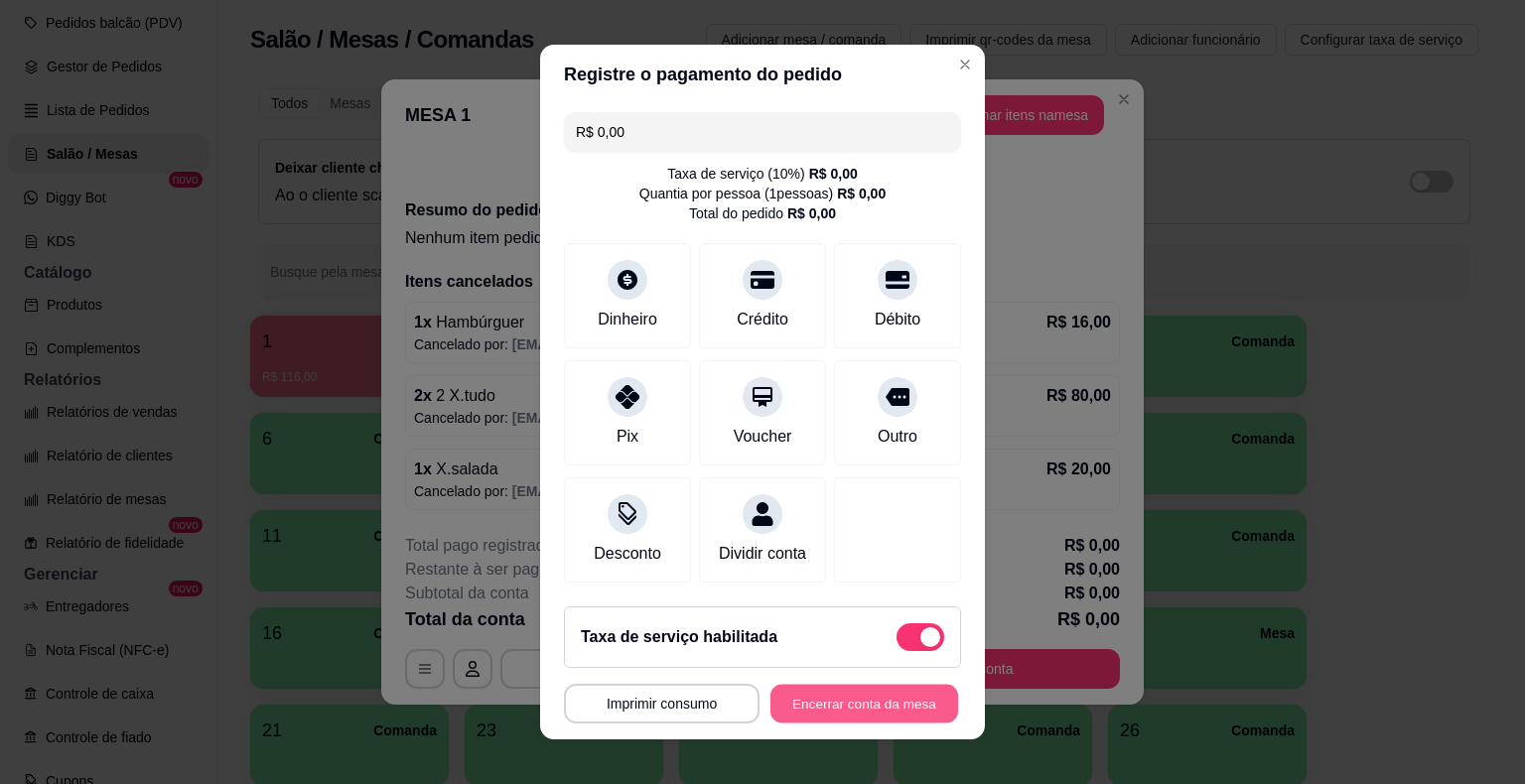 click on "Encerrar conta da mesa" at bounding box center (864, 704) 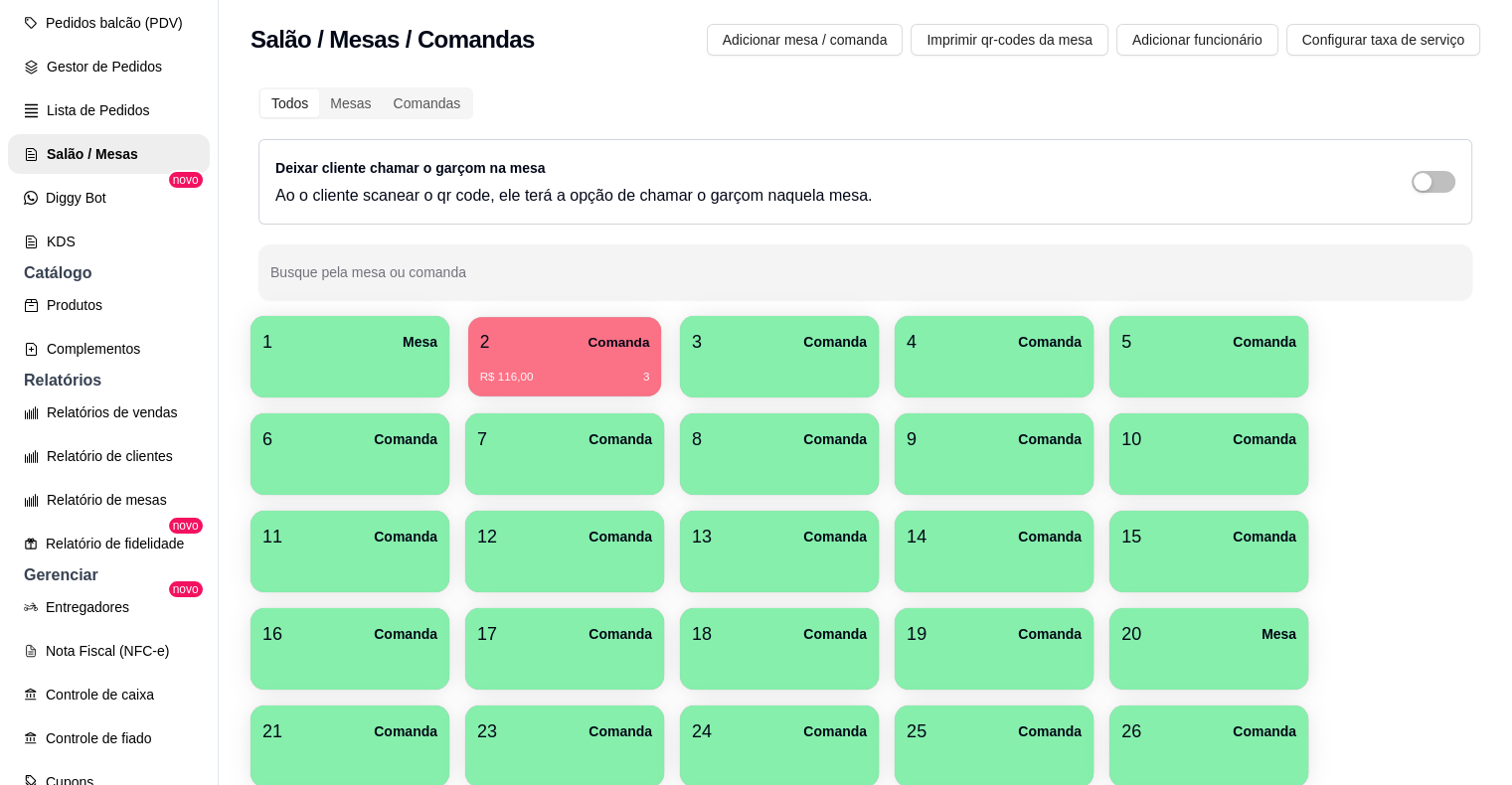 click on "2 Comanda" at bounding box center [565, 342] 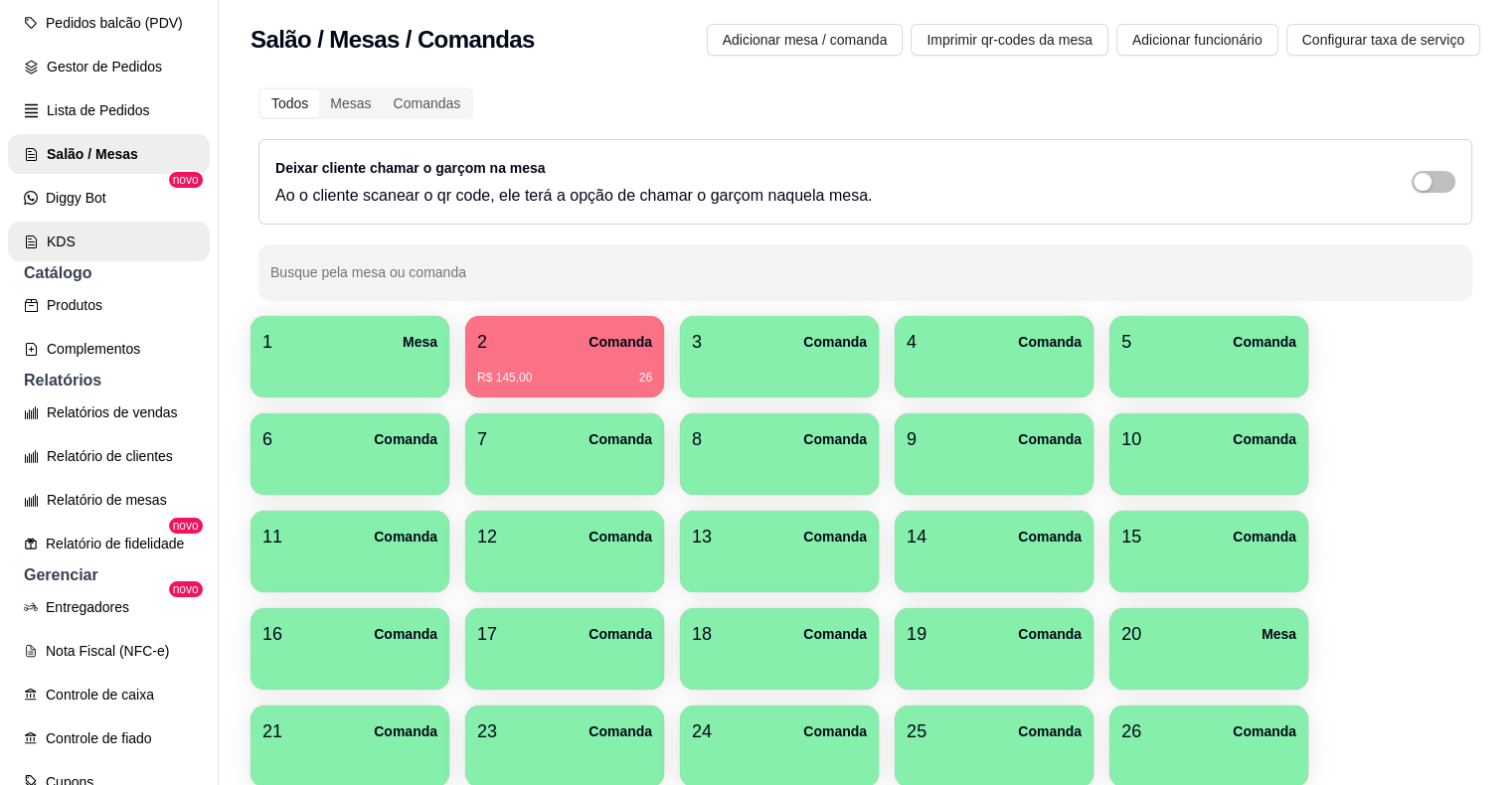 click on "2 Comanda" at bounding box center (565, 342) 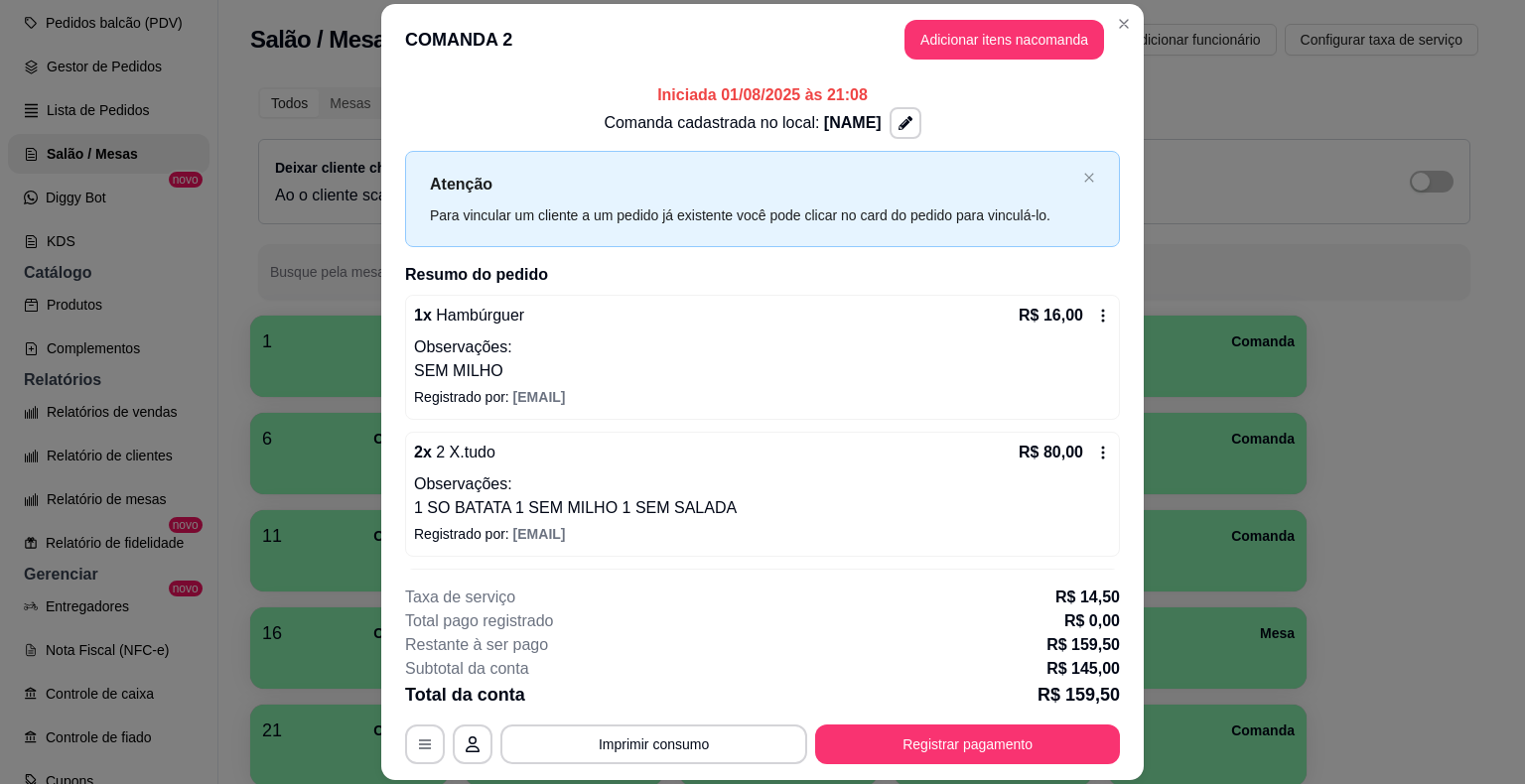 click at bounding box center [864, 272] 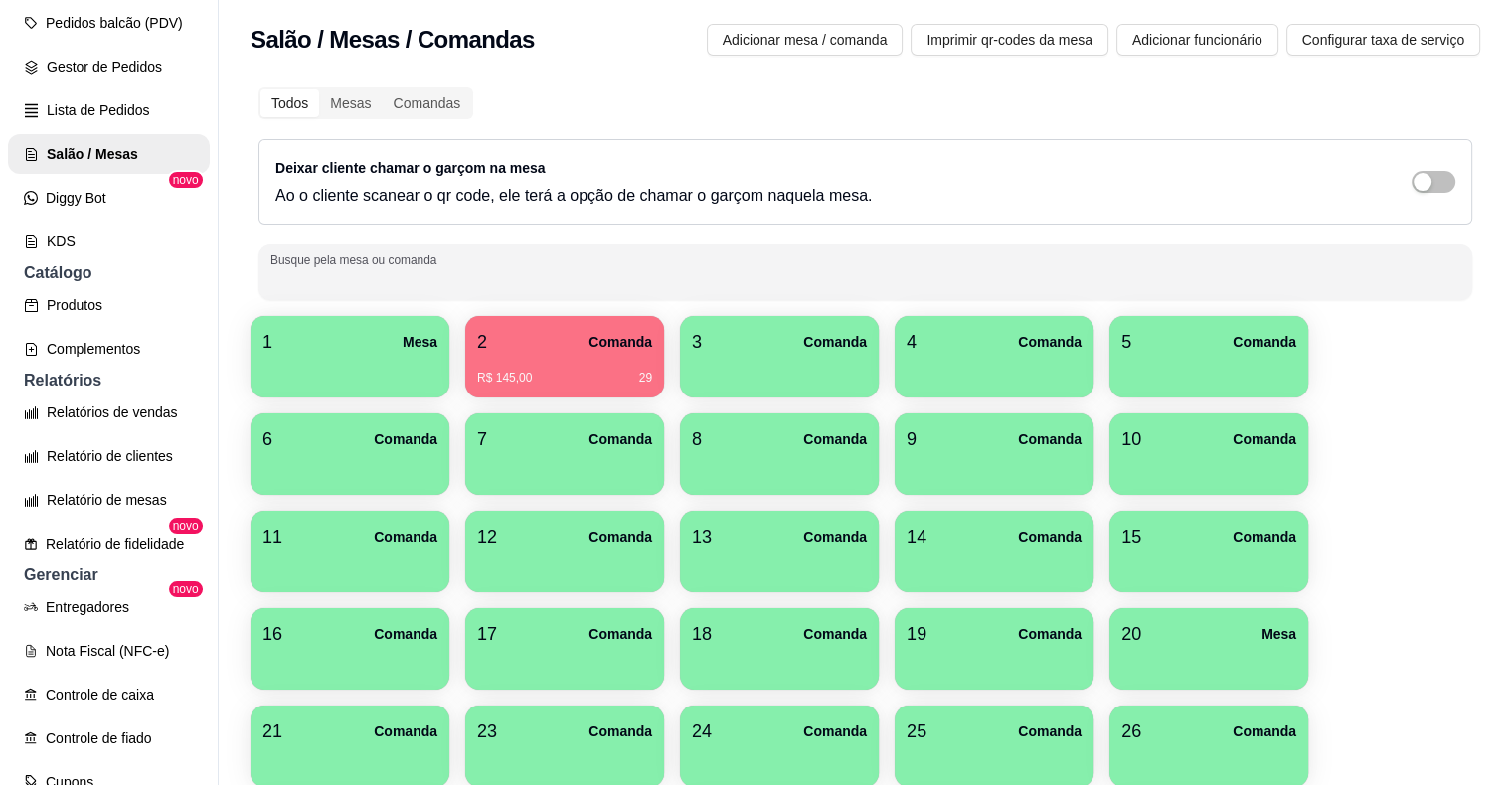 click at bounding box center (779, 371) 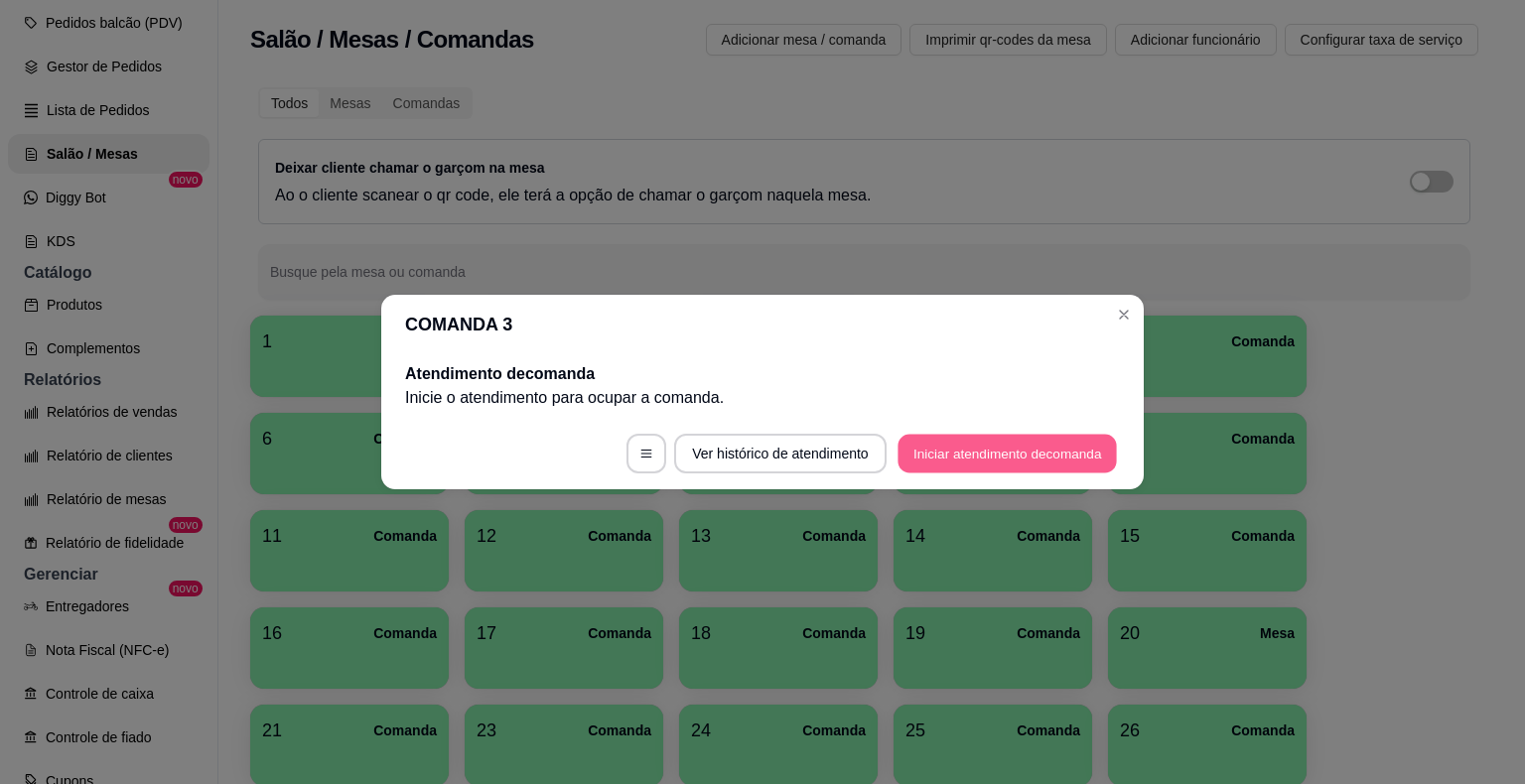 click on "Iniciar atendimento de  comanda" at bounding box center (1007, 454) 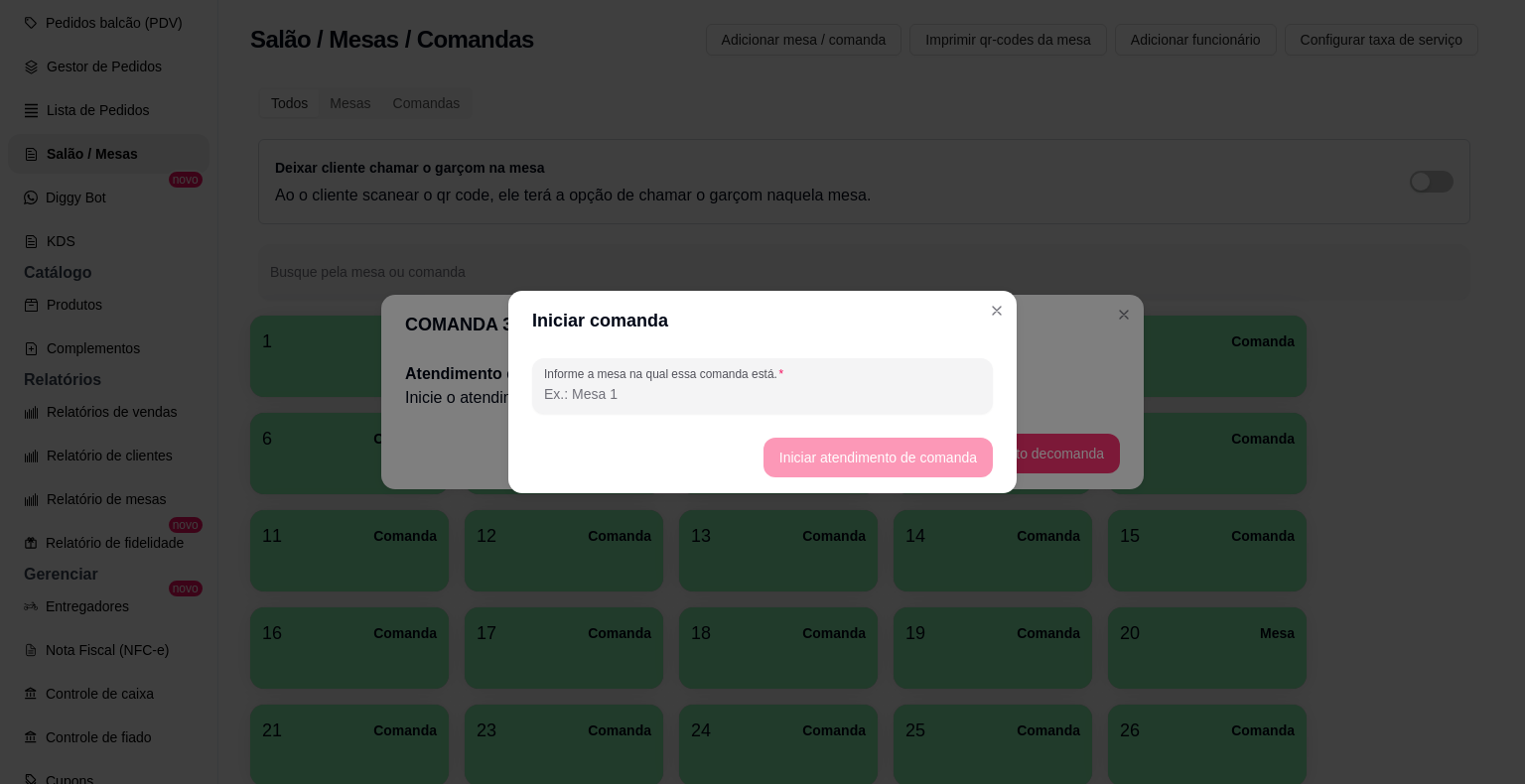 click on "Informe a mesa na qual essa comanda está." at bounding box center (762, 394) 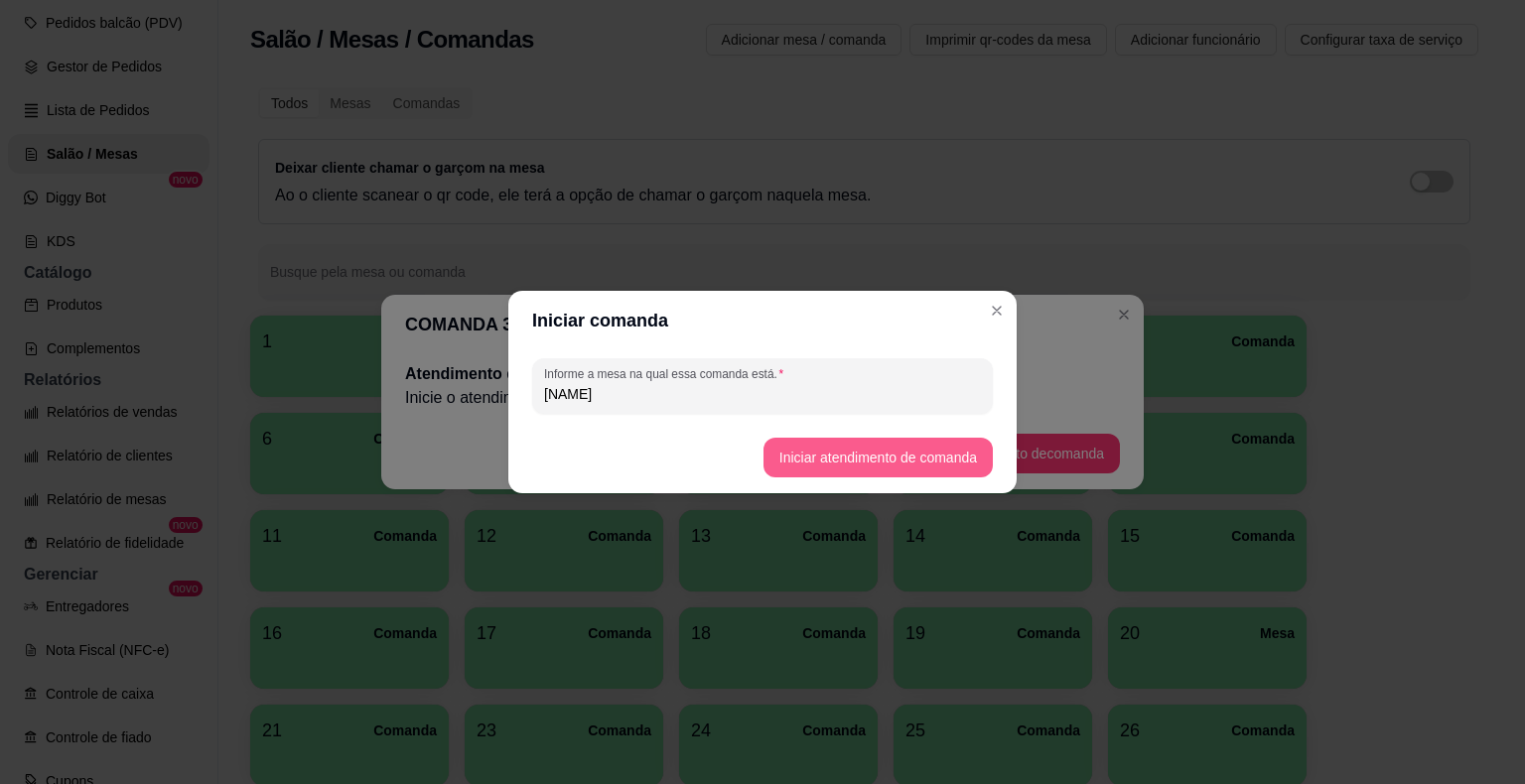 type on "[NAME]" 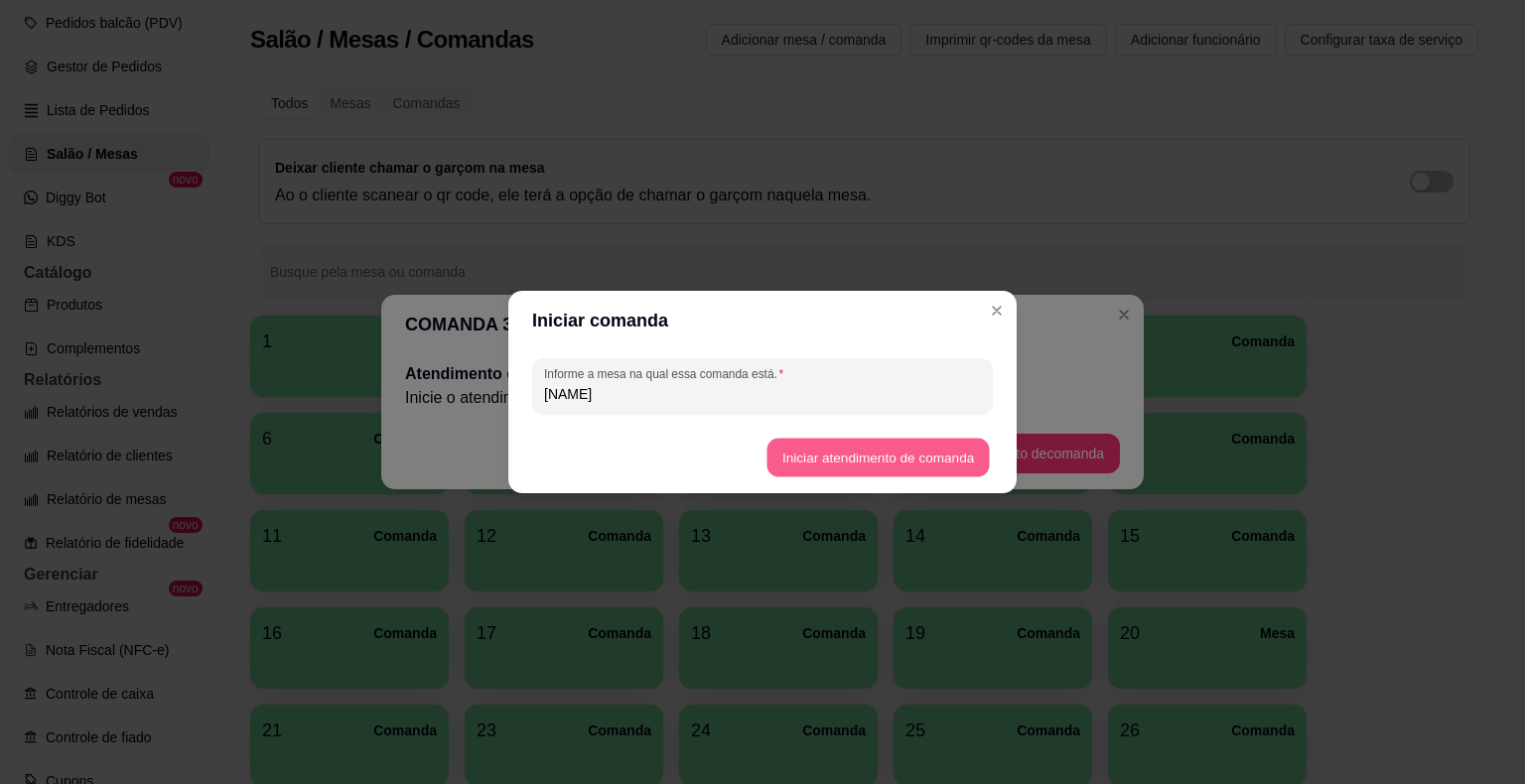 click on "Iniciar atendimento de comanda" at bounding box center [878, 457] 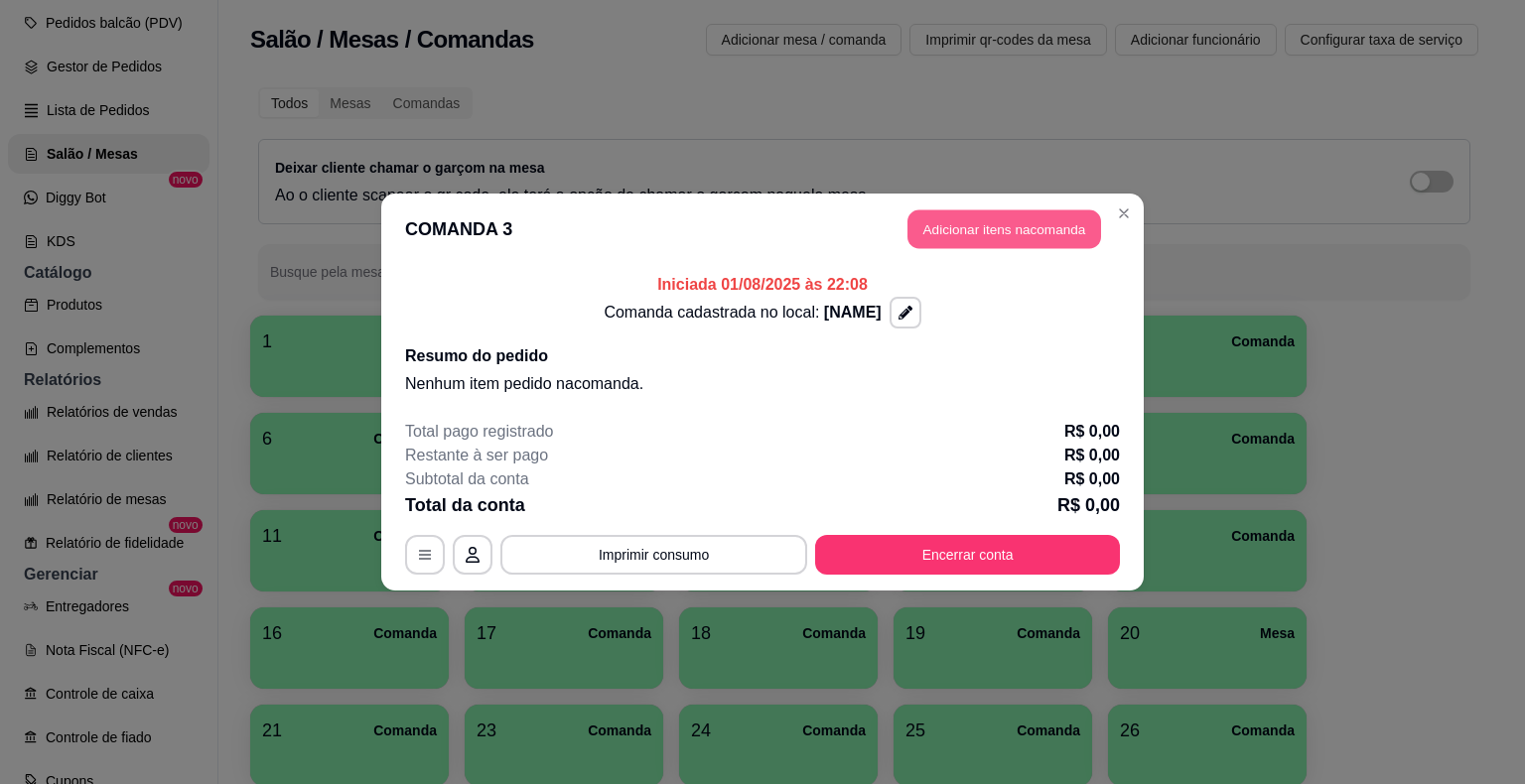 click on "Adicionar itens na  comanda" at bounding box center (1004, 229) 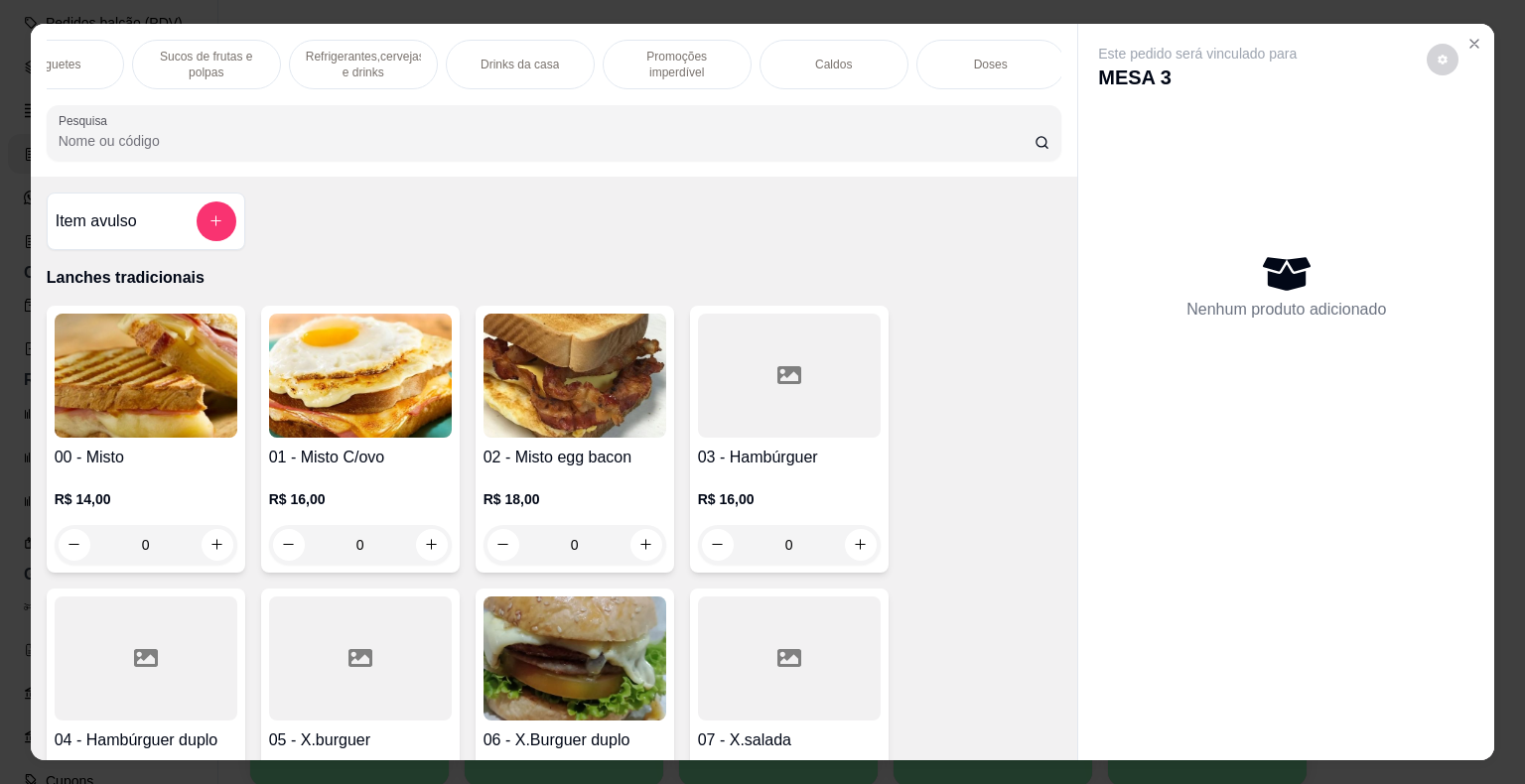 scroll, scrollTop: 0, scrollLeft: 1798, axis: horizontal 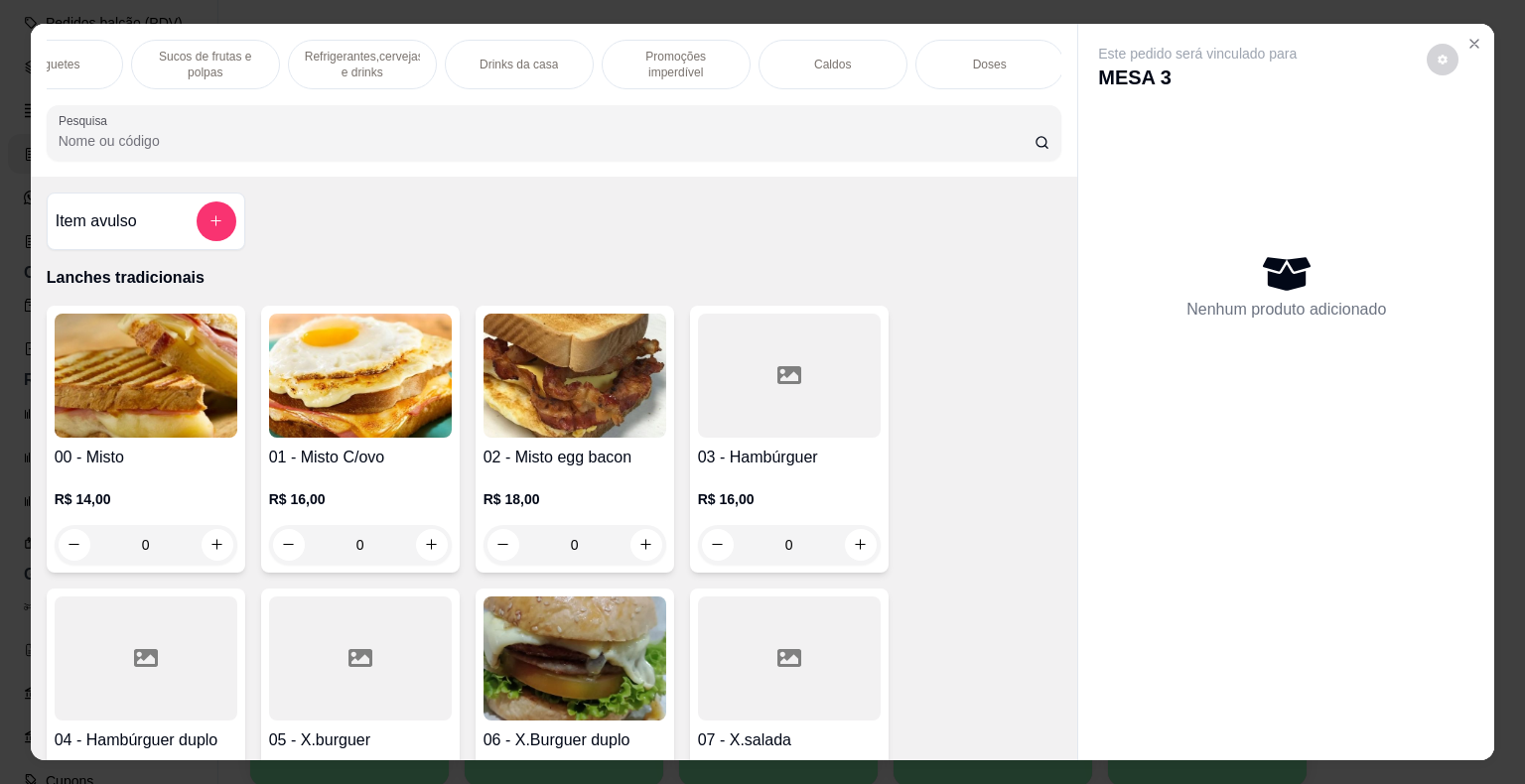 click on "Promoções imperdível" at bounding box center (676, 65) 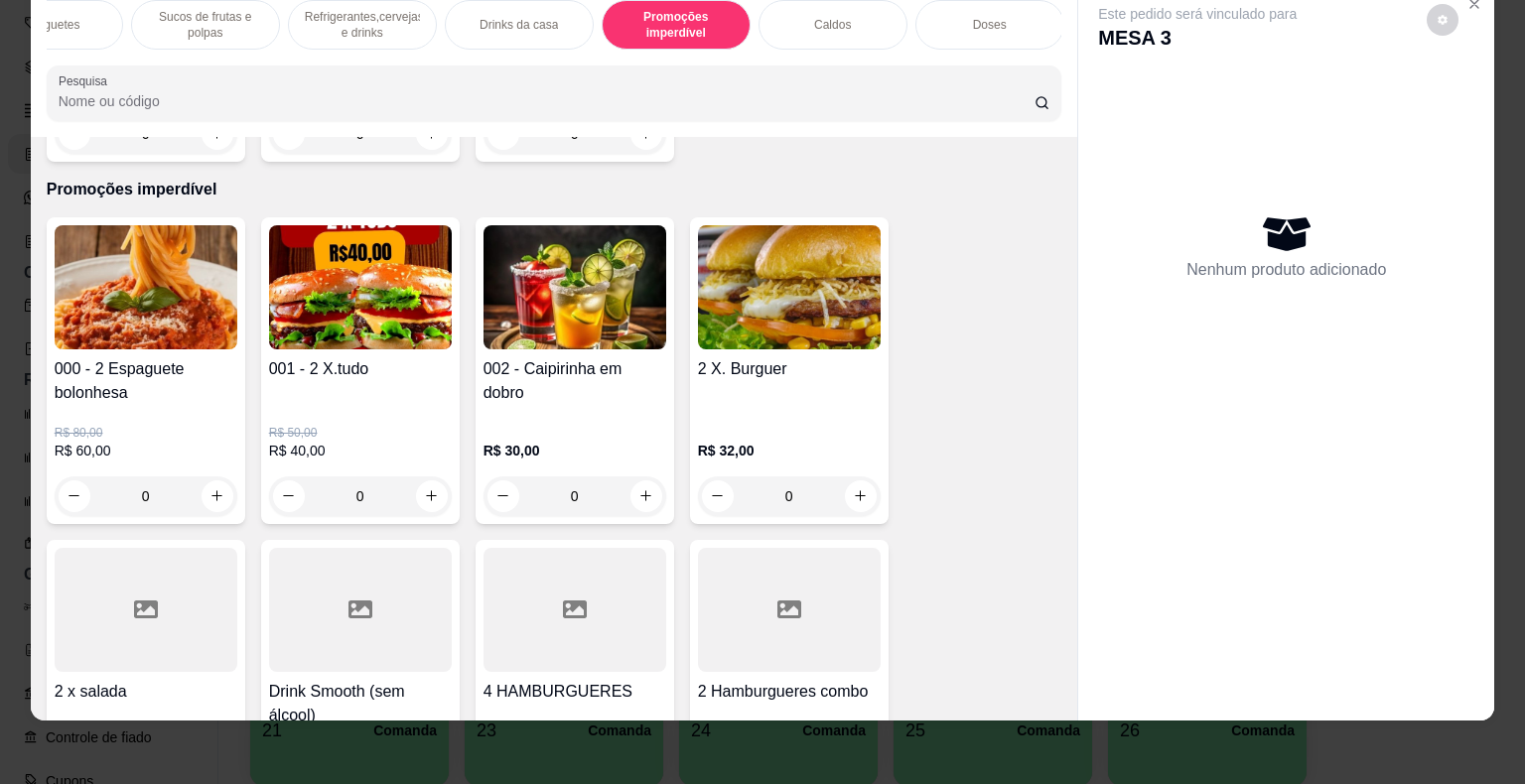 click on "0" at bounding box center [360, 496] 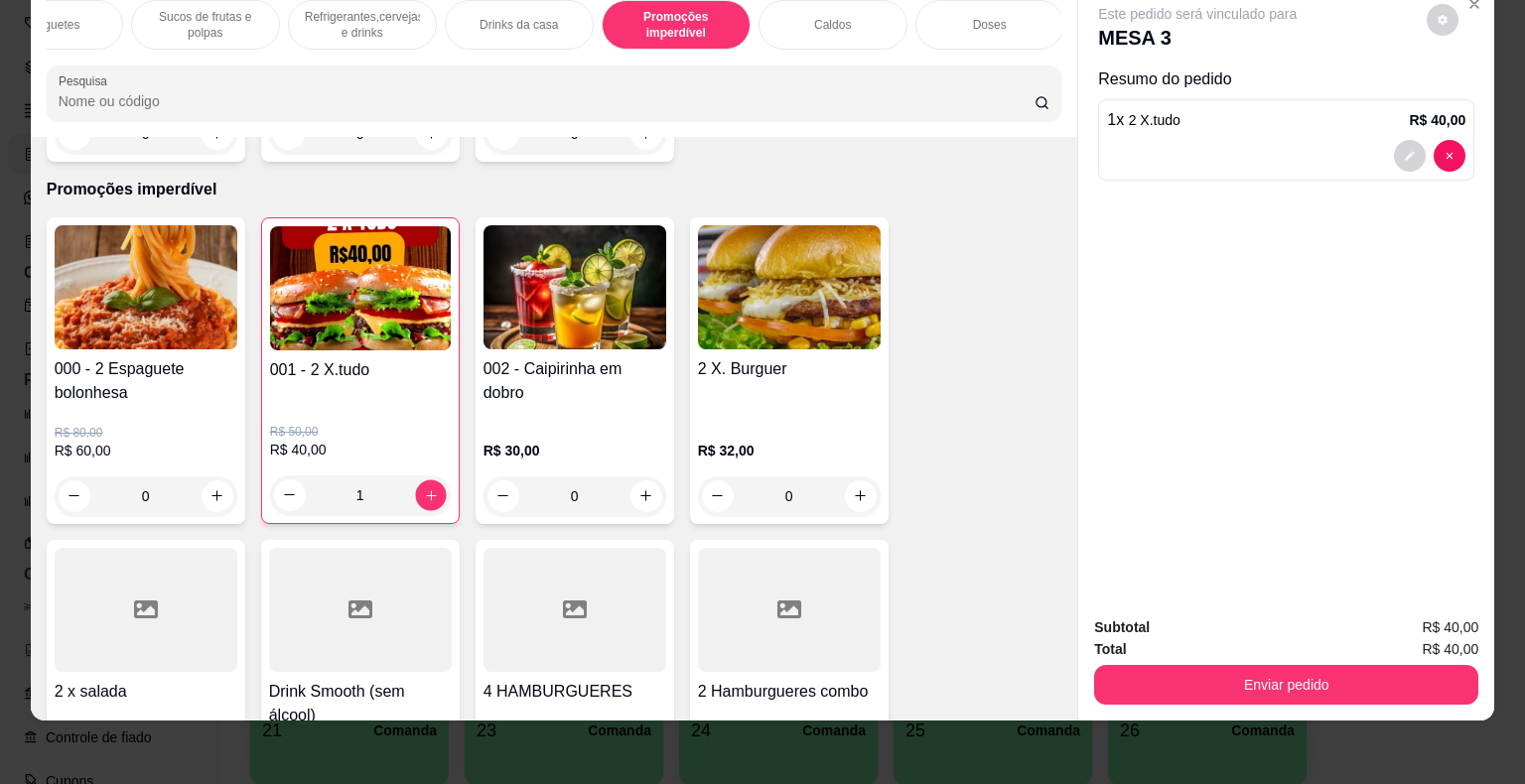 click 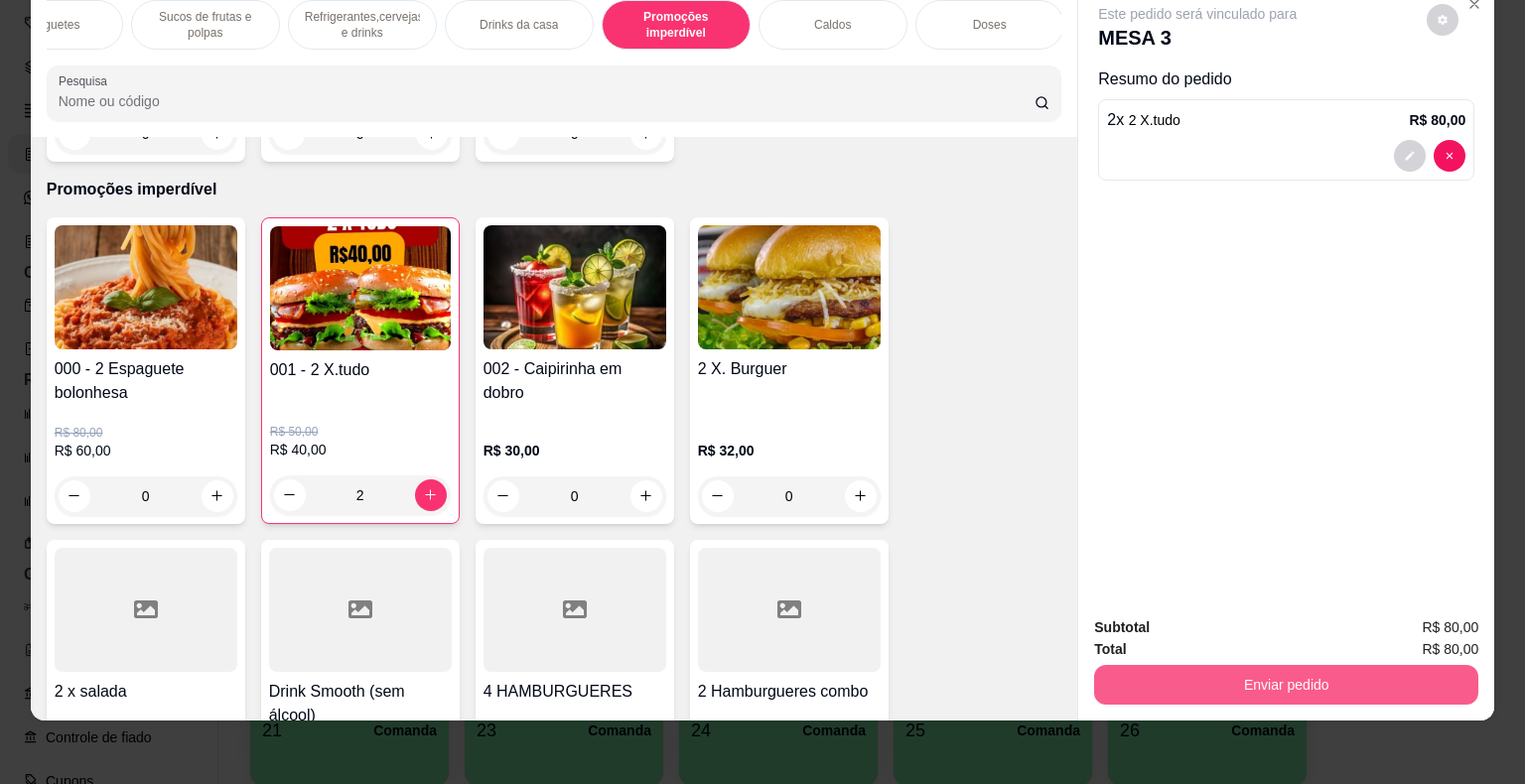 click on "Enviar pedido" at bounding box center [1286, 685] 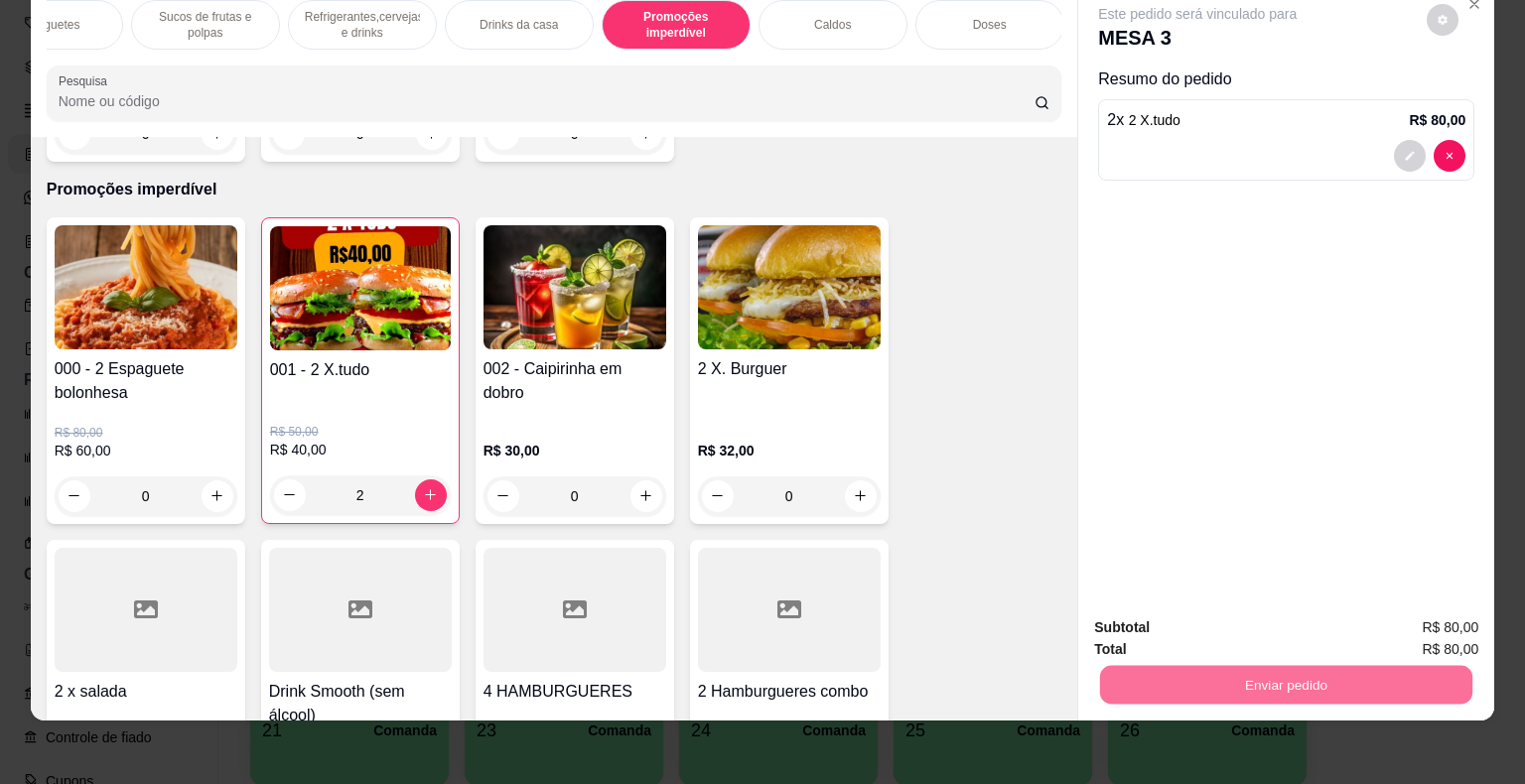 click on "Sim, quero registrar" at bounding box center [1409, 620] 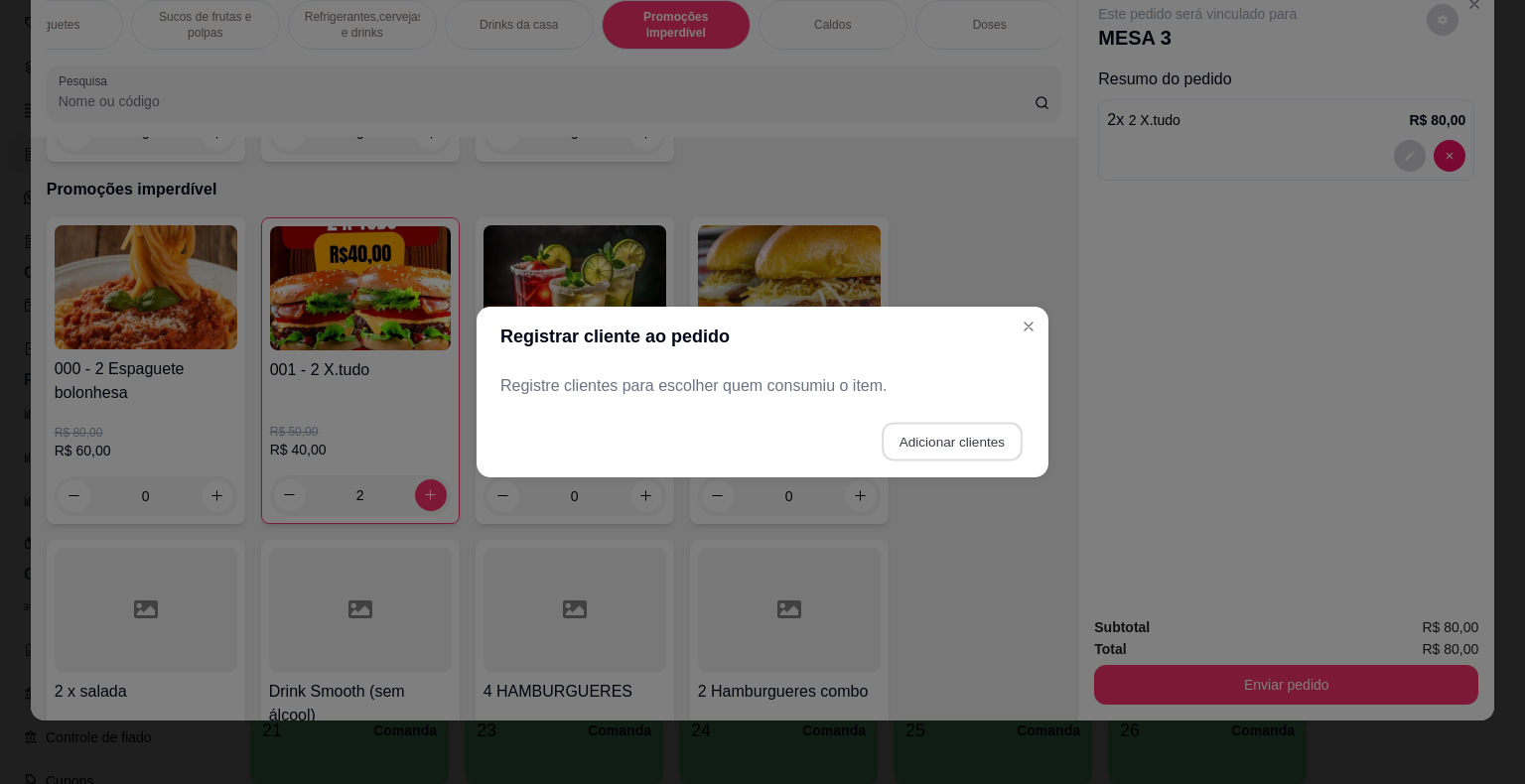click on "Adicionar clientes" at bounding box center [951, 442] 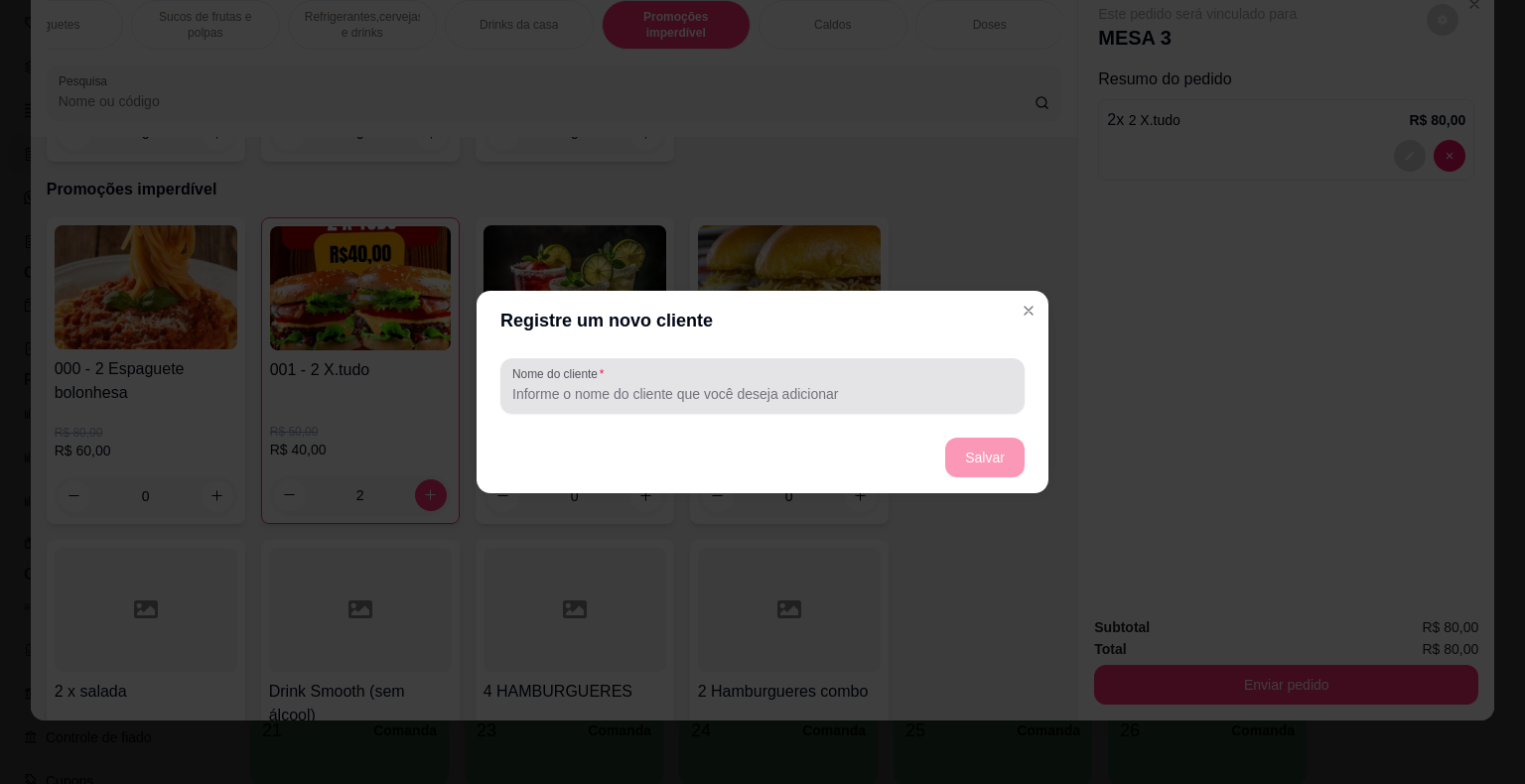 click at bounding box center [762, 386] 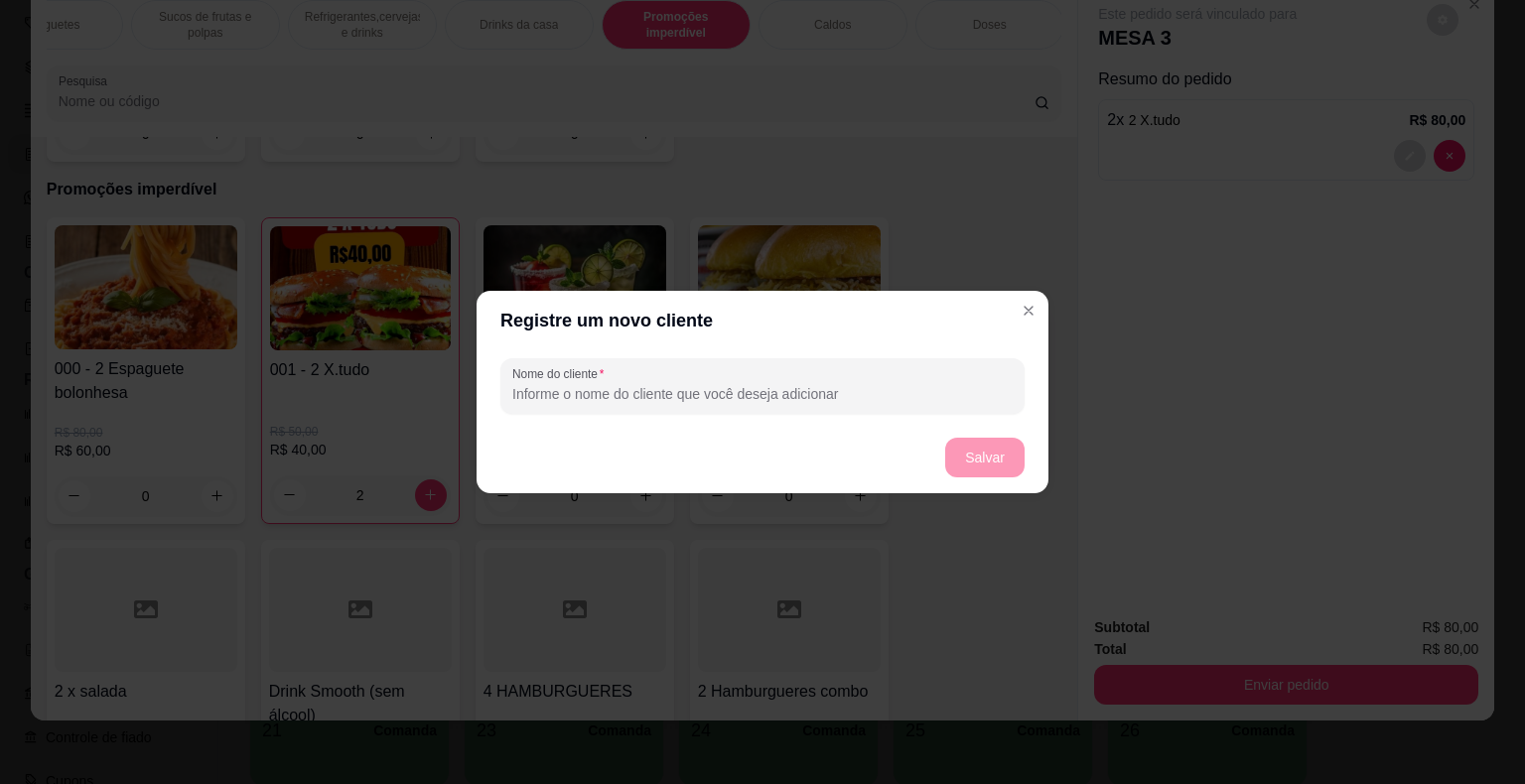 click on "Nome do cliente" at bounding box center (762, 394) 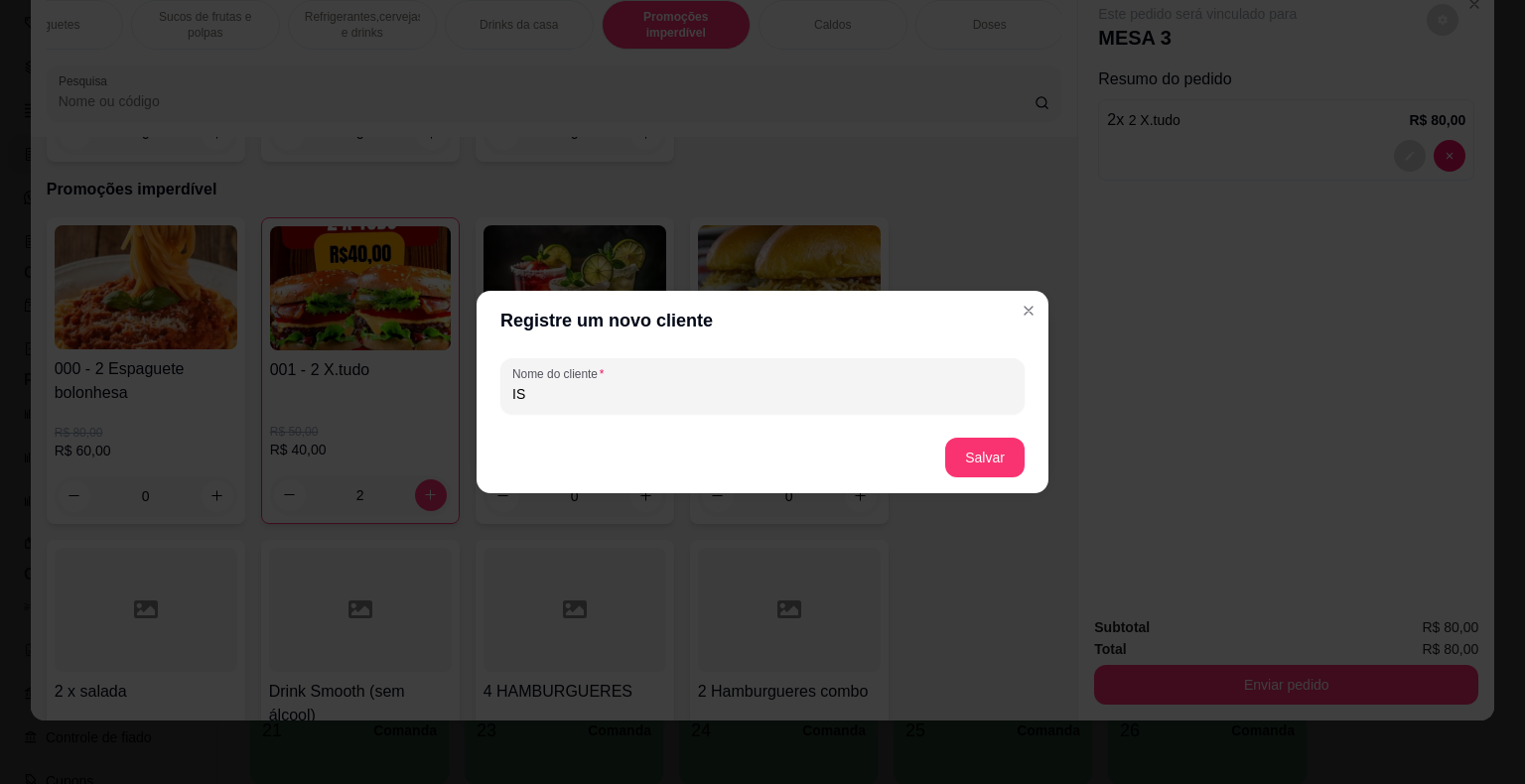 type on "I" 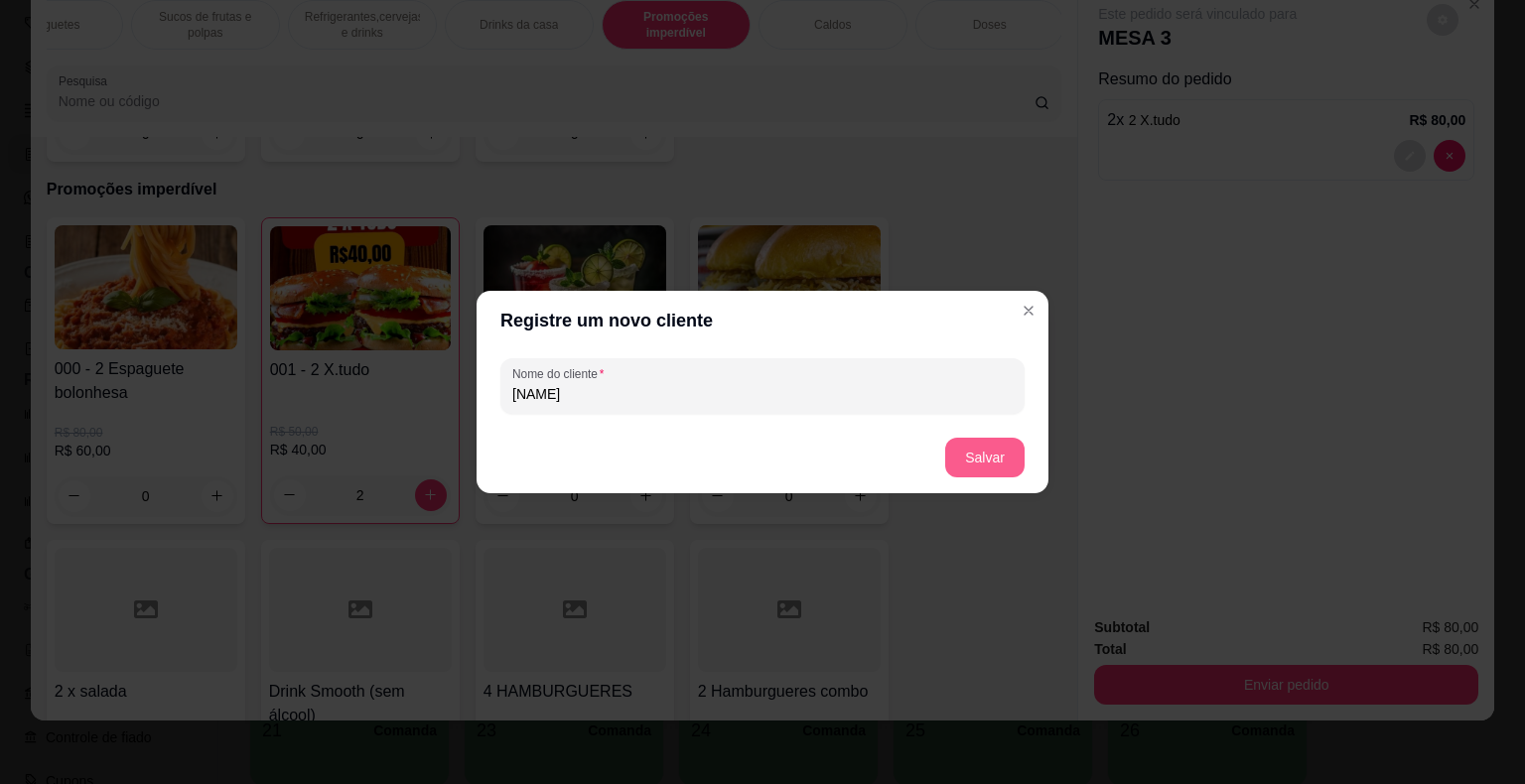 type on "[NAME]" 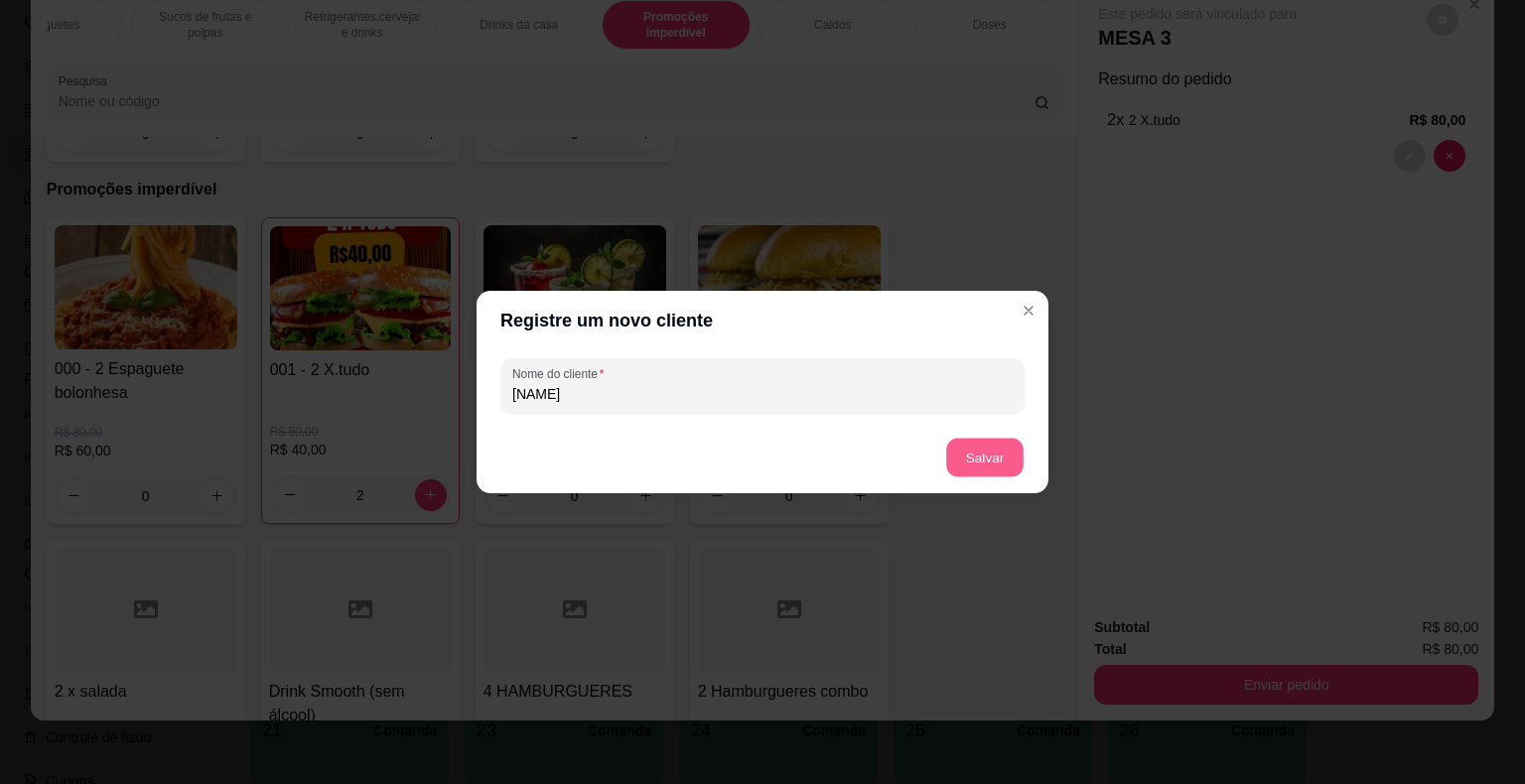 click on "Salvar" at bounding box center (985, 457) 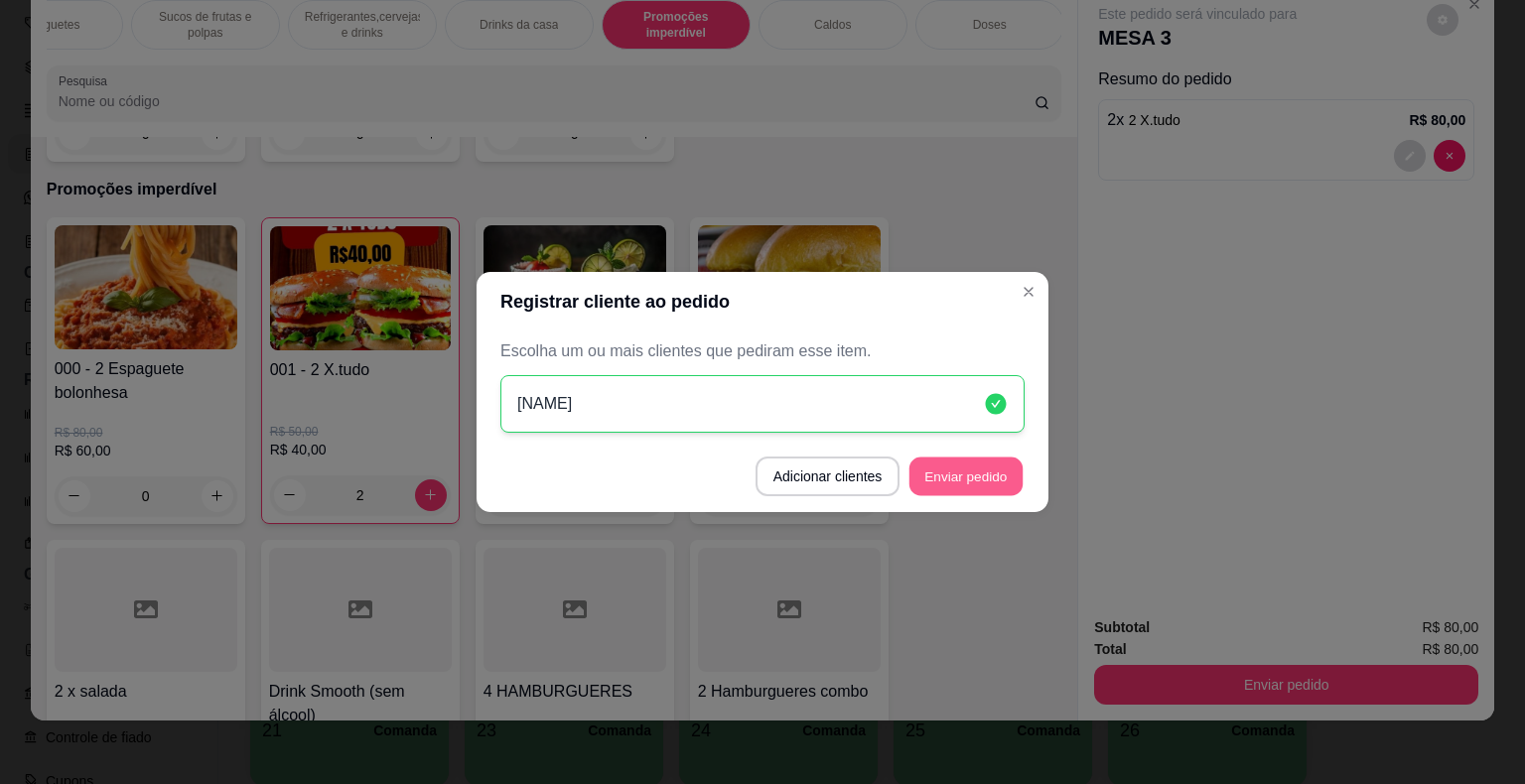 click on "Enviar pedido" at bounding box center (966, 476) 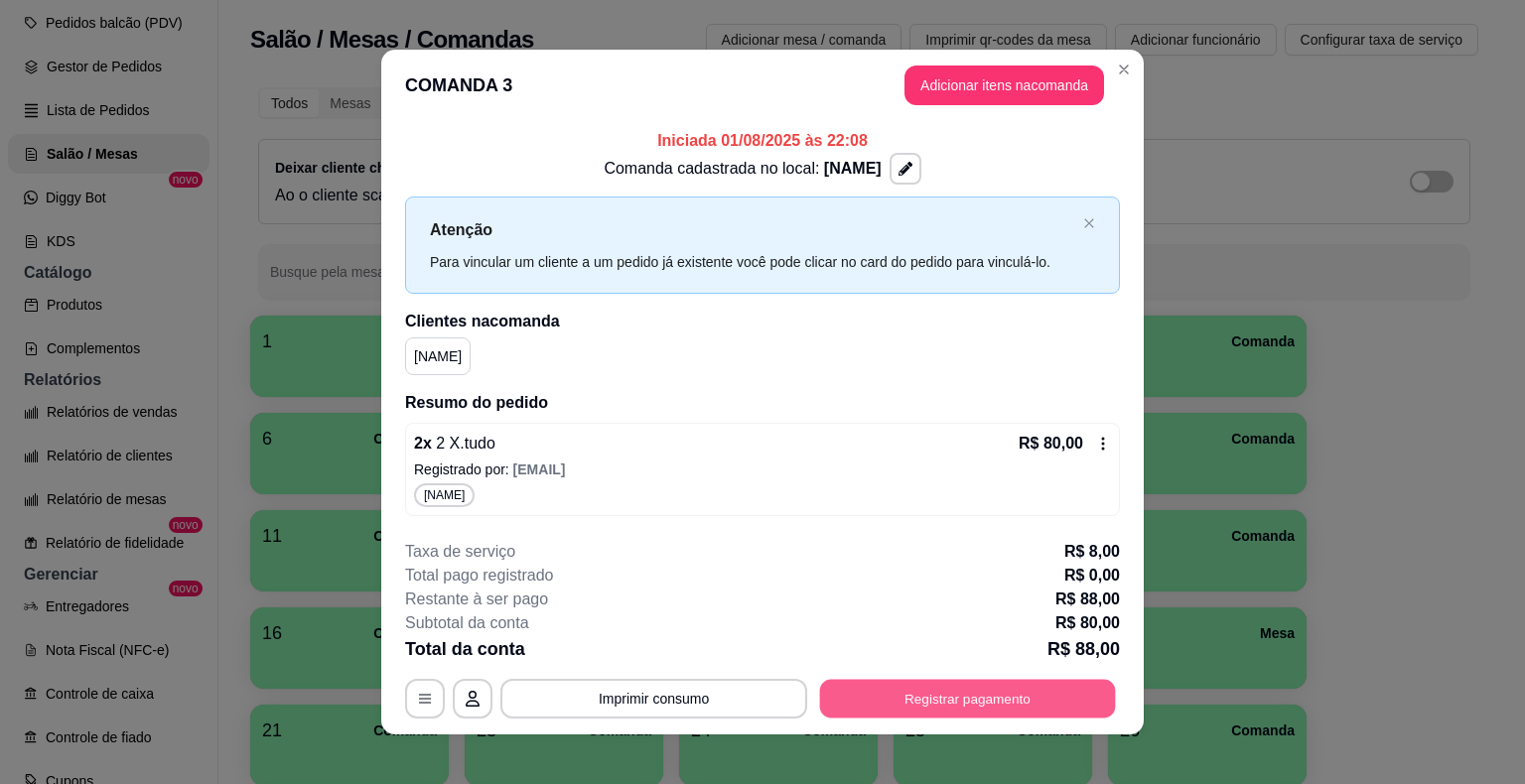 click on "Registrar pagamento" at bounding box center (968, 698) 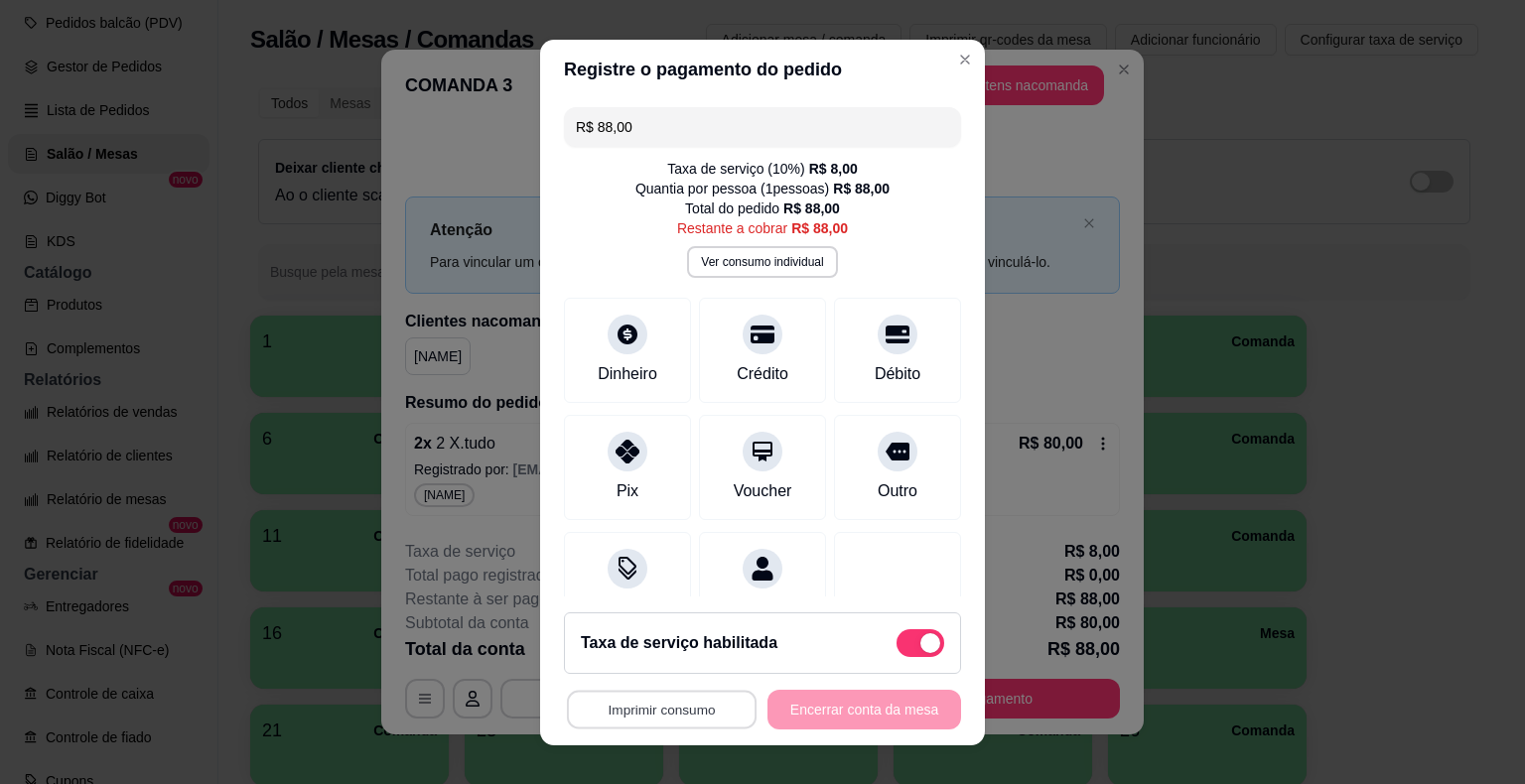 click on "Imprimir consumo" at bounding box center (661, 709) 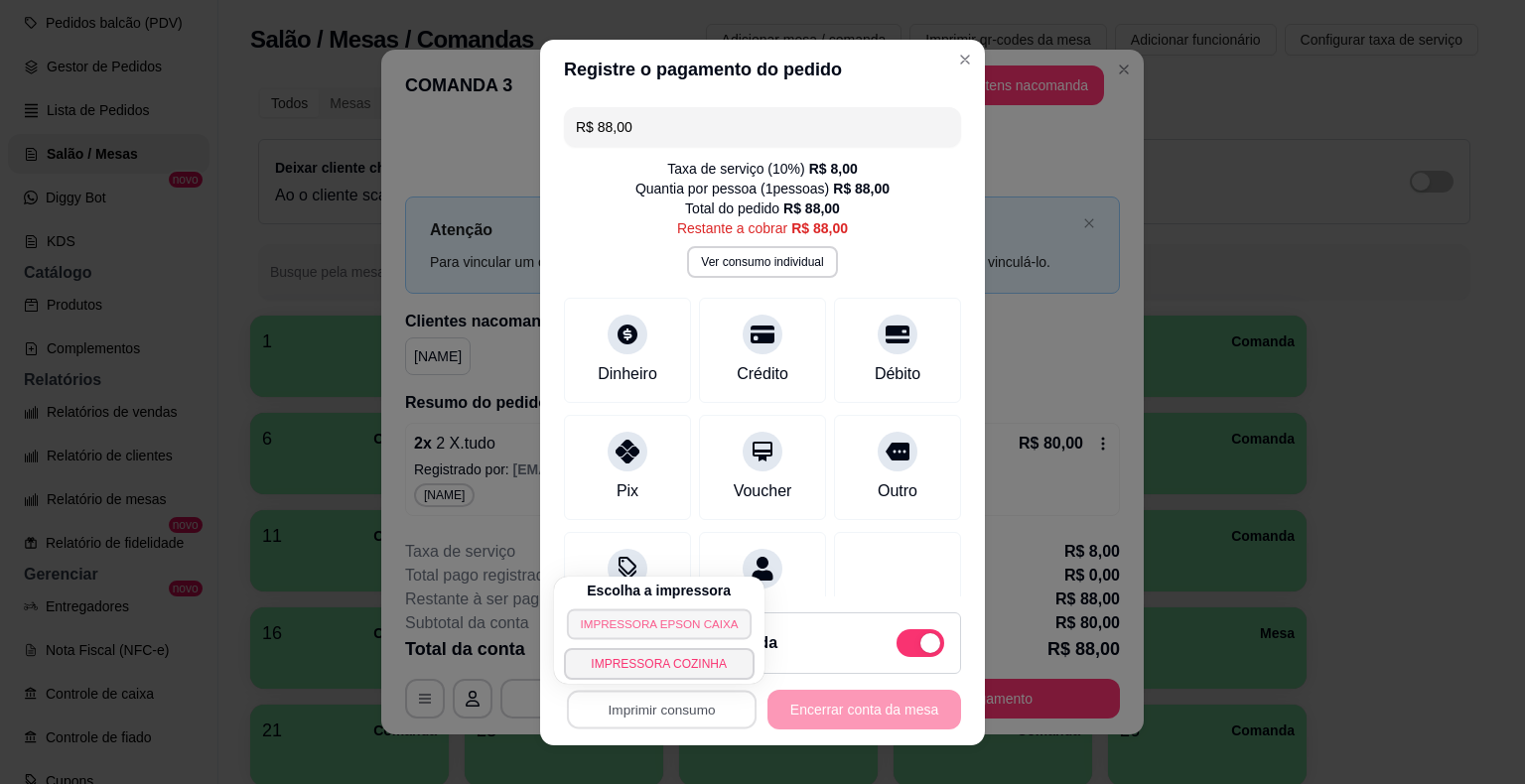 click on "IMPRESSORA EPSON CAIXA" at bounding box center (659, 623) 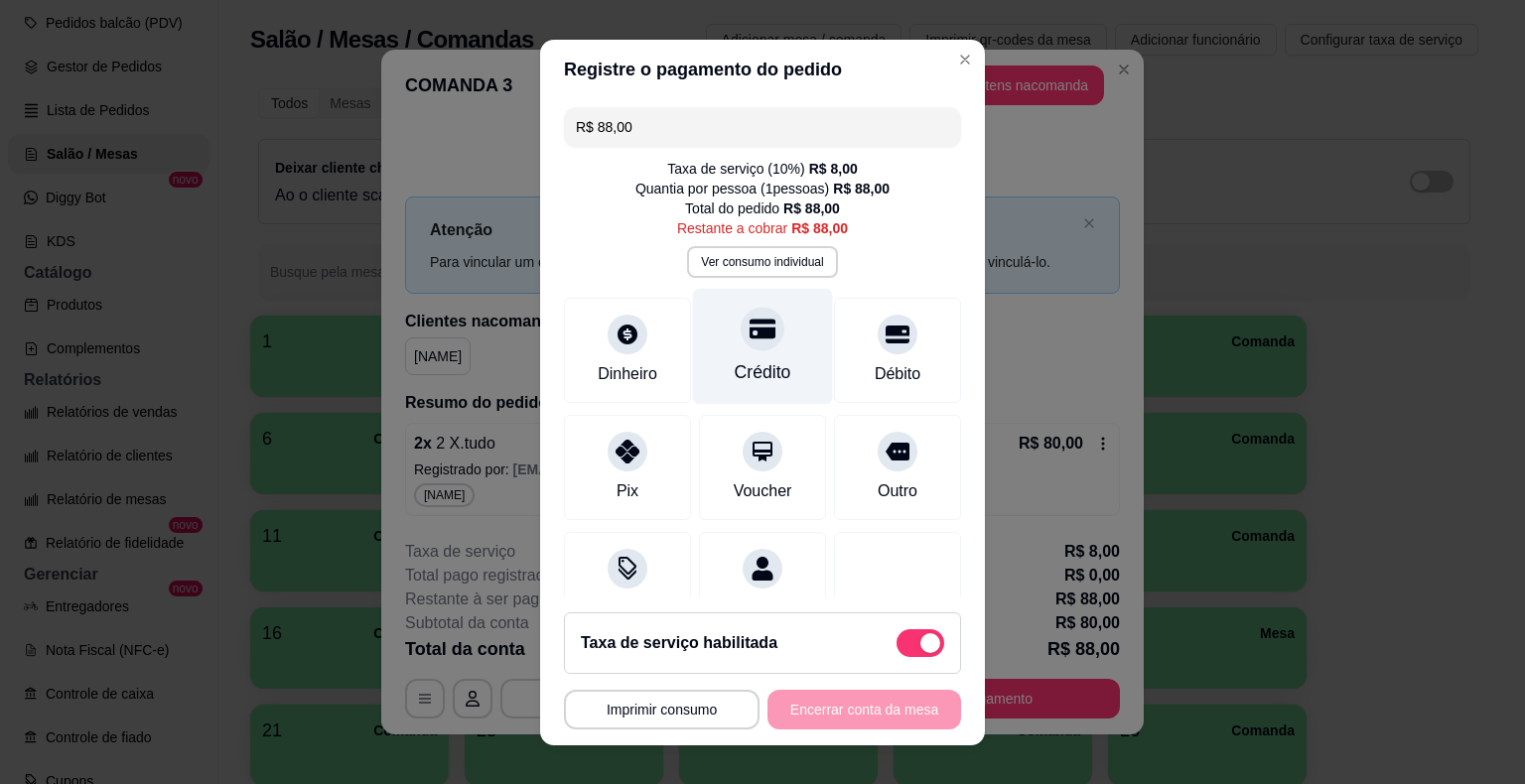 click on "Crédito" at bounding box center (762, 372) 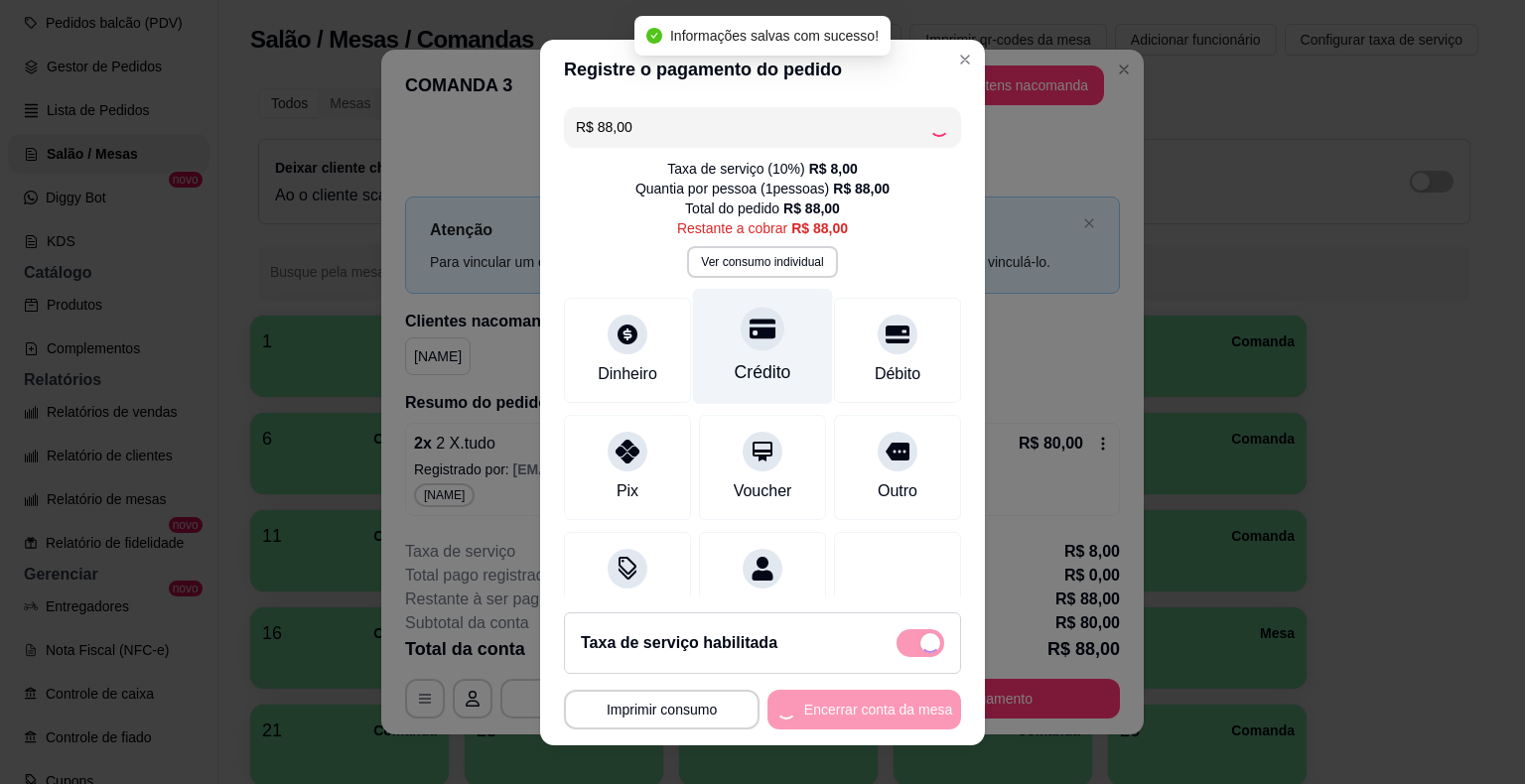 type on "R$ 0,00" 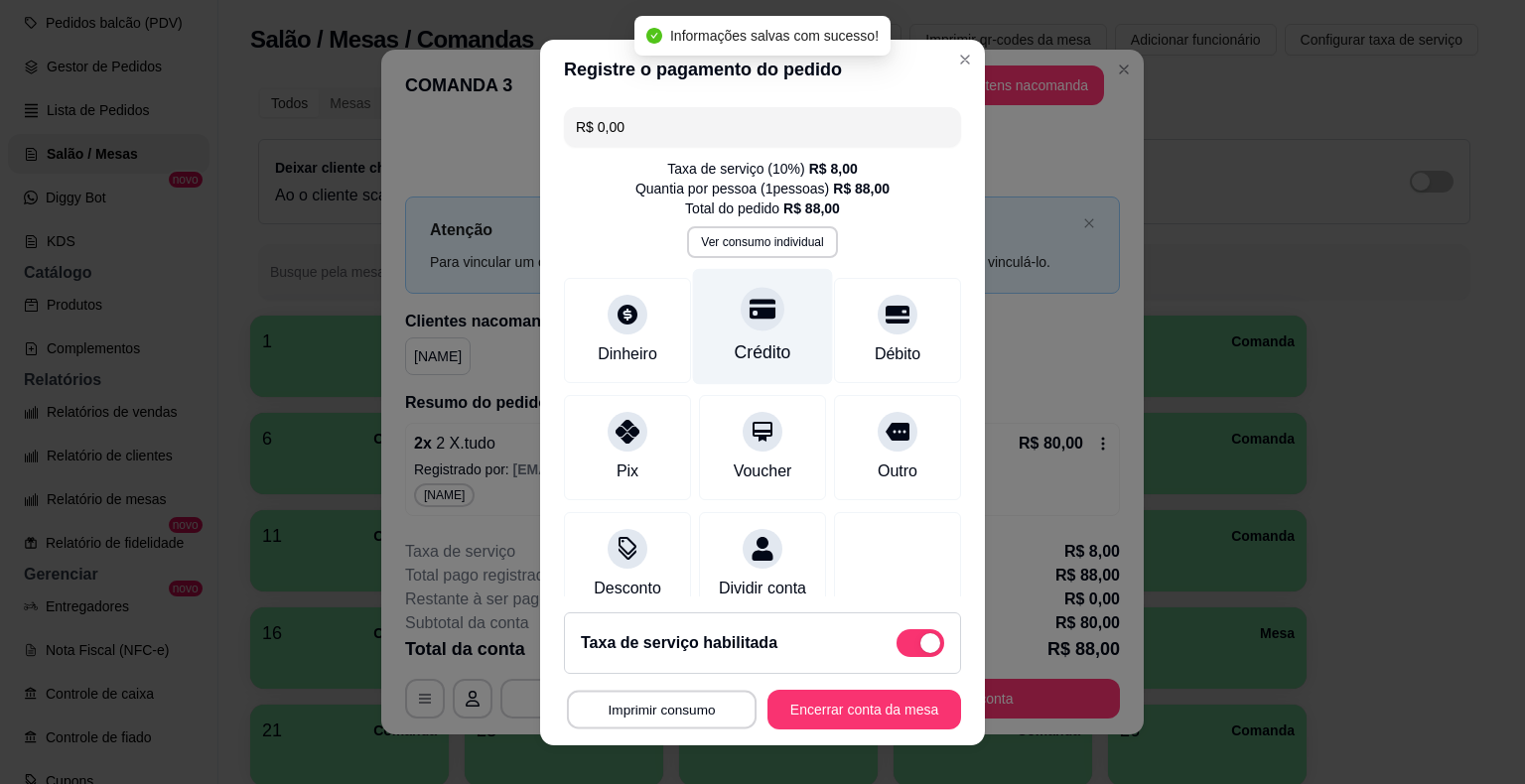 click on "Imprimir consumo" at bounding box center (661, 709) 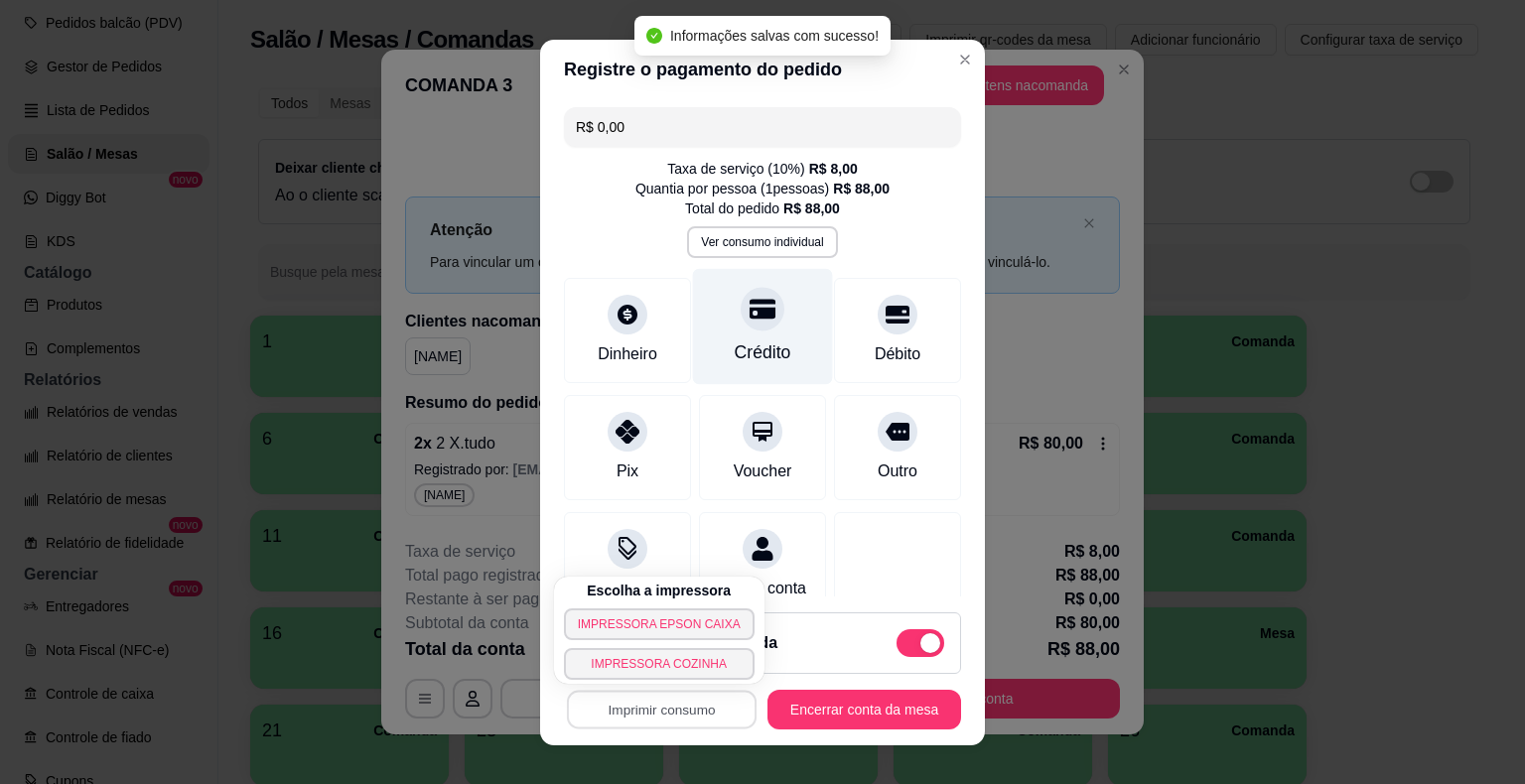 click on "IMPRESSORA EPSON CAIXA" at bounding box center (659, 624) 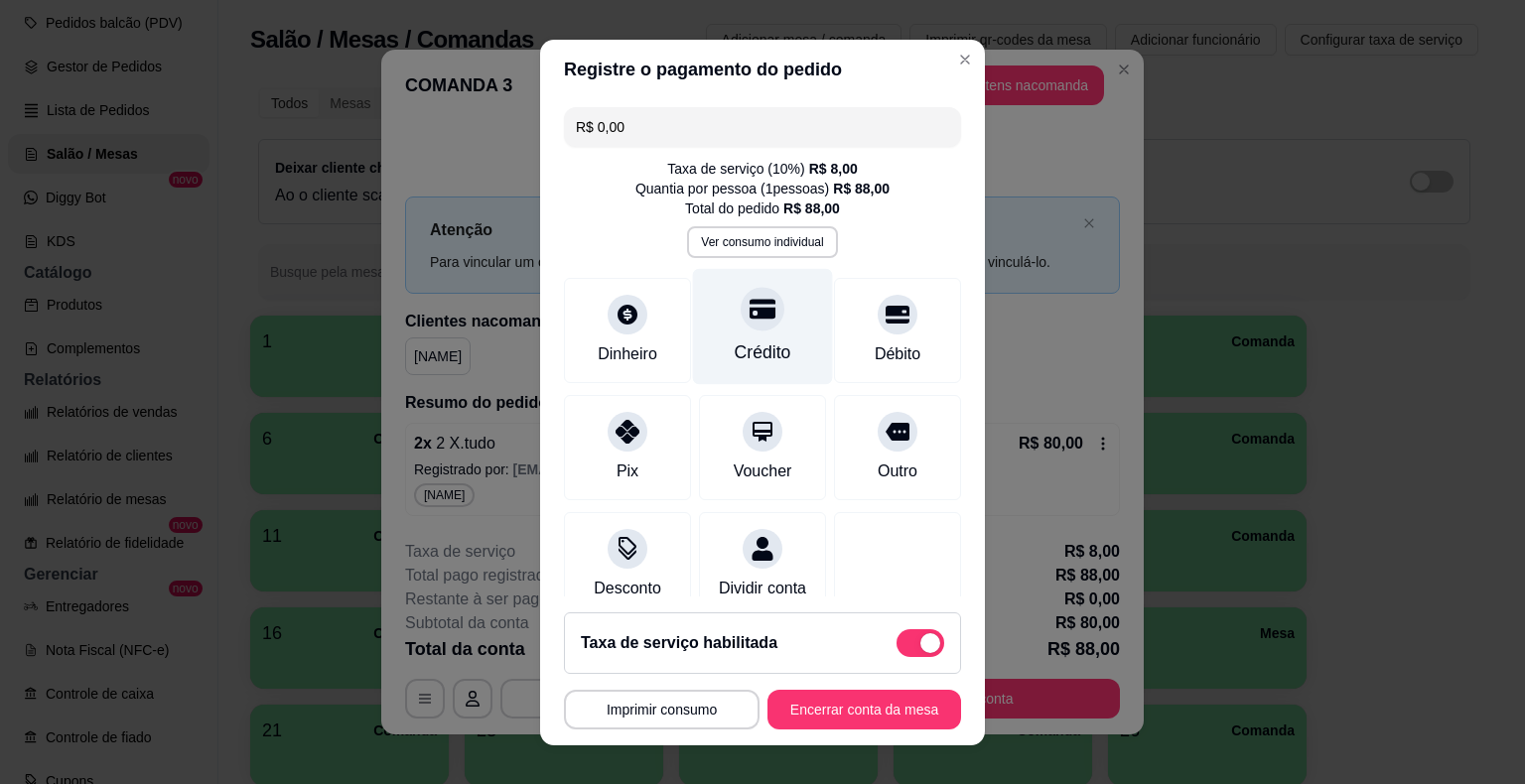 click on "Imprimir consumo" at bounding box center (661, 710) 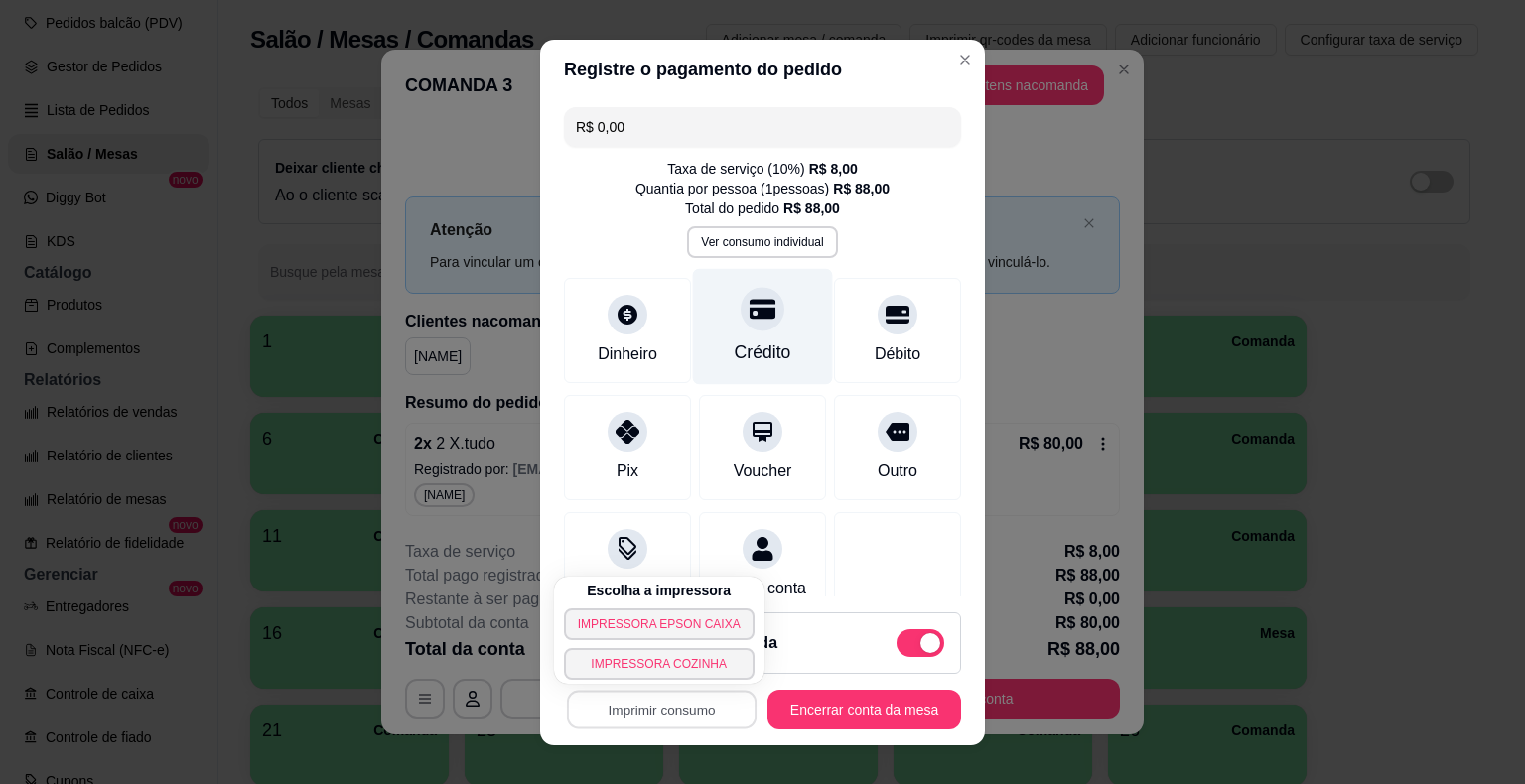 click on "IMPRESSORA EPSON CAIXA" at bounding box center (659, 624) 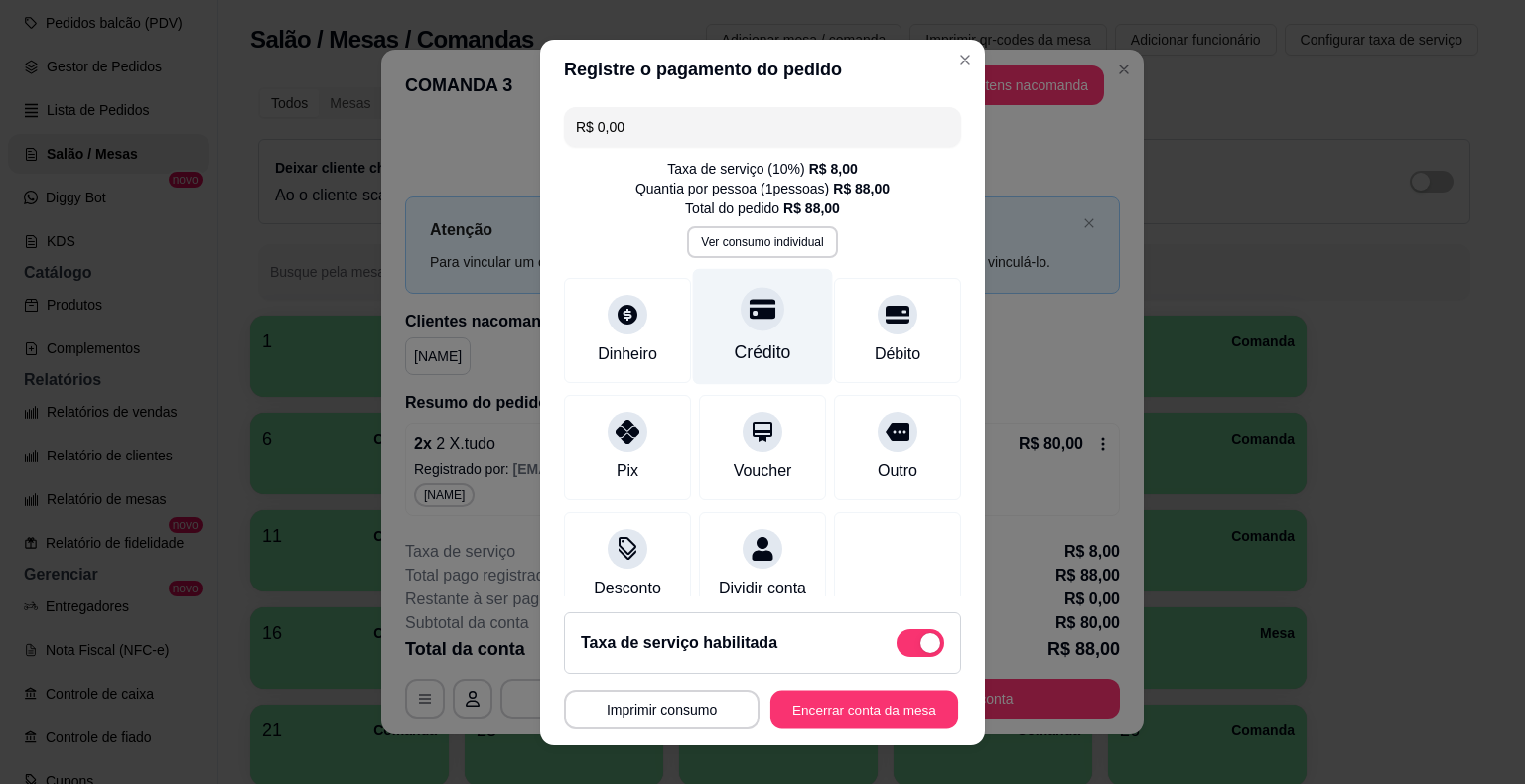click on "Encerrar conta da mesa" at bounding box center [864, 709] 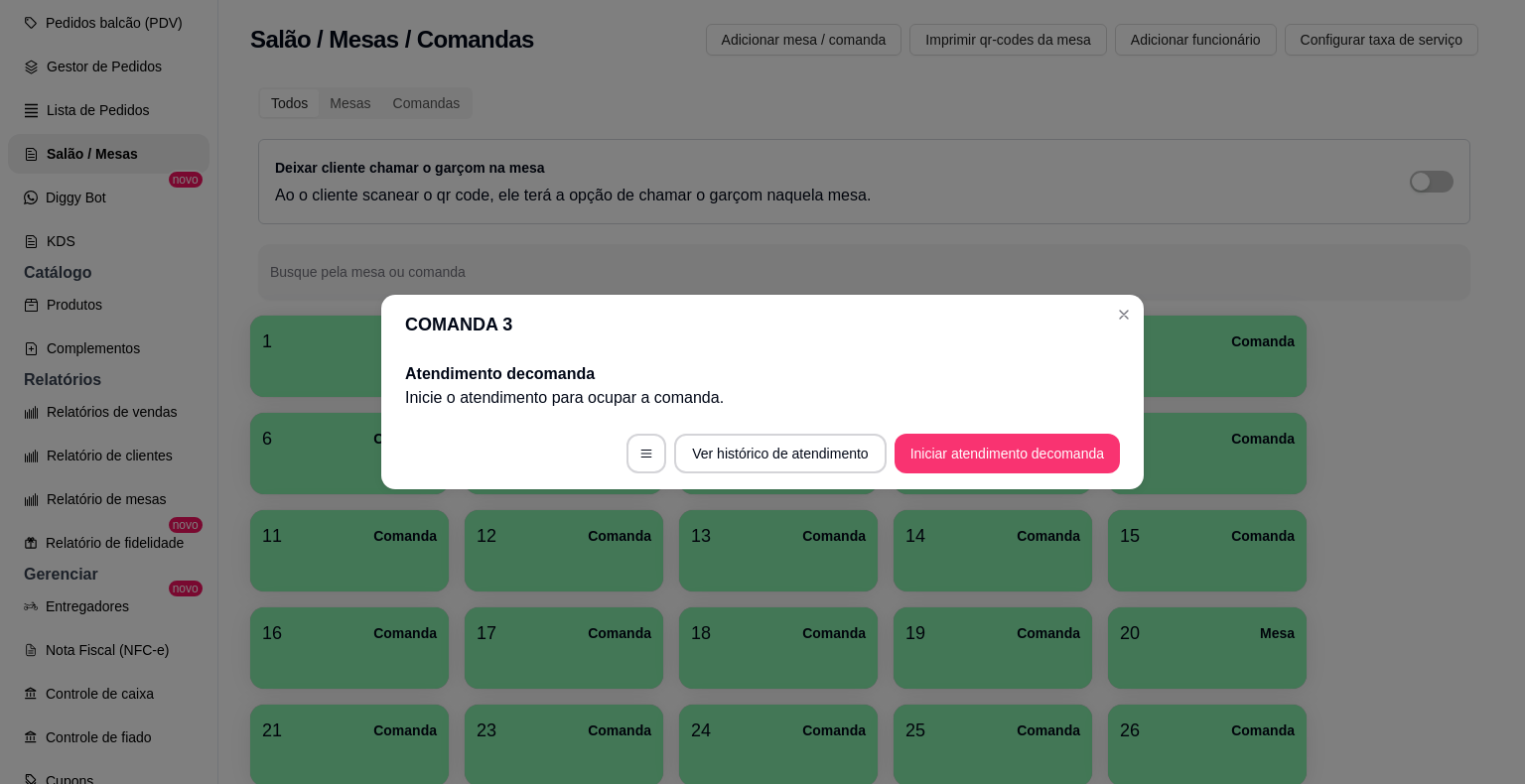 type 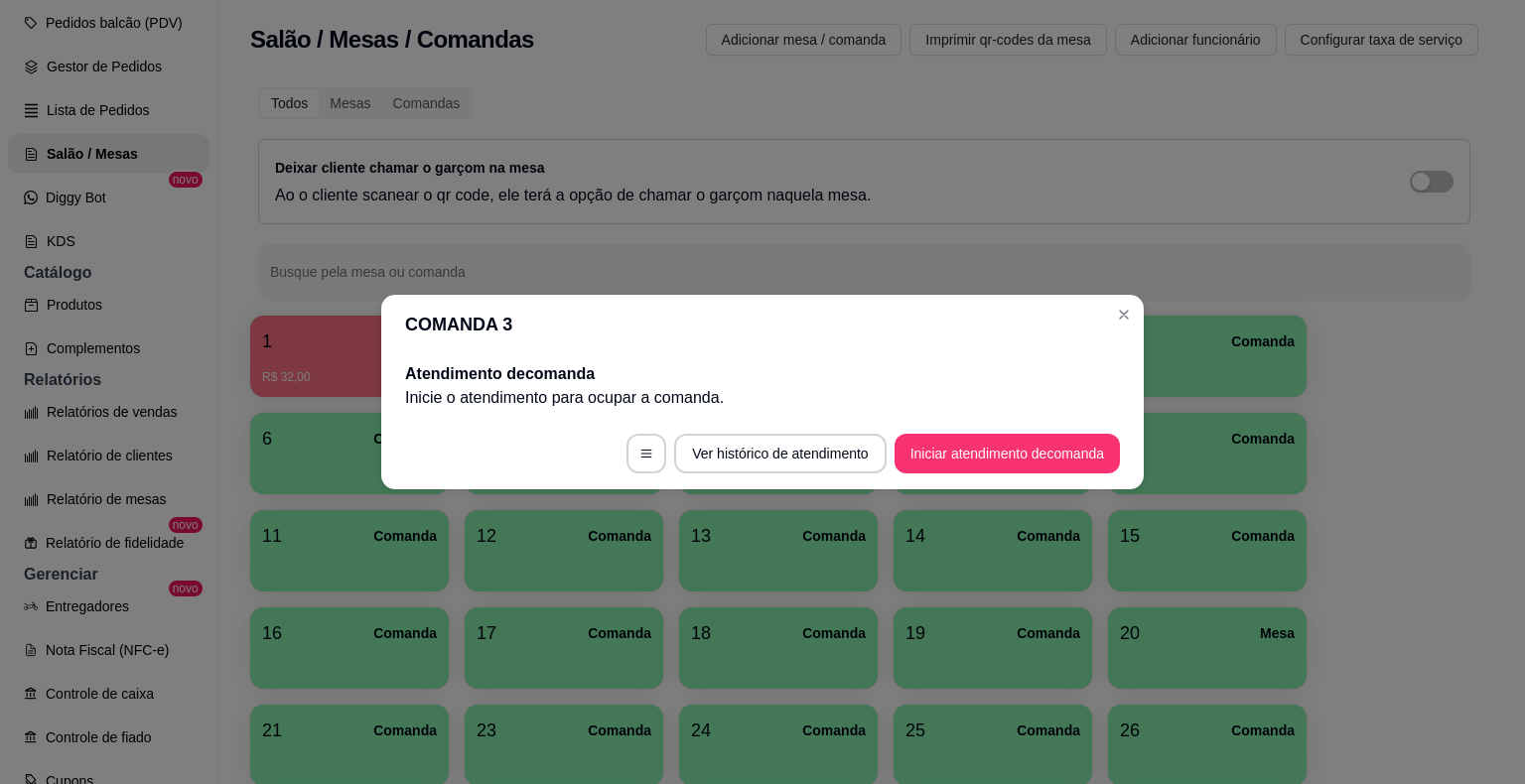 click on "5 Comanda" at bounding box center (1207, 356) 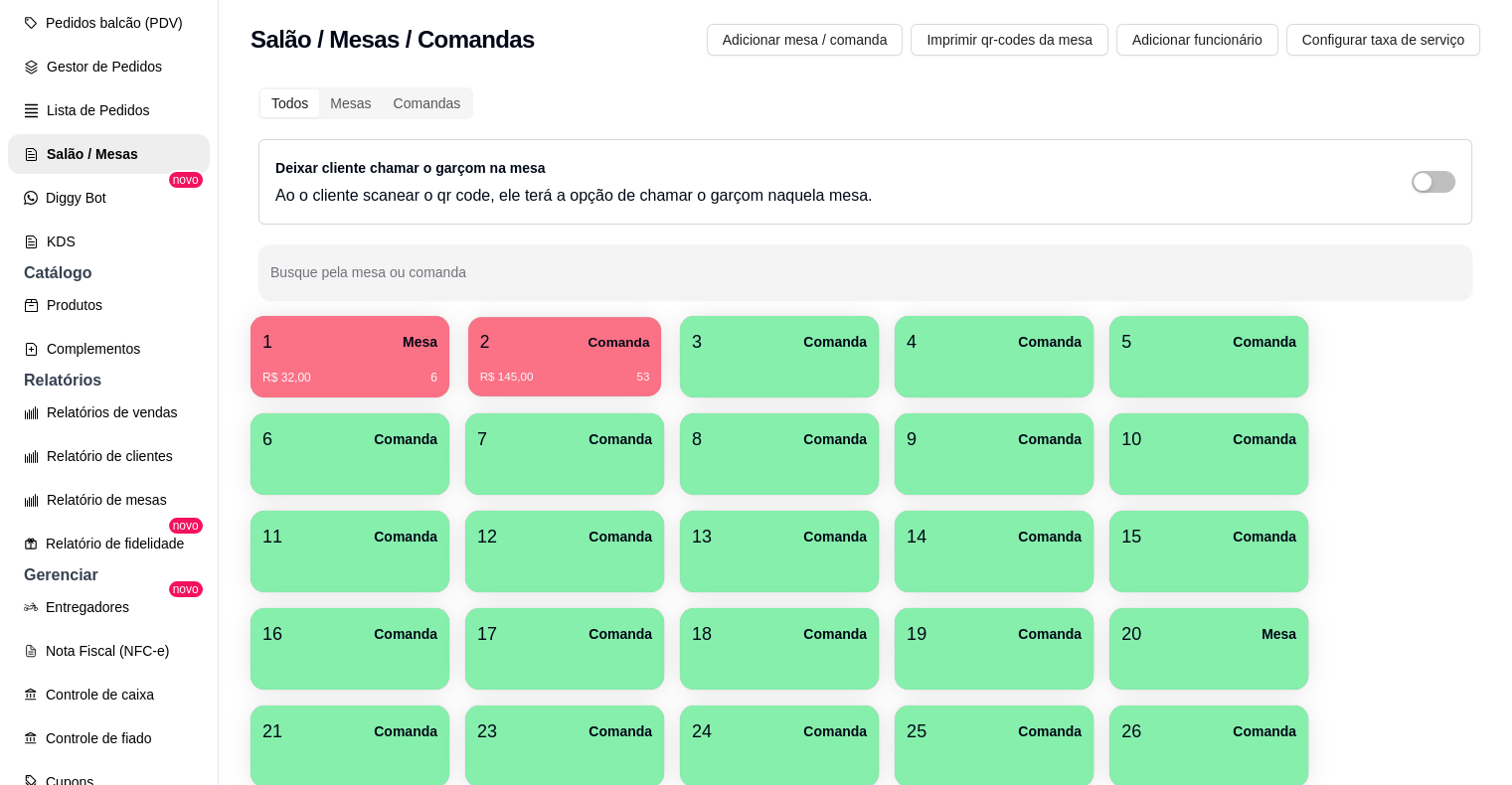 click on "2 Comanda" at bounding box center [565, 342] 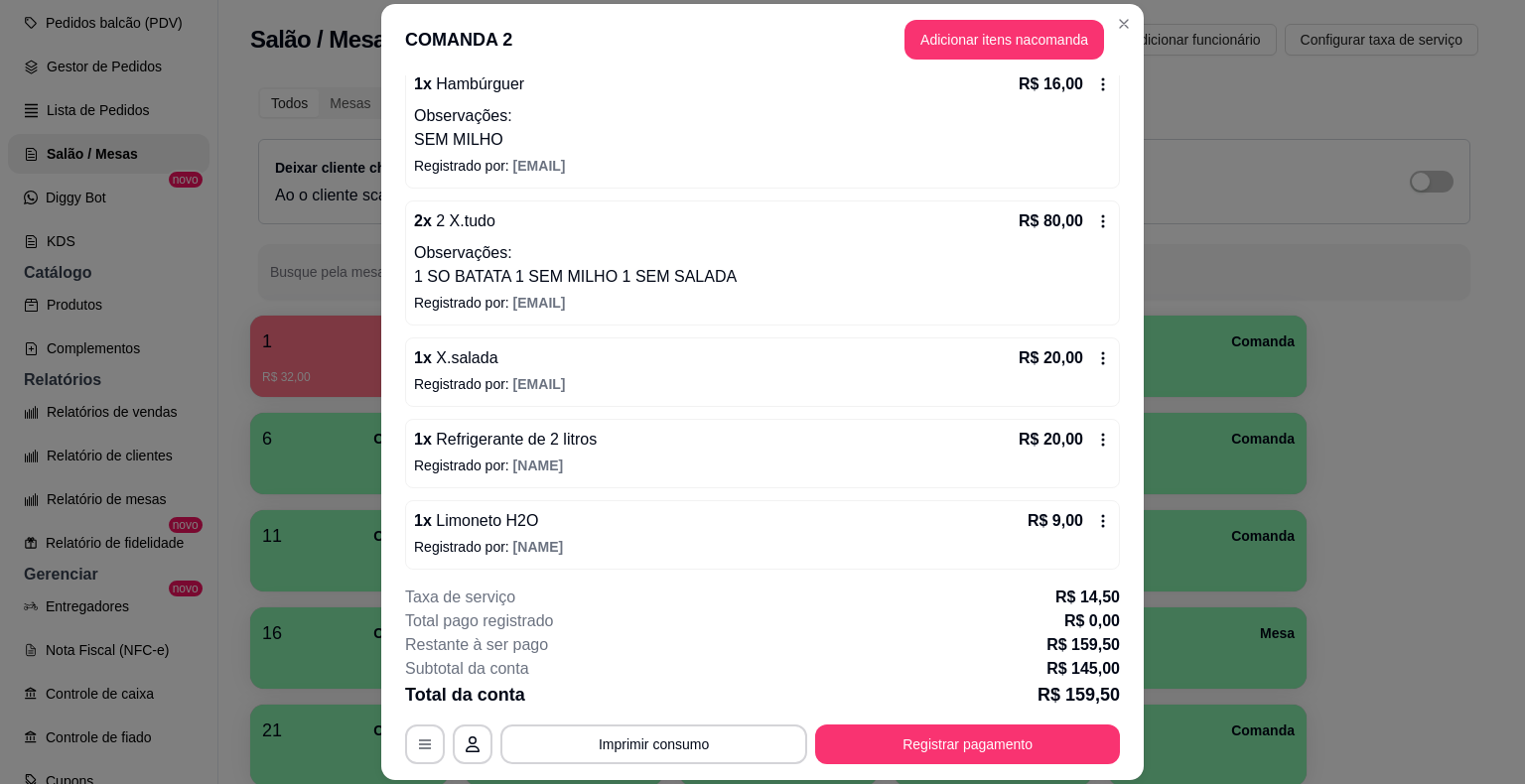 scroll, scrollTop: 236, scrollLeft: 0, axis: vertical 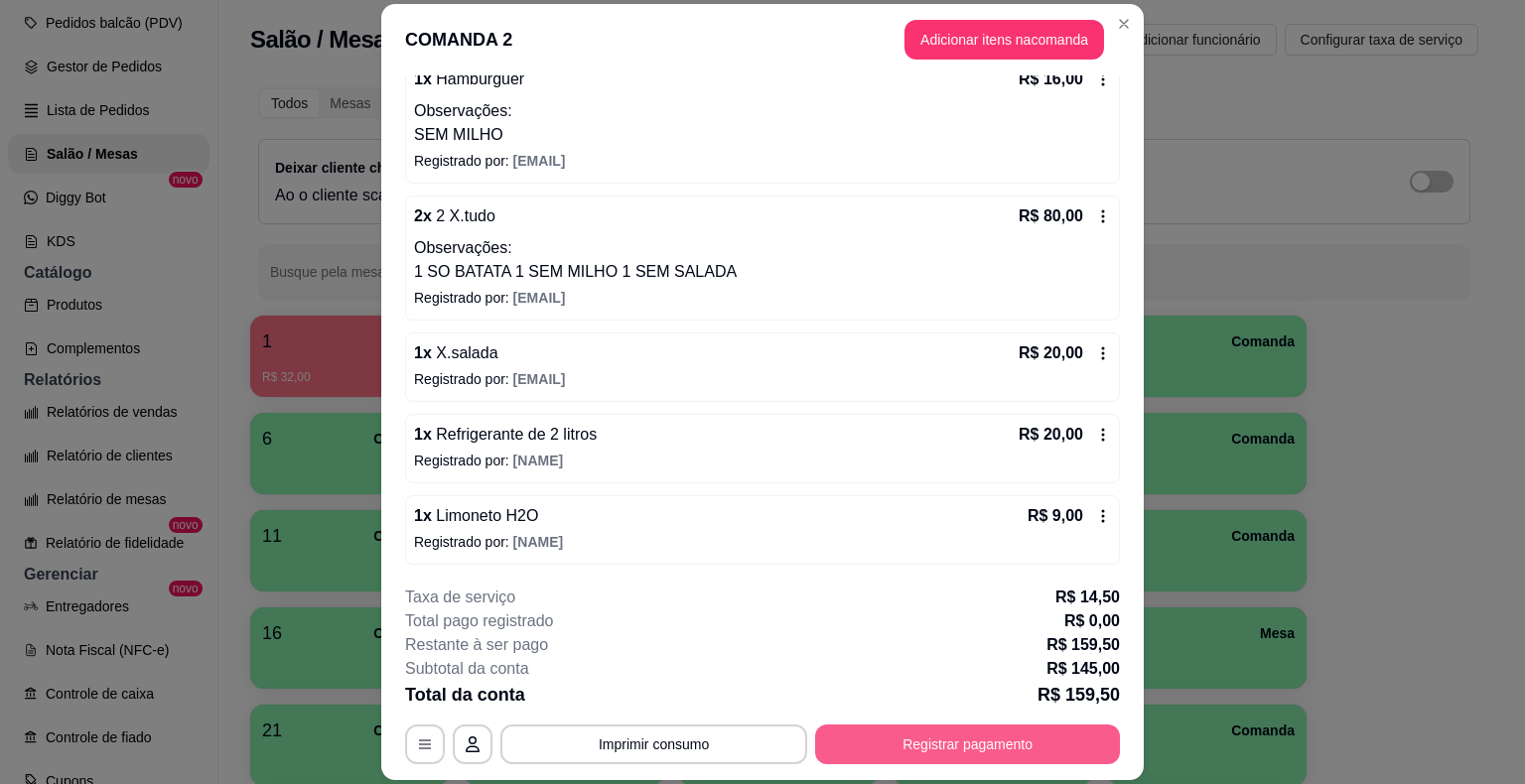 click on "Registrar pagamento" at bounding box center (967, 744) 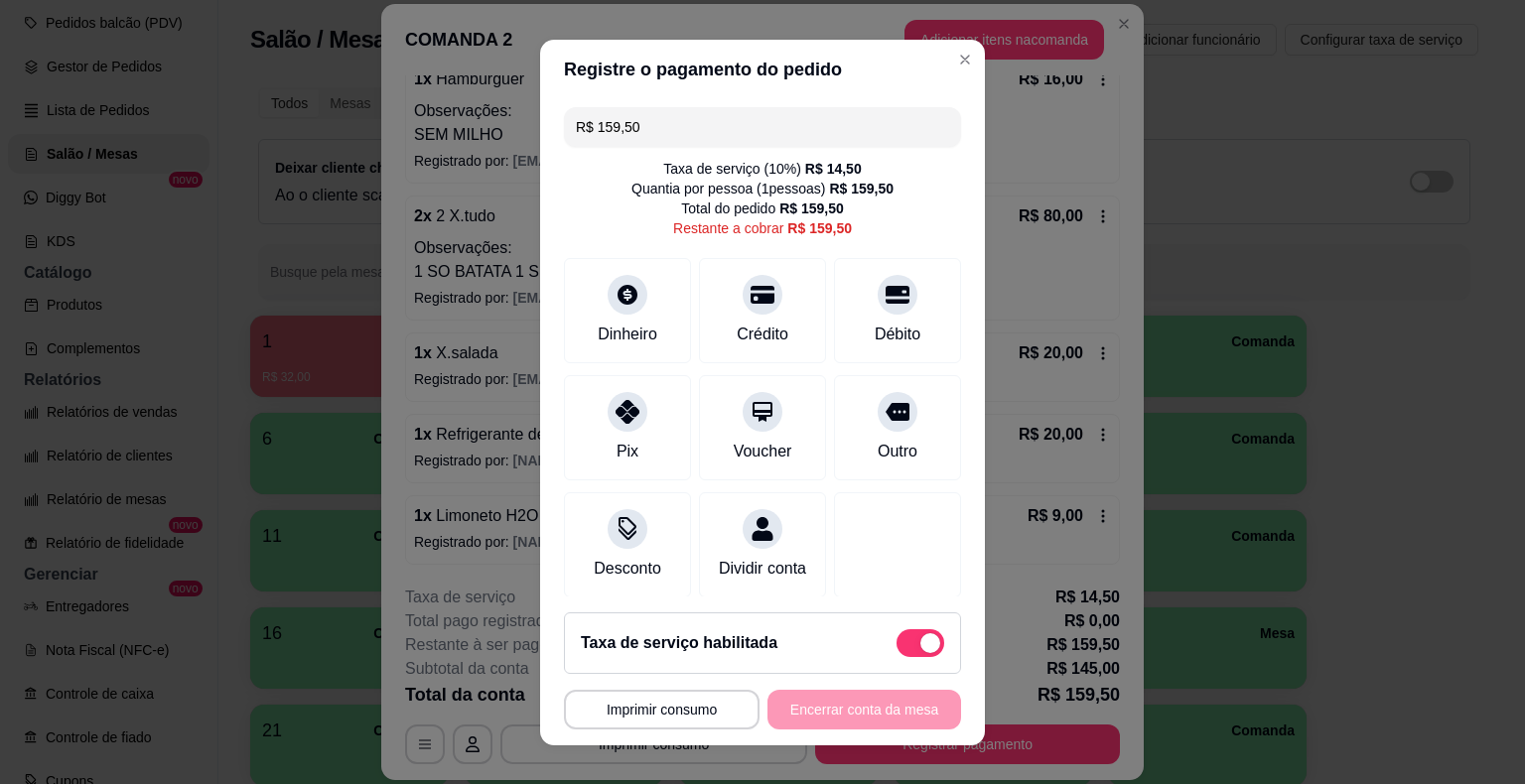 click on "R$ 159,50" at bounding box center (762, 127) 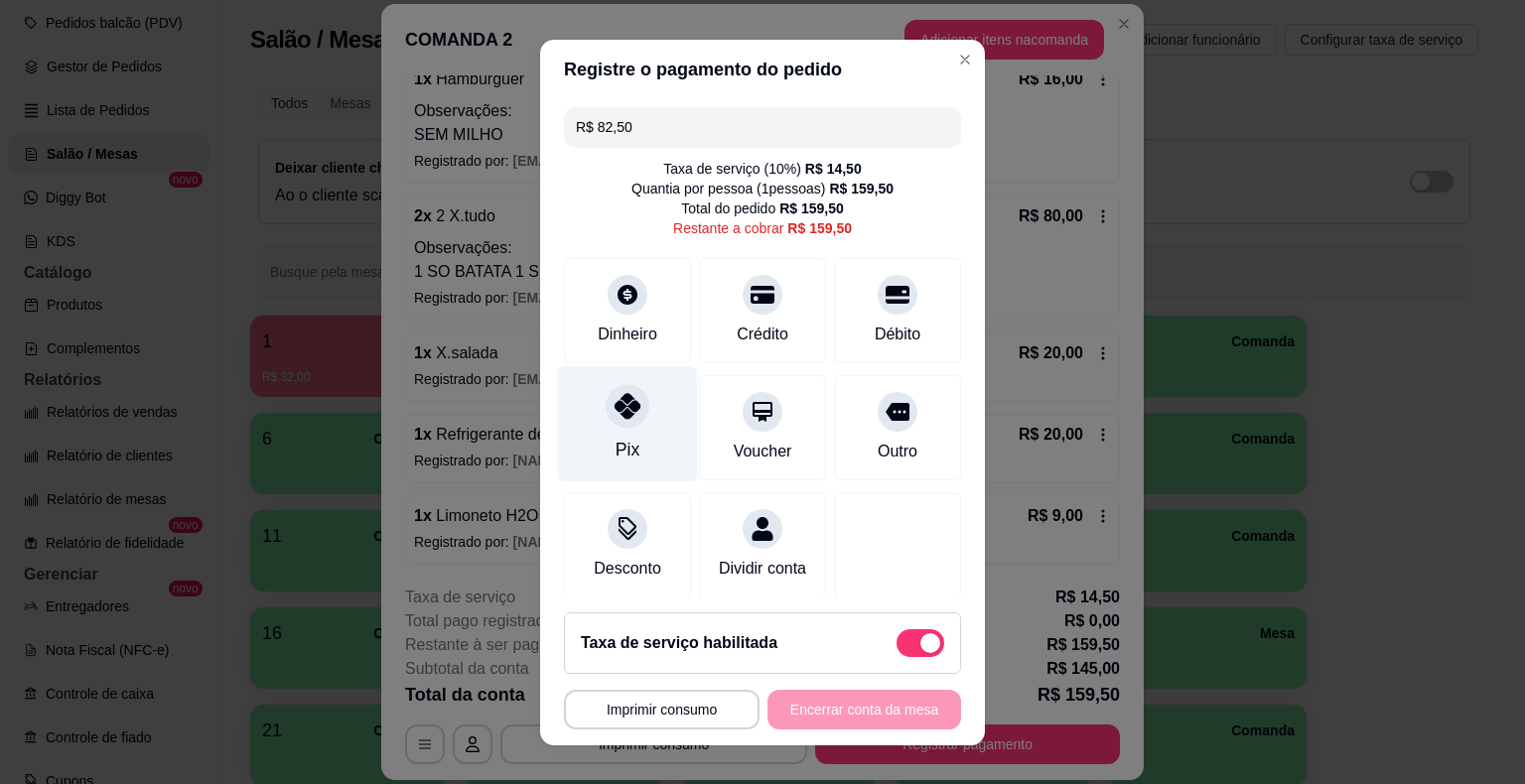 click on "Pix" at bounding box center (627, 423) 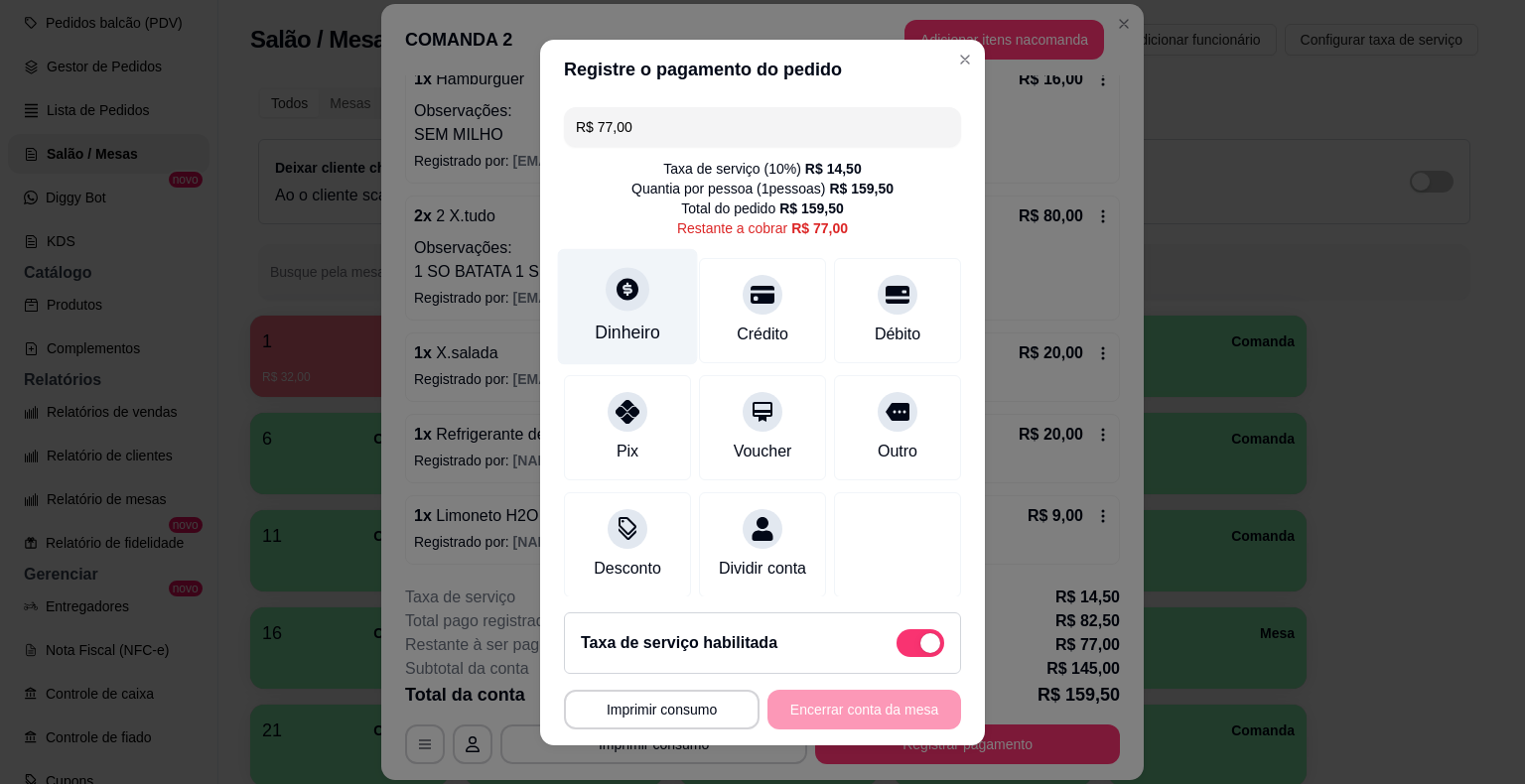 click on "Dinheiro" at bounding box center (627, 332) 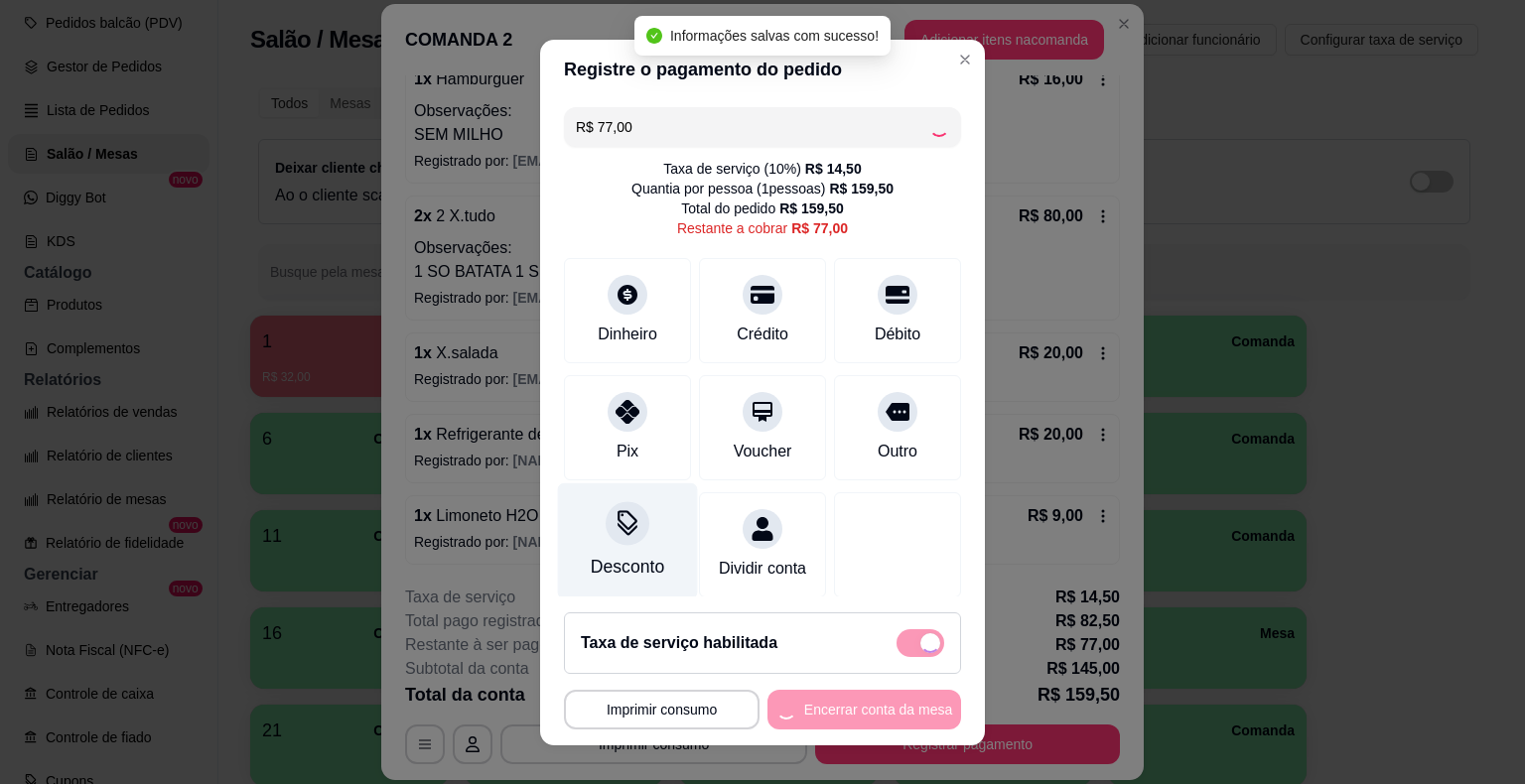 type on "R$ 0,00" 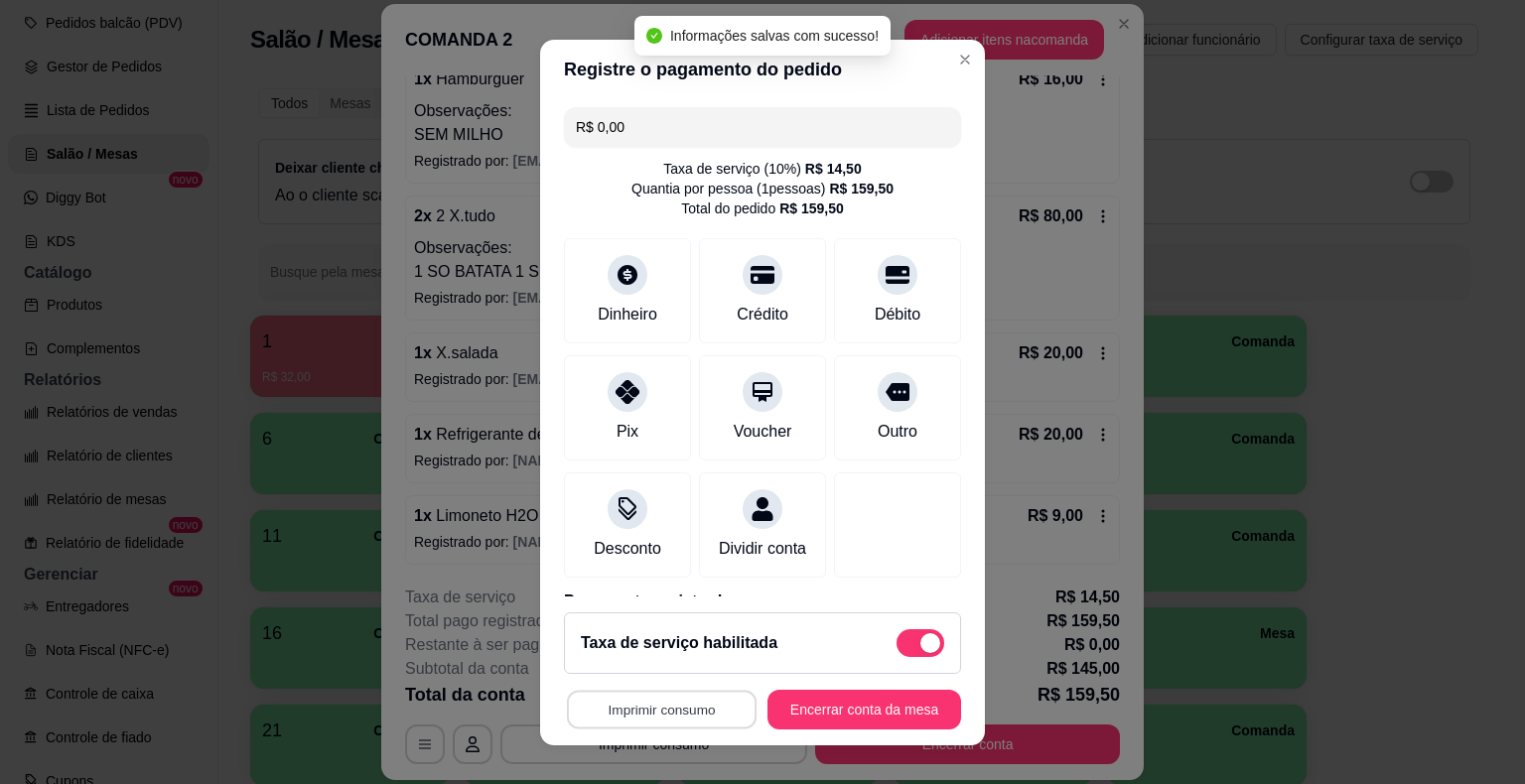 click on "Imprimir consumo" at bounding box center (661, 709) 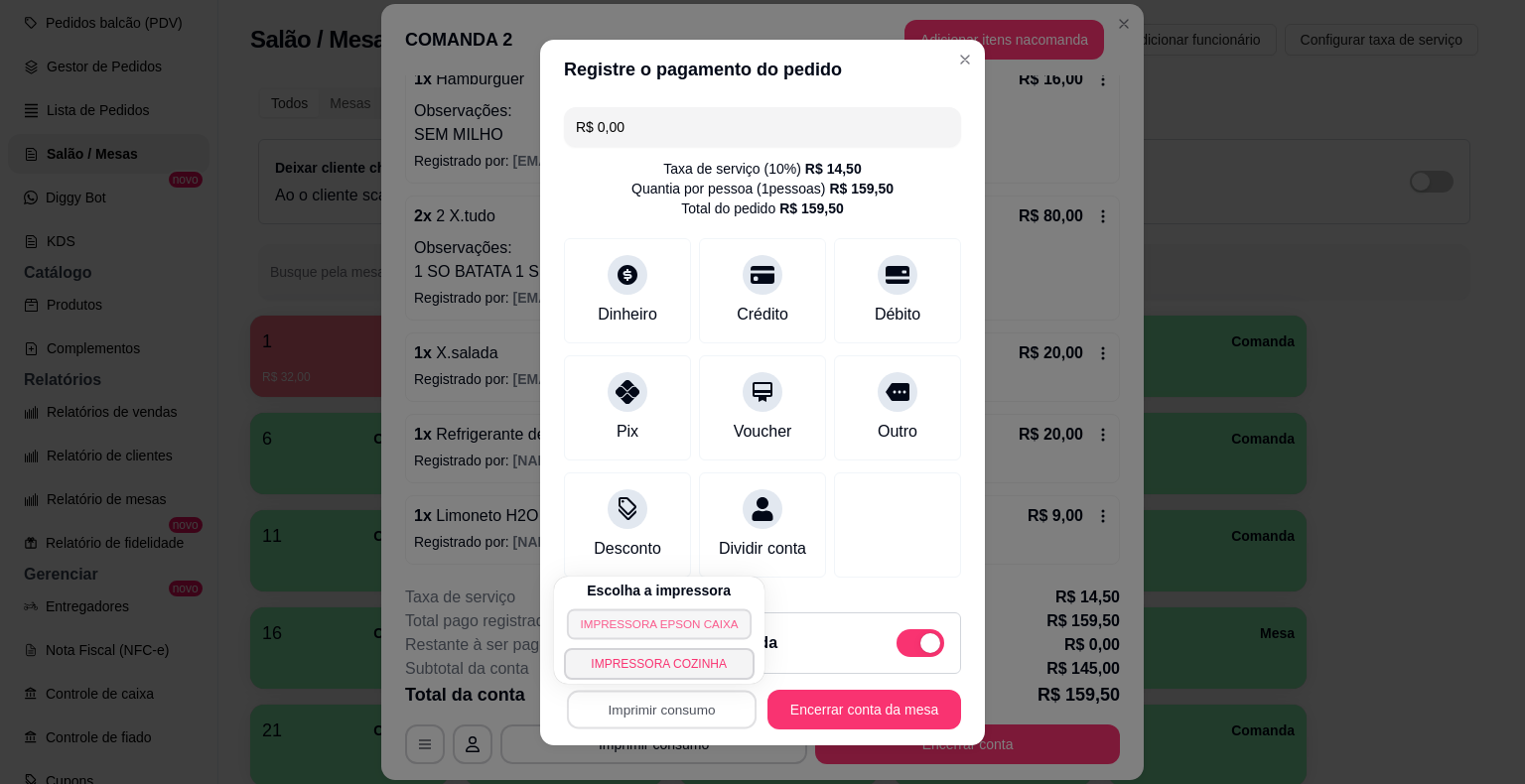 click on "IMPRESSORA EPSON CAIXA" at bounding box center [659, 623] 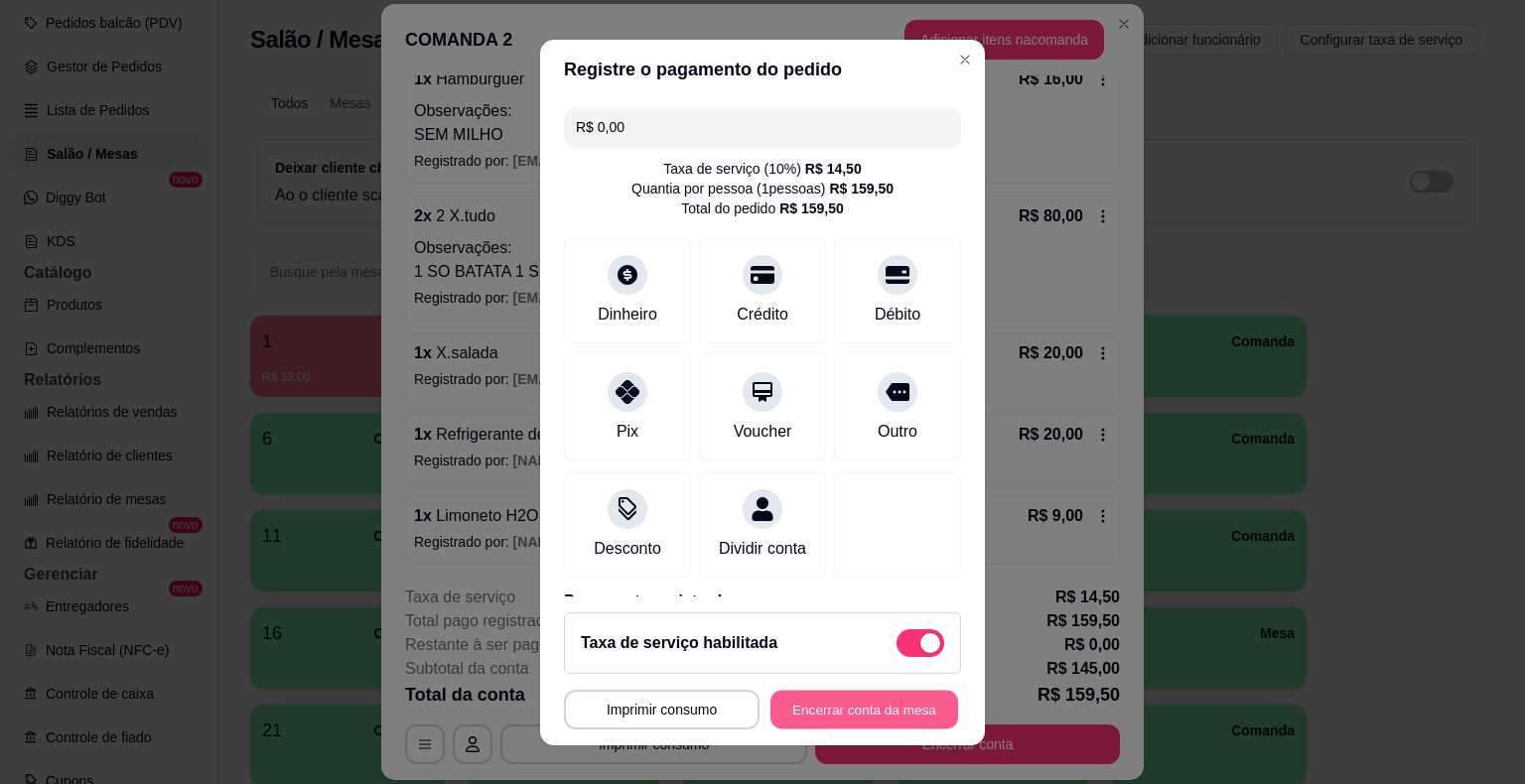 click on "Encerrar conta da mesa" at bounding box center (864, 709) 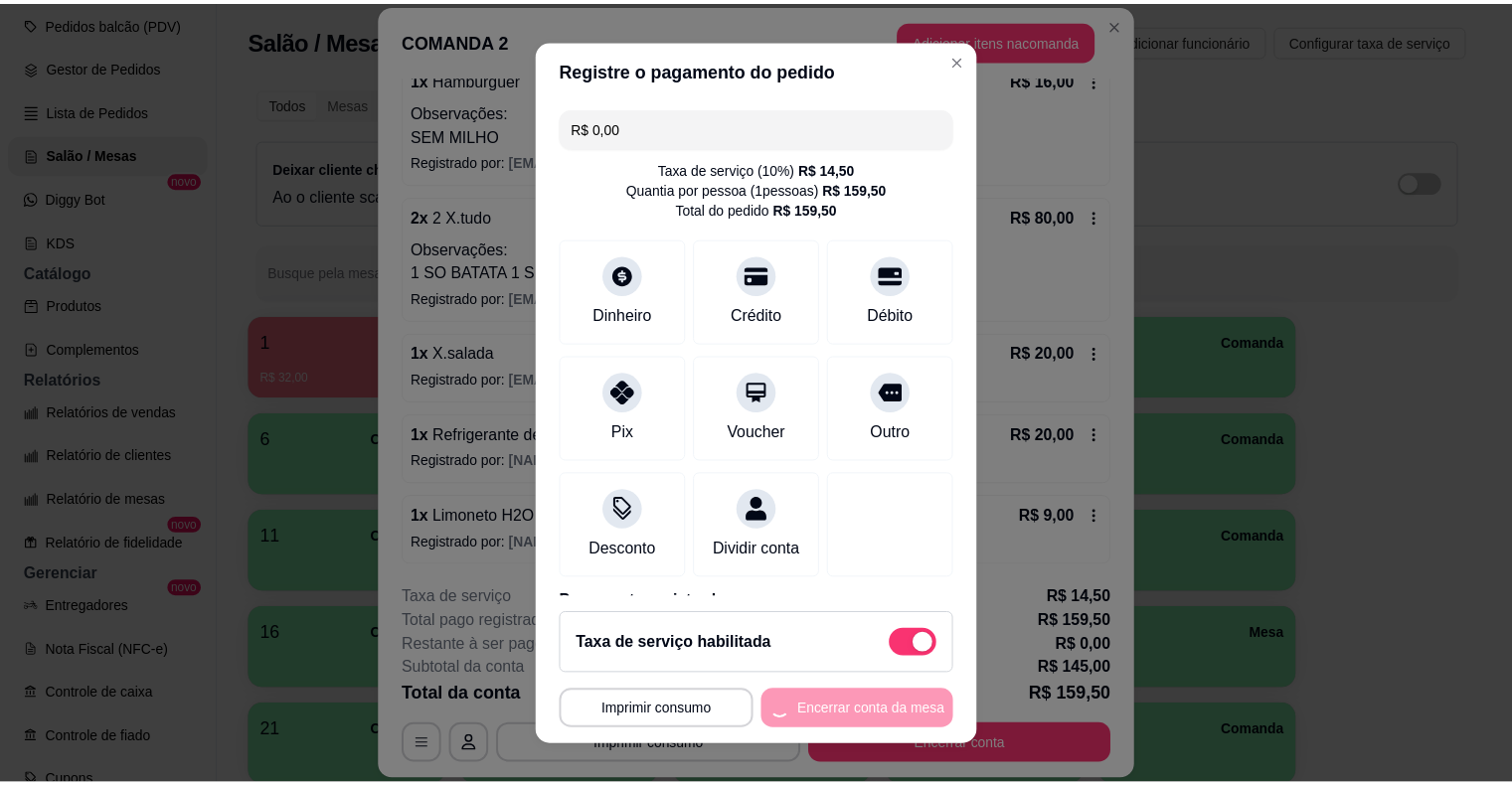 scroll, scrollTop: 0, scrollLeft: 0, axis: both 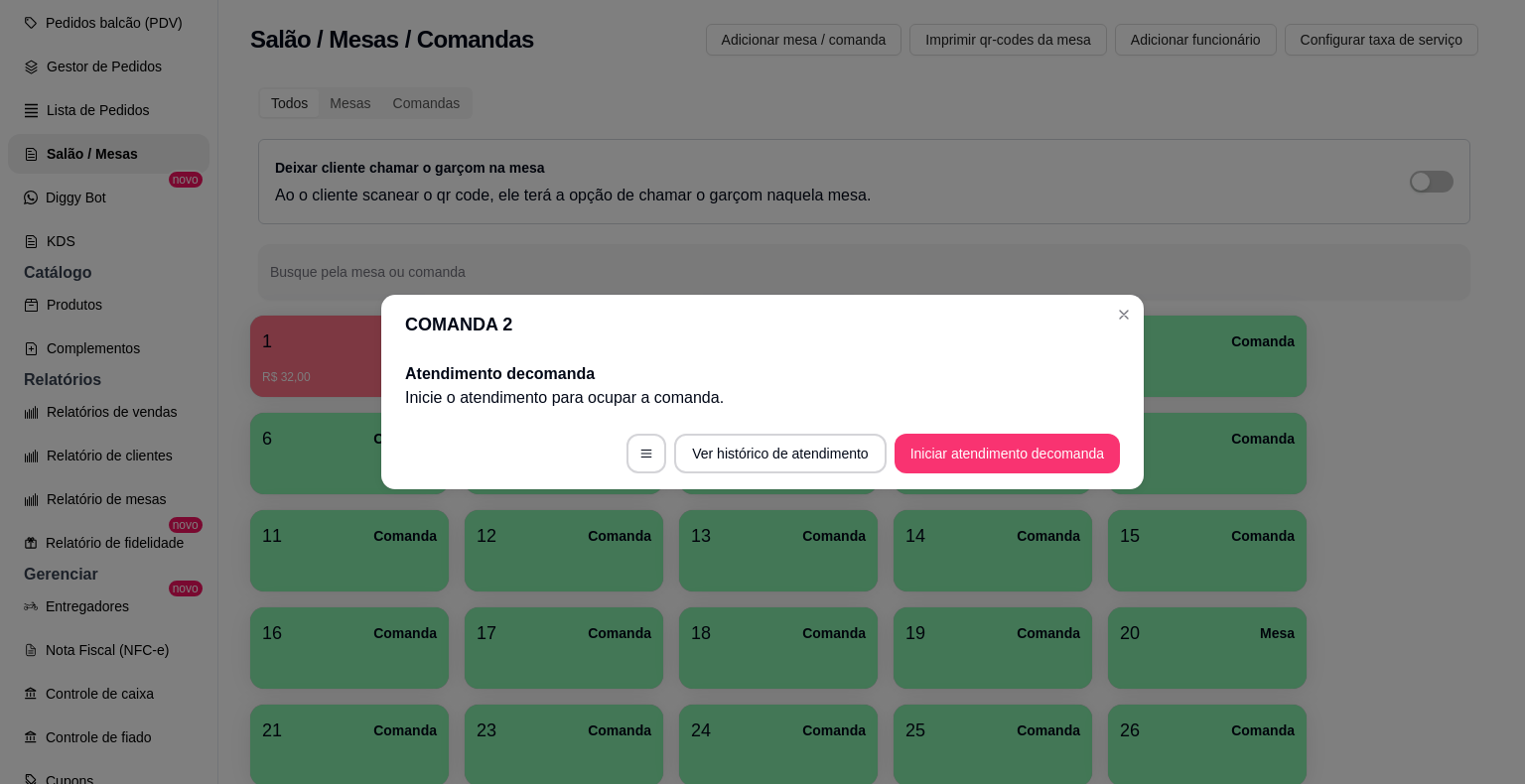 click on "5 Comanda" at bounding box center (1207, 356) 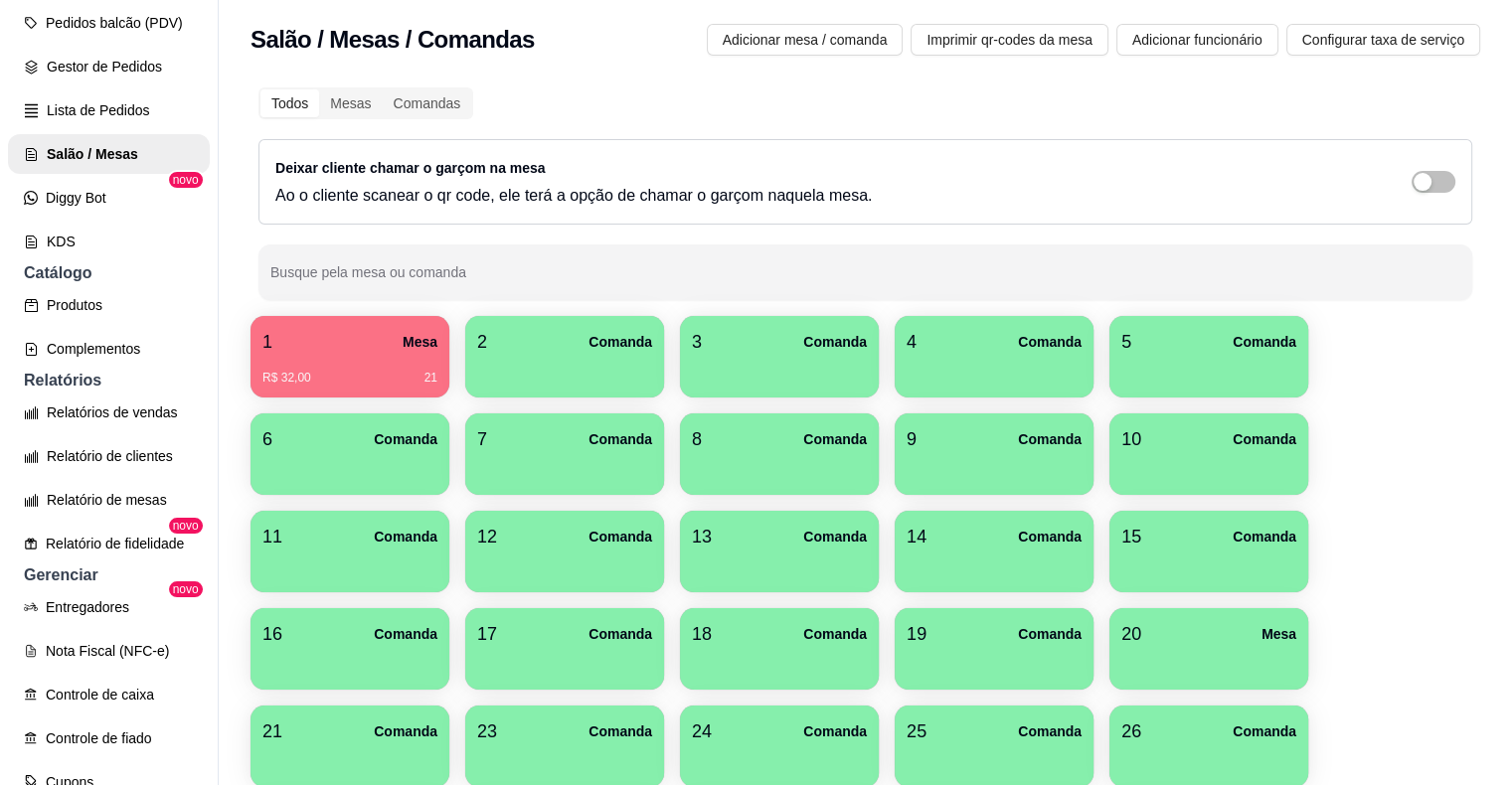 click at bounding box center [565, 371] 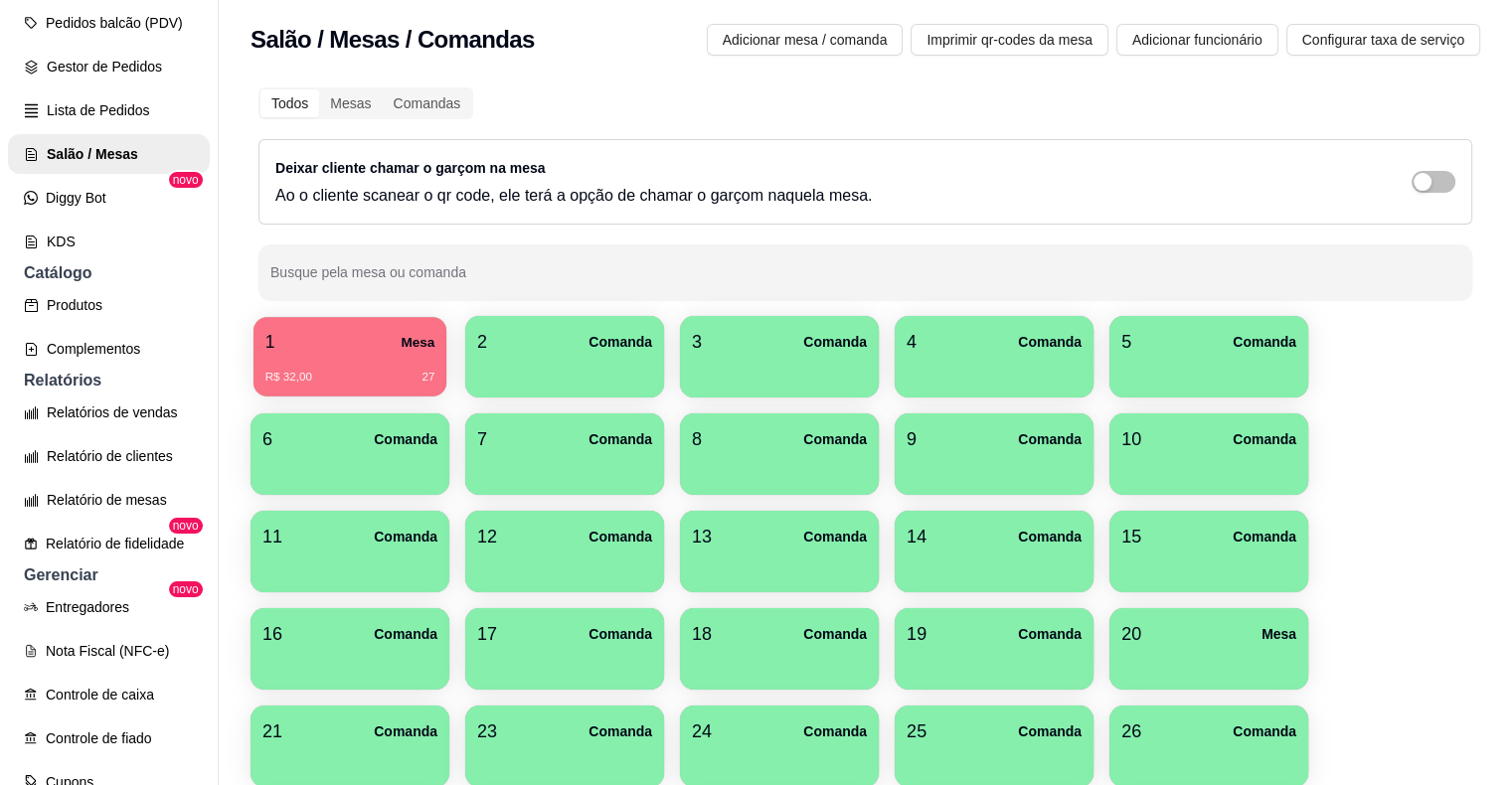 click on "R$ 32,00 27" at bounding box center (350, 378) 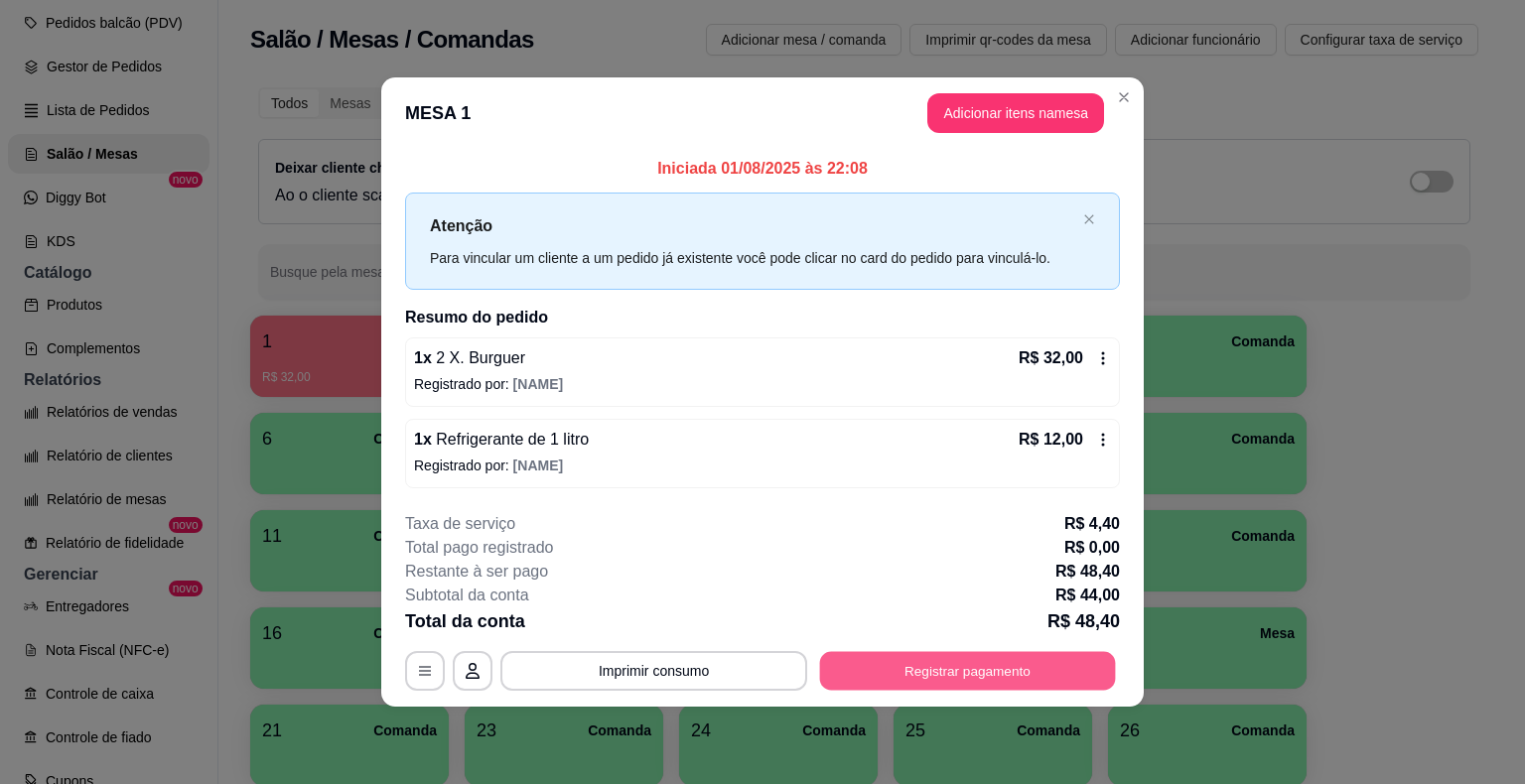 click on "Registrar pagamento" at bounding box center [968, 670] 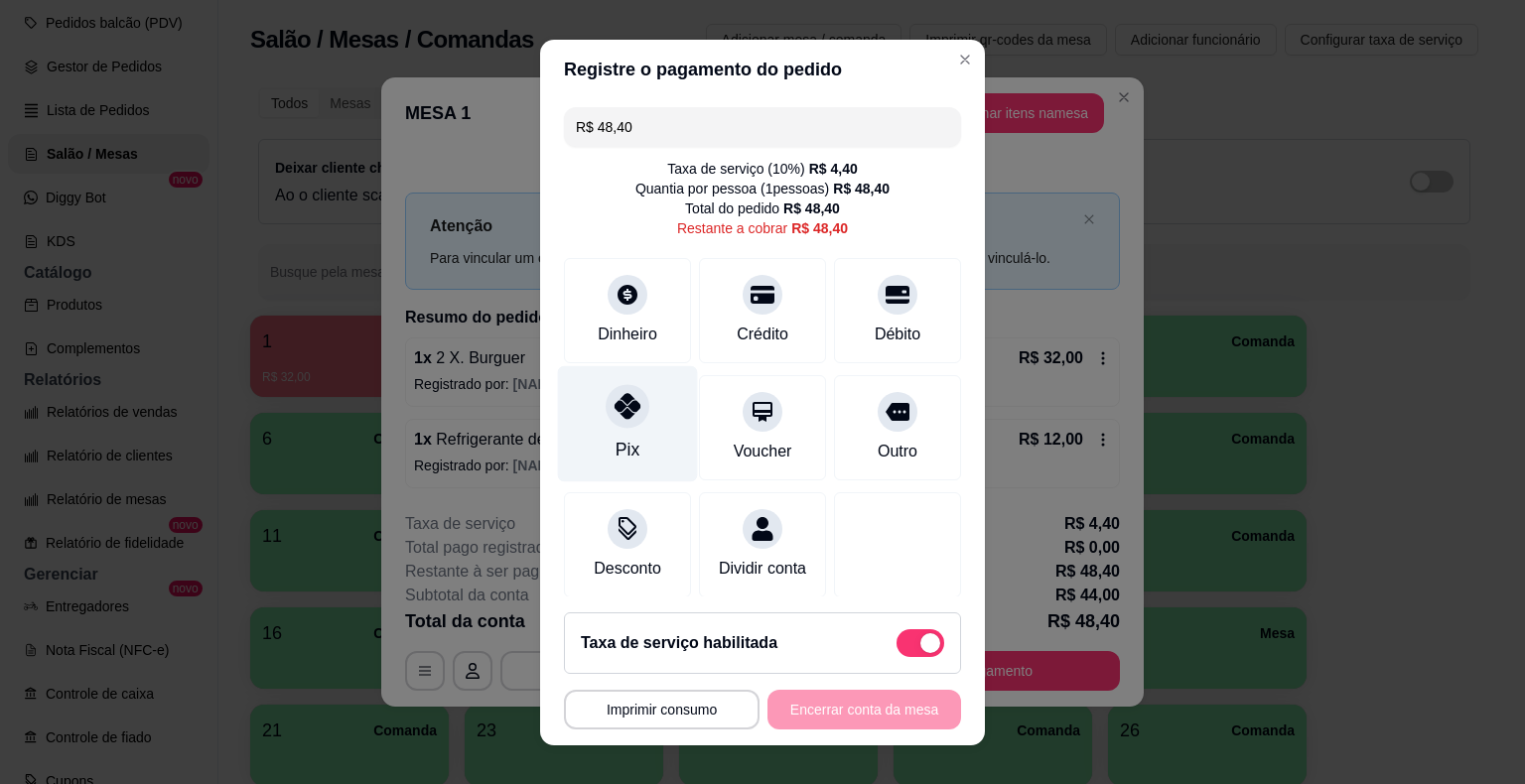 click on "Pix" at bounding box center (627, 423) 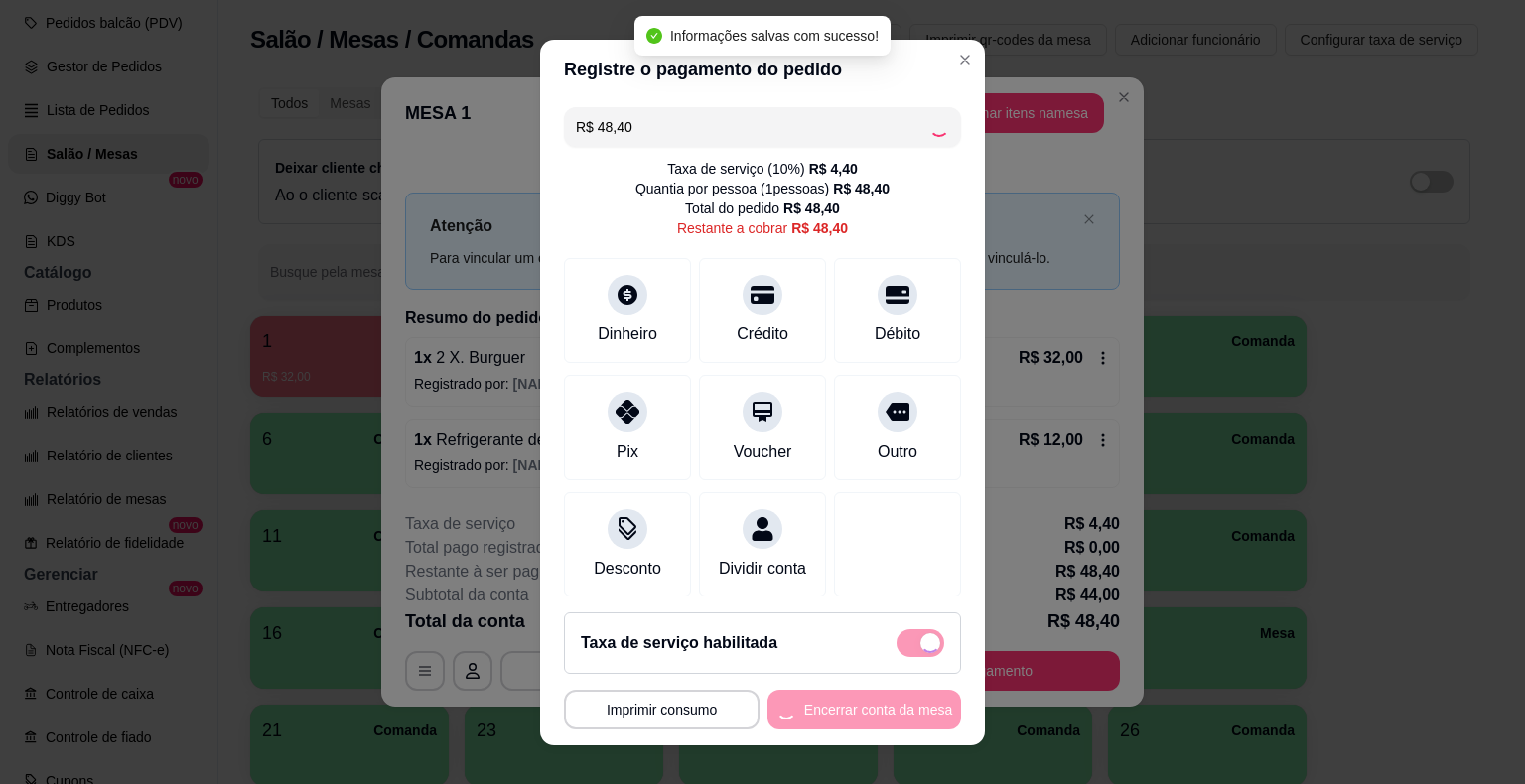 type on "R$ 0,00" 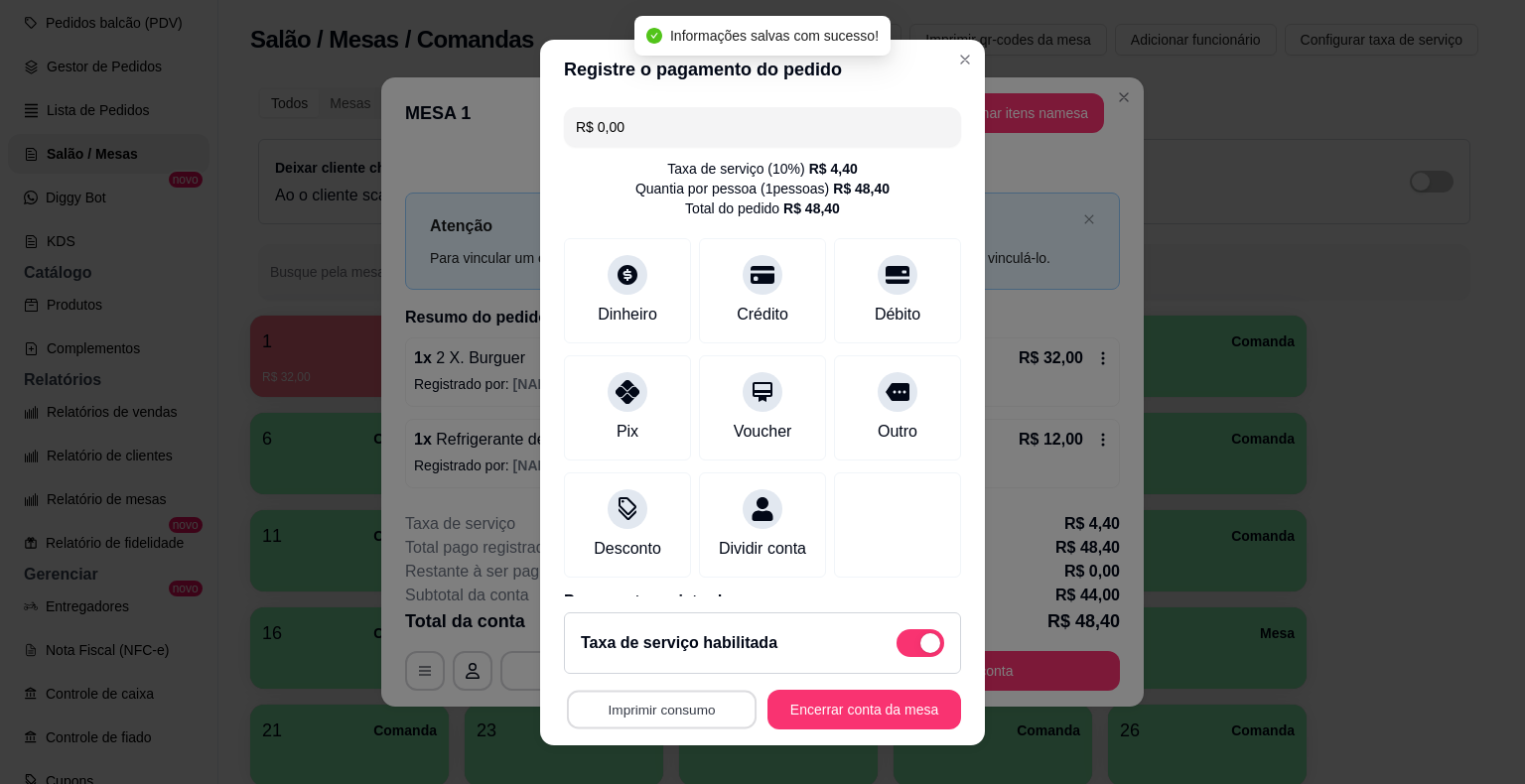 click on "Imprimir consumo" at bounding box center [661, 709] 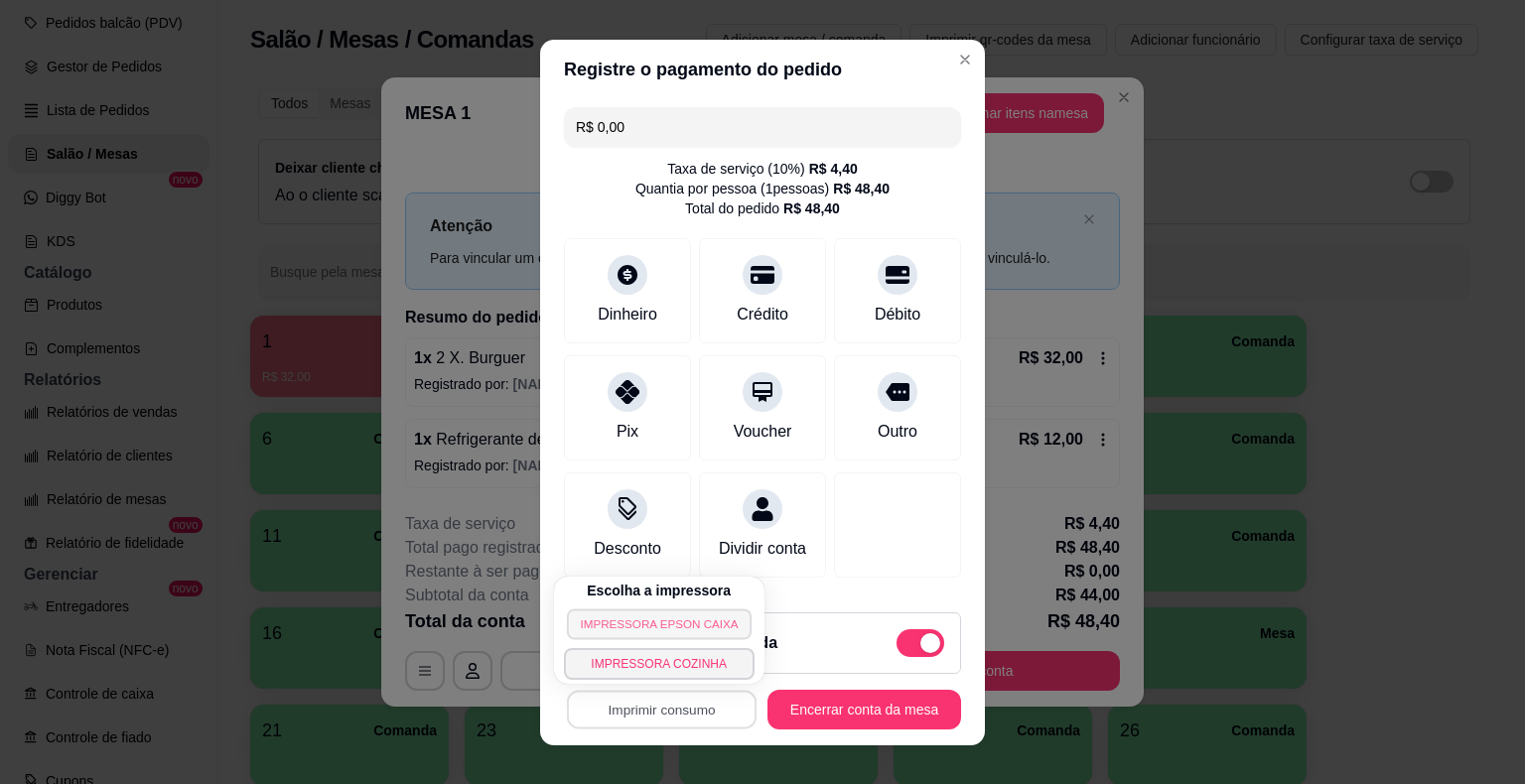 click on "IMPRESSORA EPSON CAIXA" at bounding box center [659, 623] 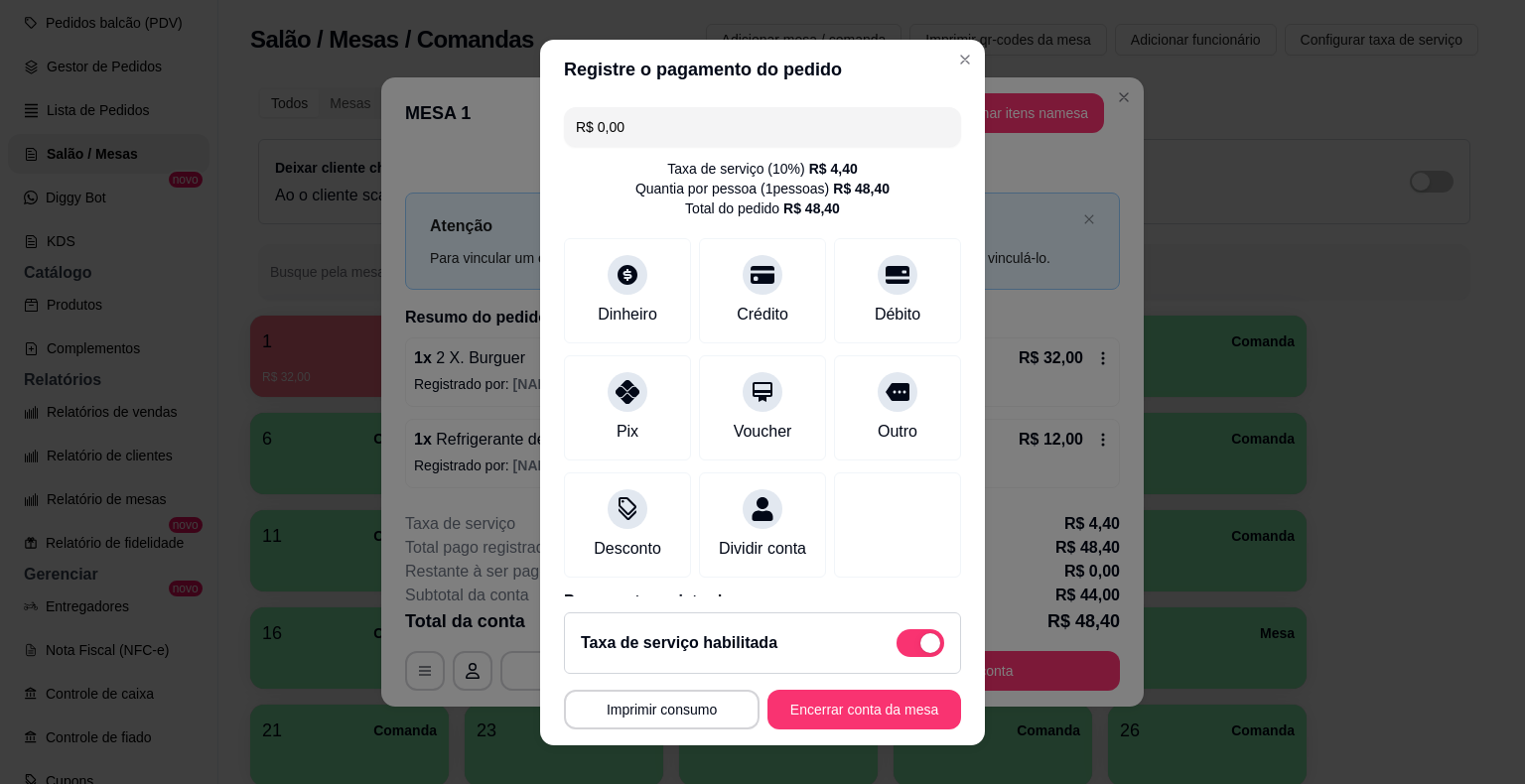 click on "Encerrar conta da mesa" at bounding box center (864, 710) 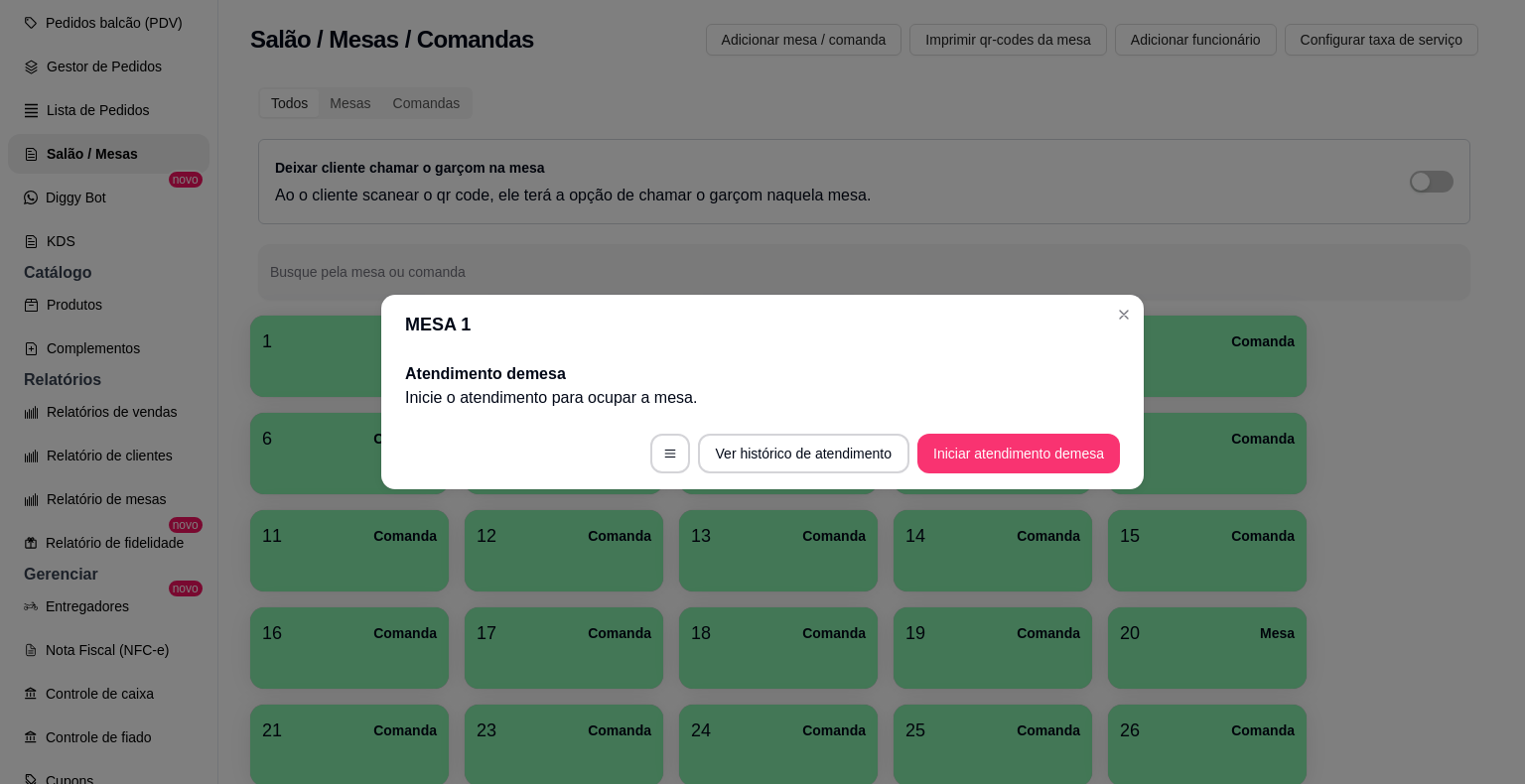 click on "MESA 1" at bounding box center [762, 325] 